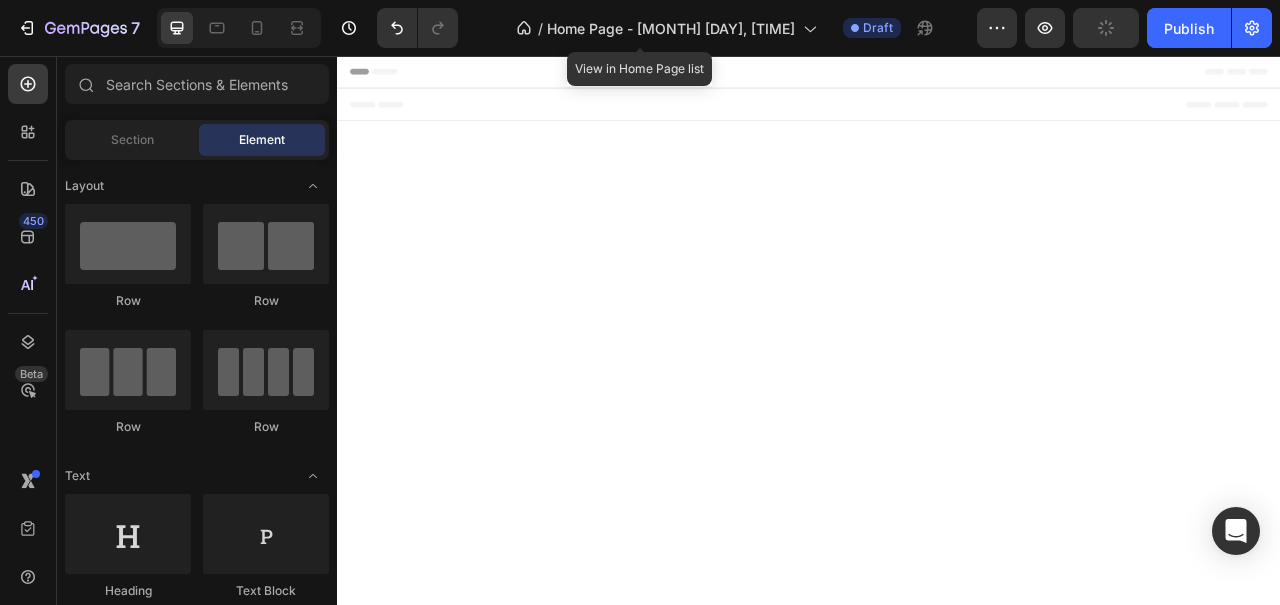 scroll, scrollTop: 0, scrollLeft: 0, axis: both 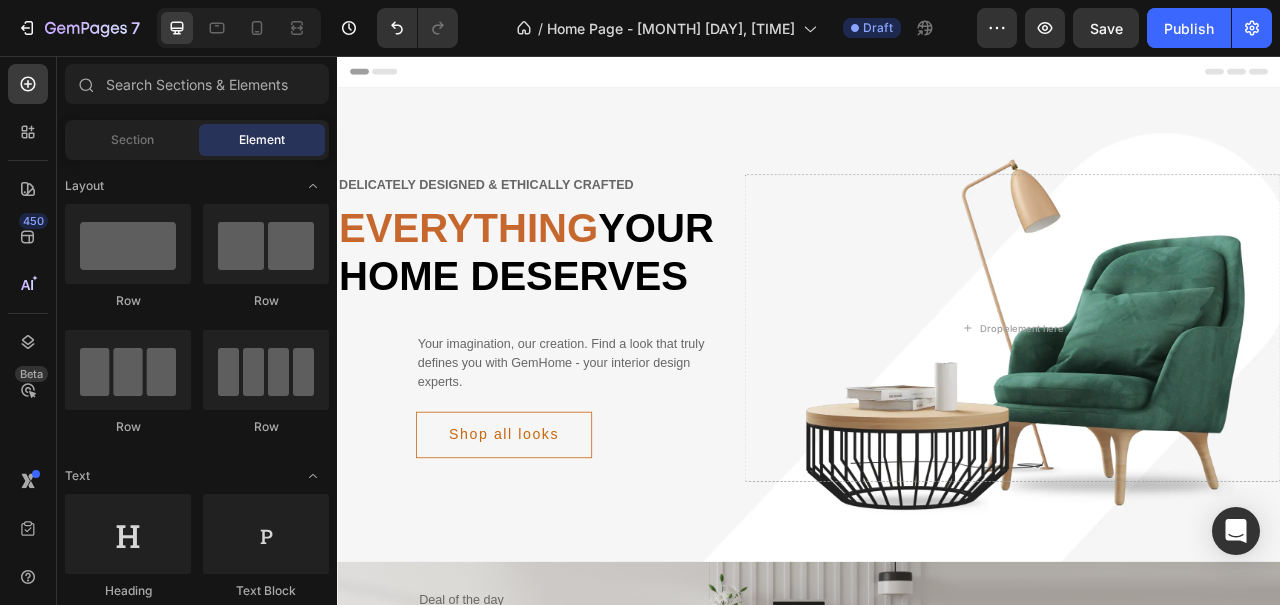 click on "Header" at bounding box center (394, 76) 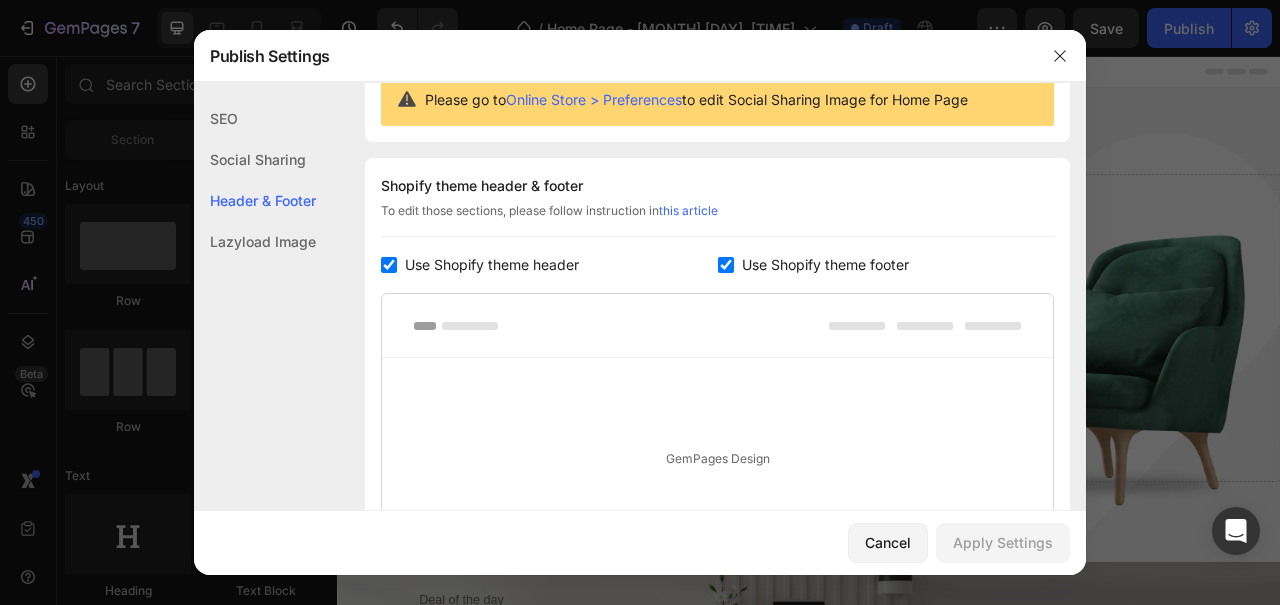 scroll, scrollTop: 270, scrollLeft: 0, axis: vertical 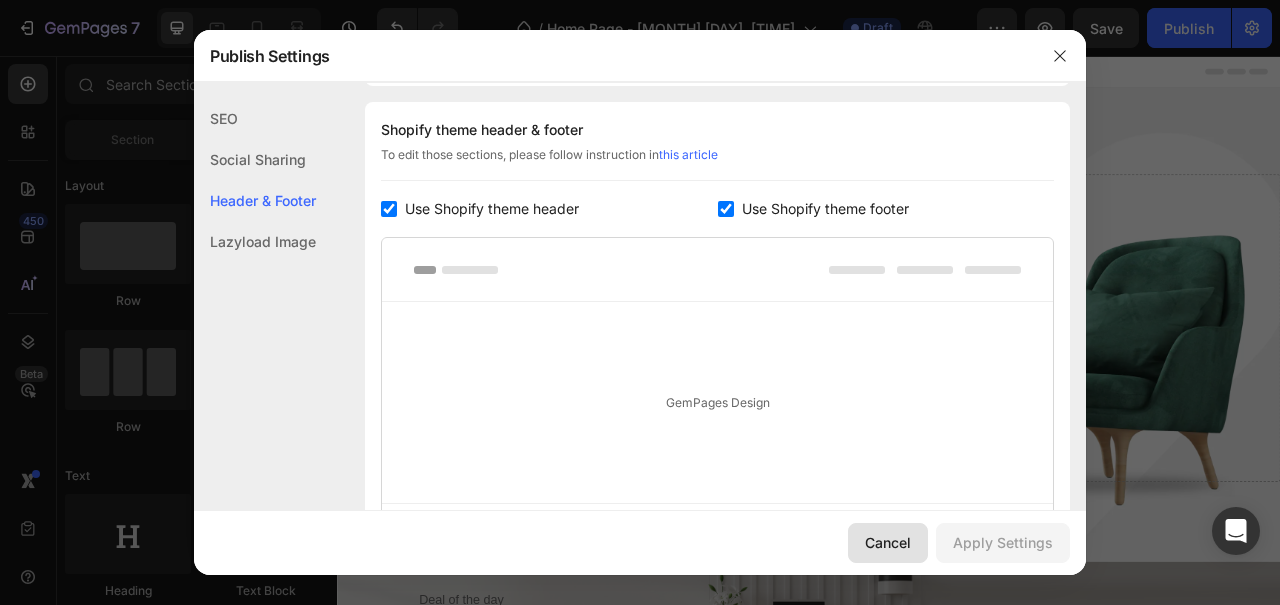 click on "Cancel" at bounding box center [888, 542] 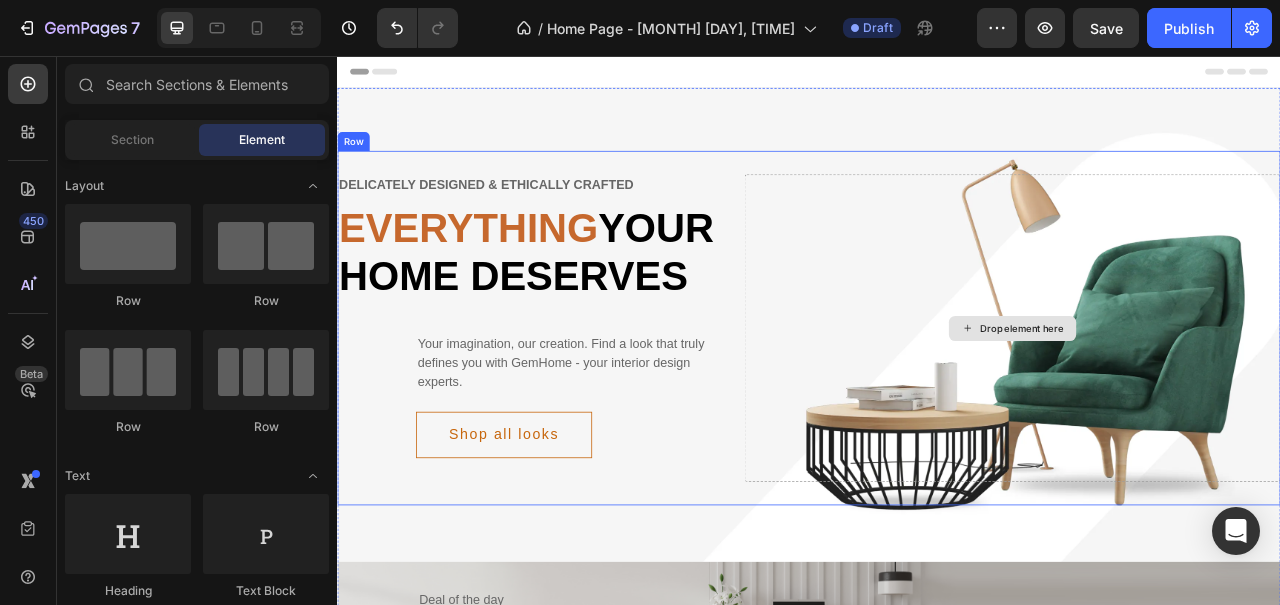 click on "Drop element here" at bounding box center [1196, 403] 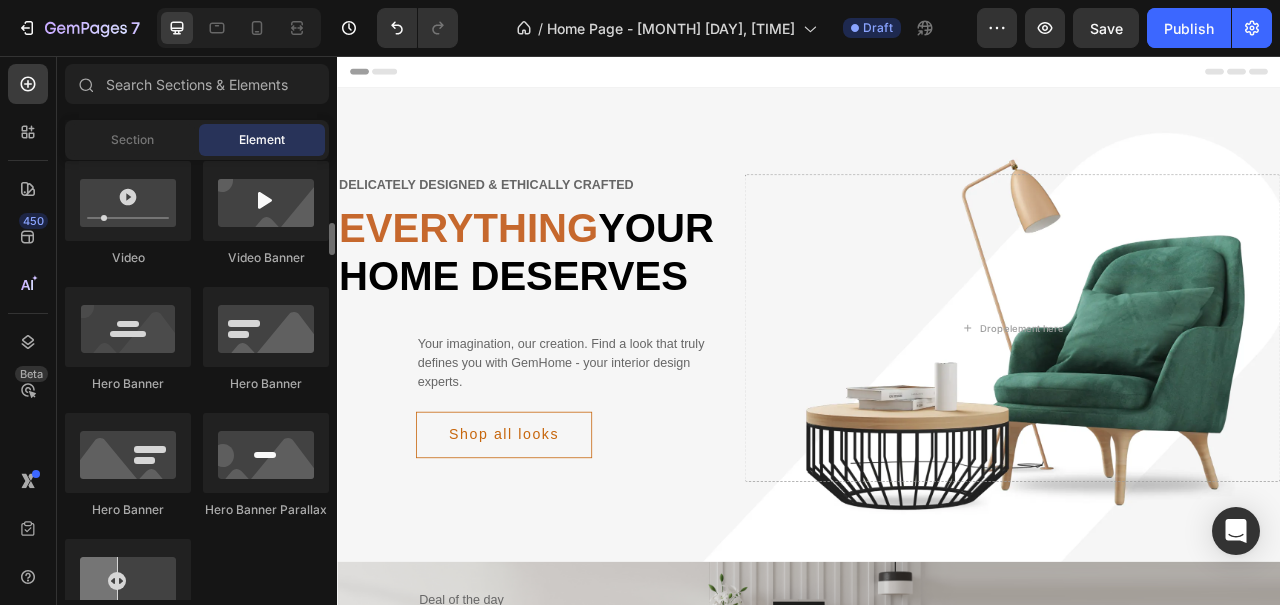 scroll, scrollTop: 792, scrollLeft: 0, axis: vertical 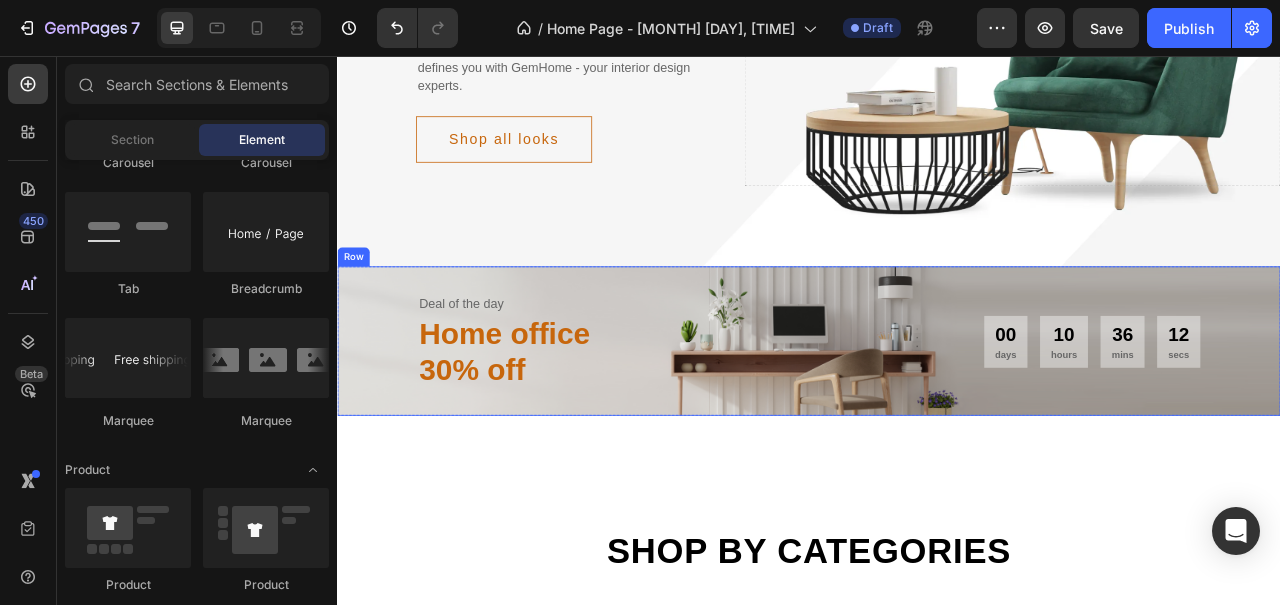 click on "Deal of the day Text Home office 30% off Heading [DAYS] days [HOURS] hours [MINS] mins [SECS] secs CountDown Timer Row" at bounding box center [937, 418] 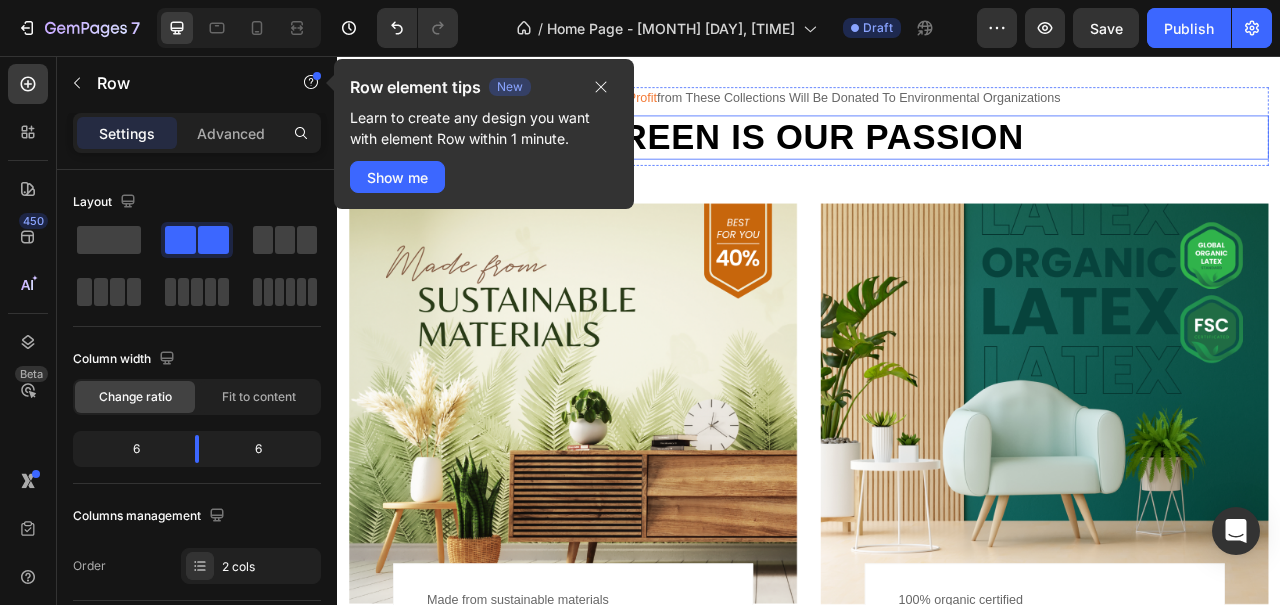 scroll, scrollTop: 1385, scrollLeft: 0, axis: vertical 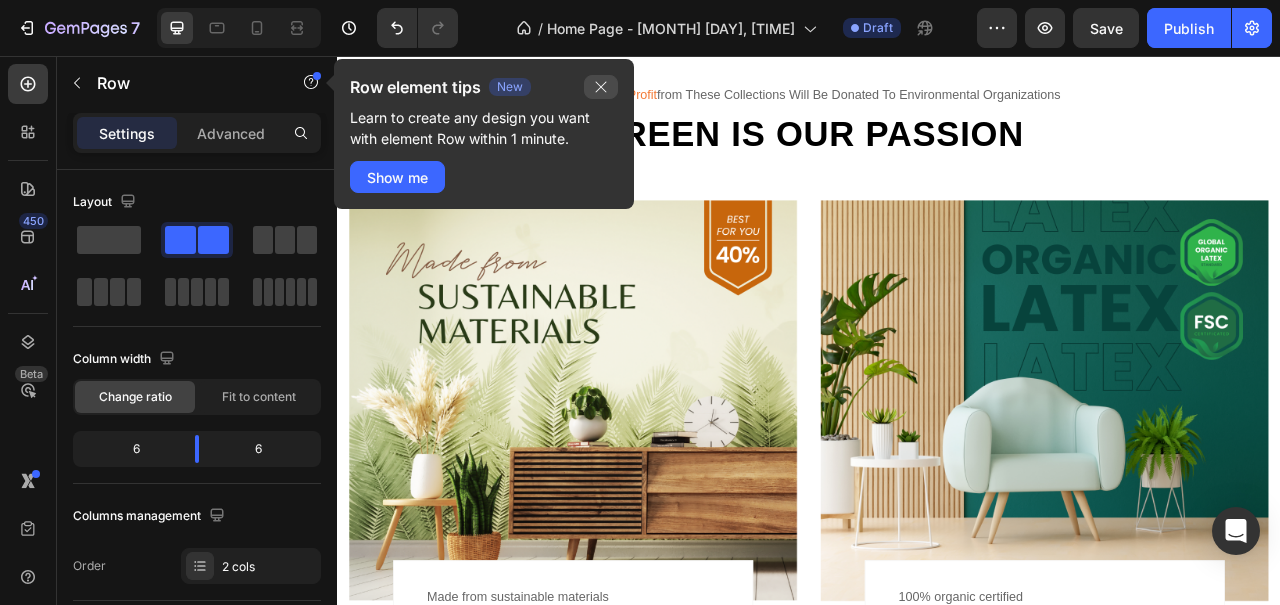 click 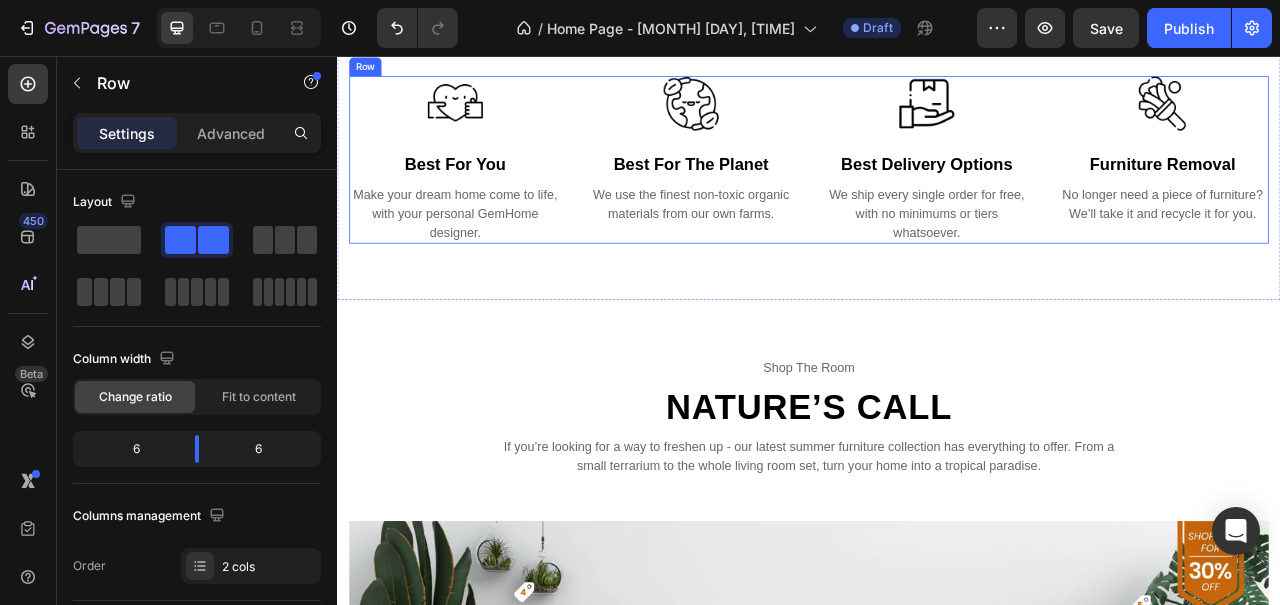 scroll, scrollTop: 3378, scrollLeft: 0, axis: vertical 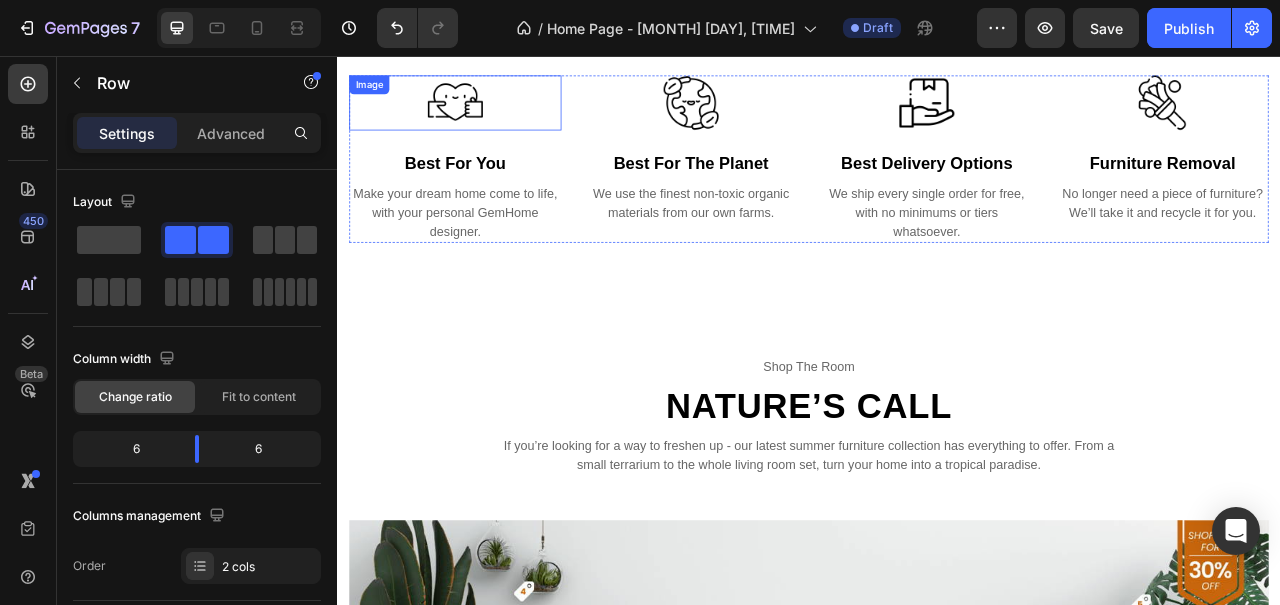 click at bounding box center [487, 116] 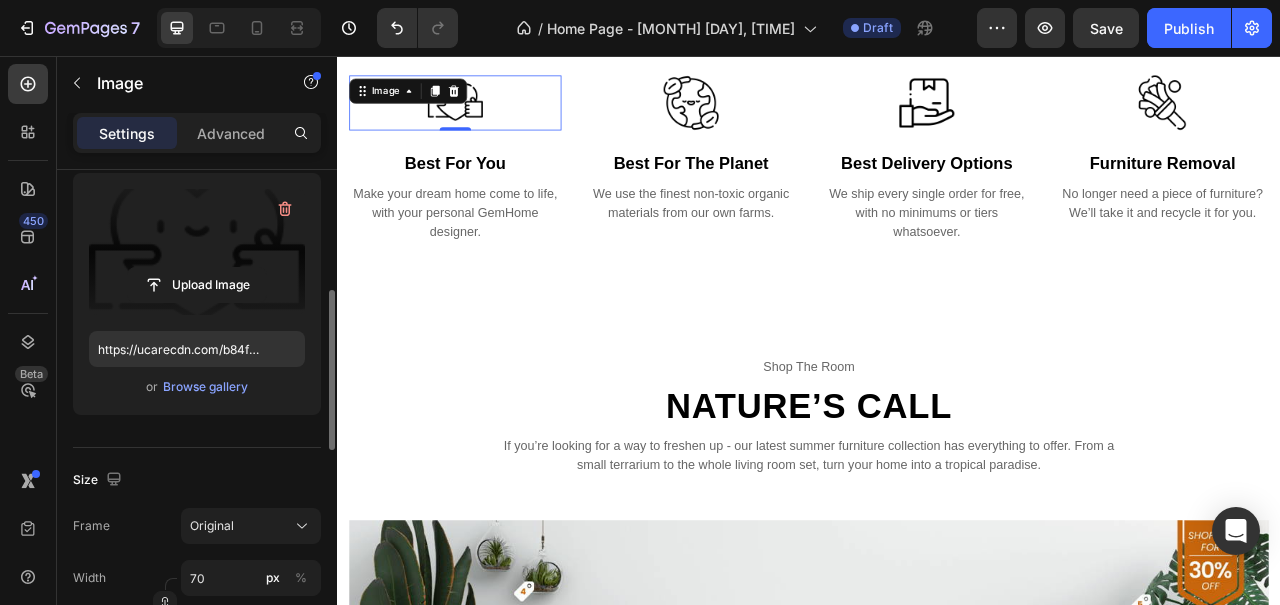 scroll, scrollTop: 242, scrollLeft: 0, axis: vertical 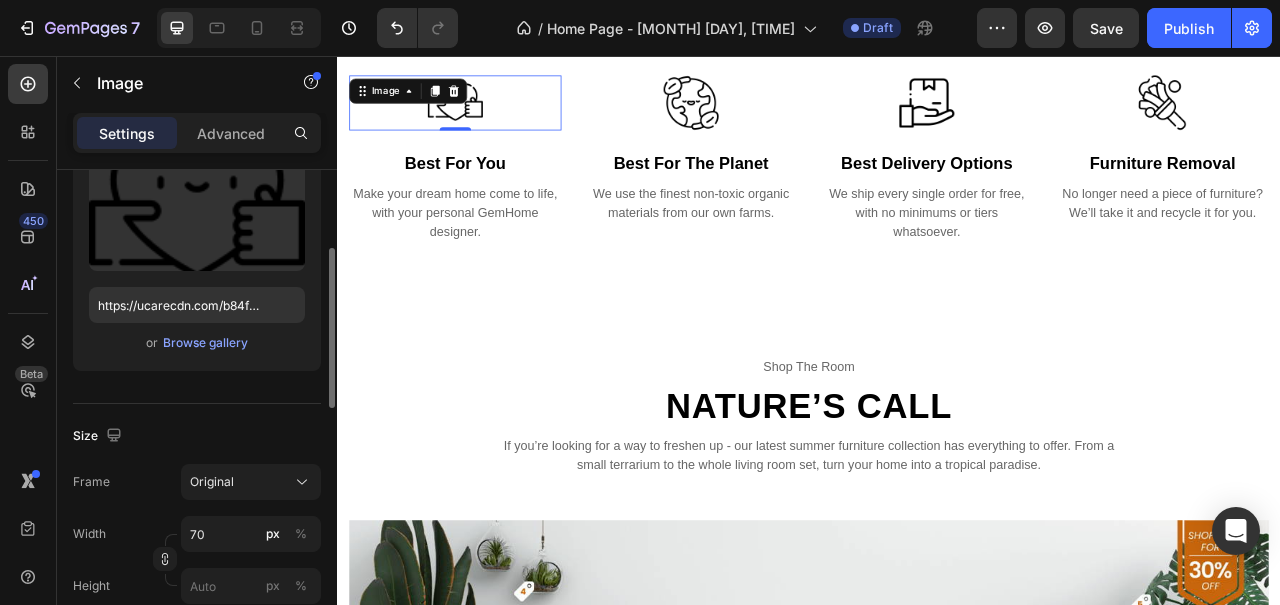 click on "Upload Image https://ucarecdn.com/b84f7695-ea91-4329-ad9a-85f90272b9d0/-/format/auto/-/preview/3000x3000/-/quality/lighter/ or  Browse gallery" at bounding box center [197, 250] 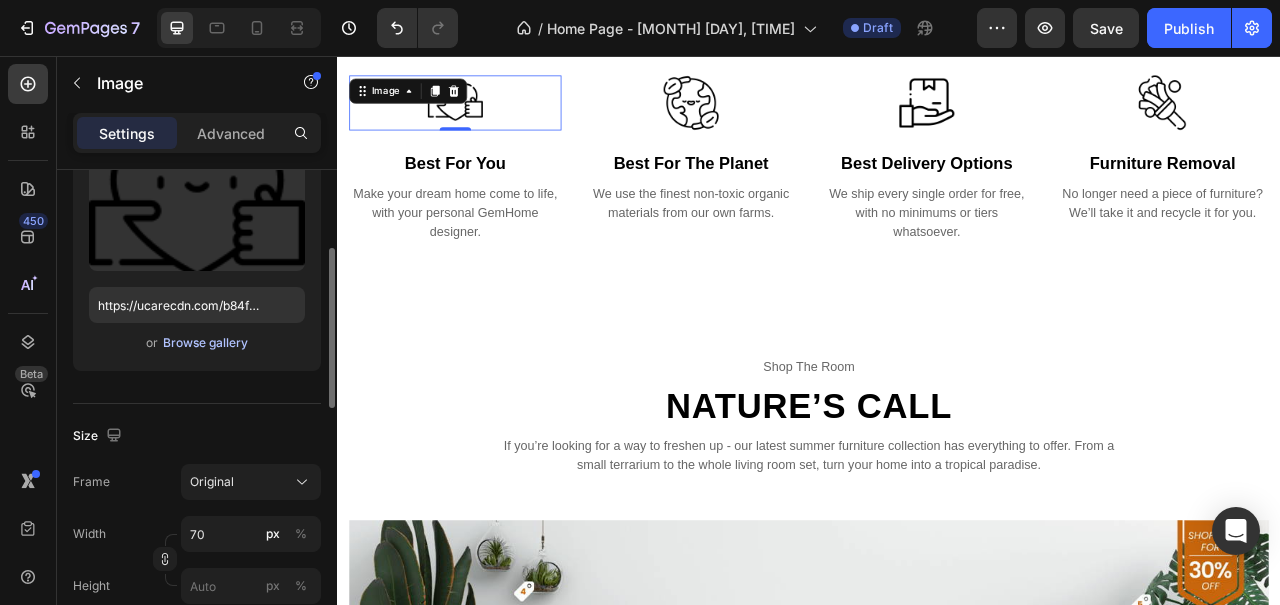 click on "Browse gallery" at bounding box center [205, 343] 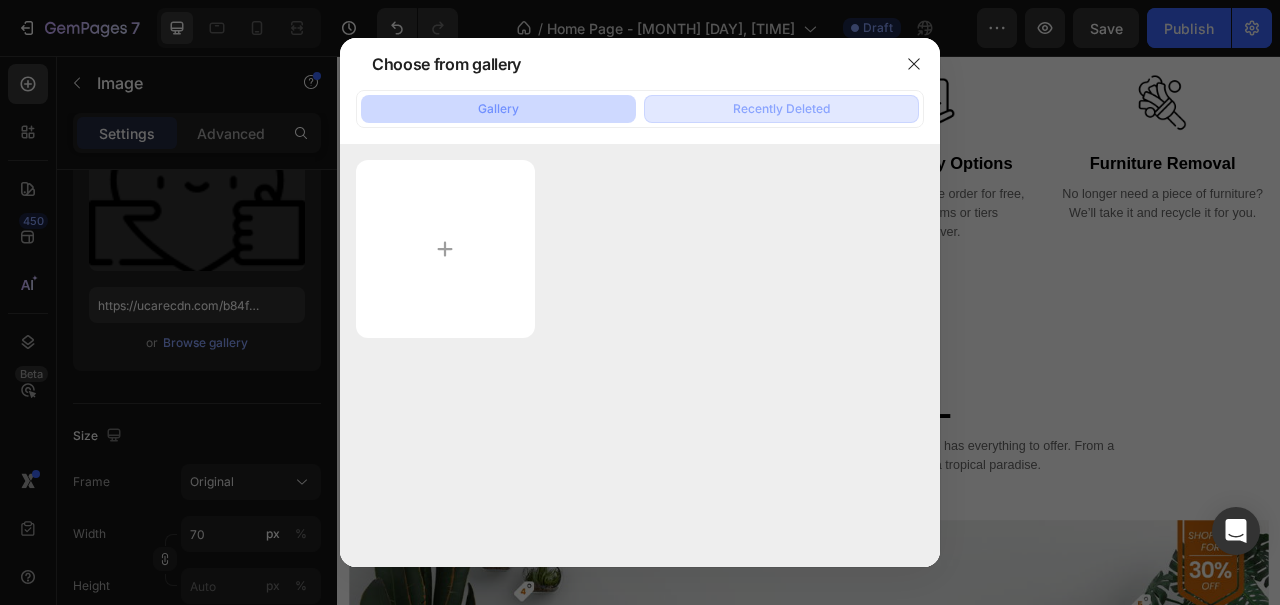 click on "Recently Deleted" at bounding box center (781, 109) 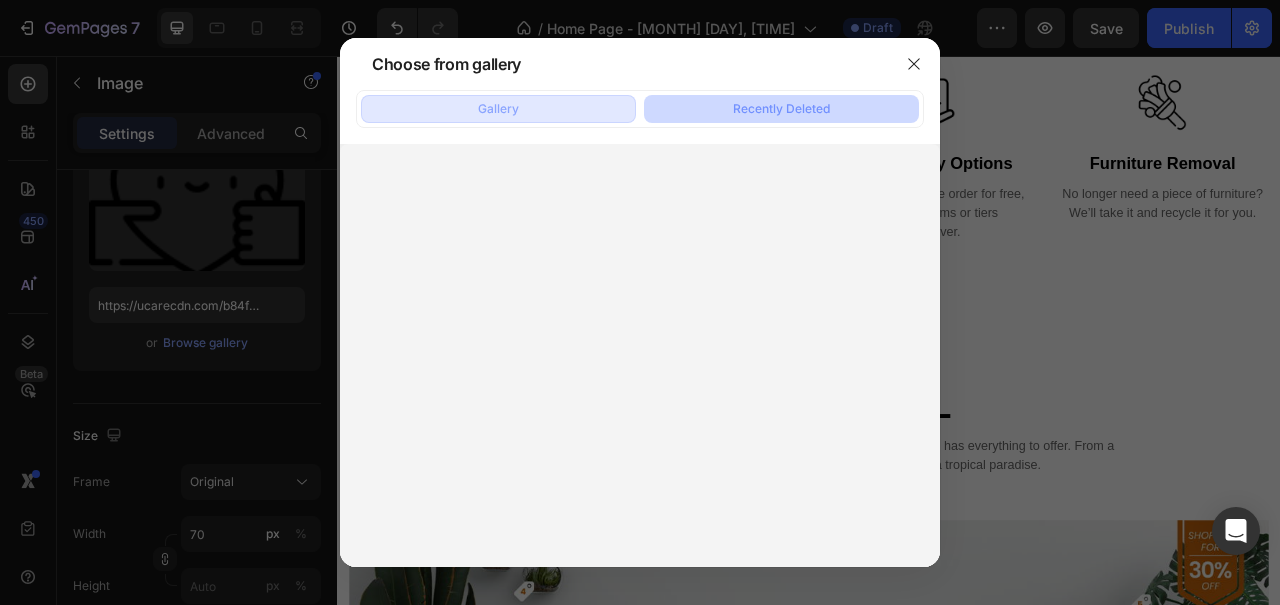 click on "Gallery" 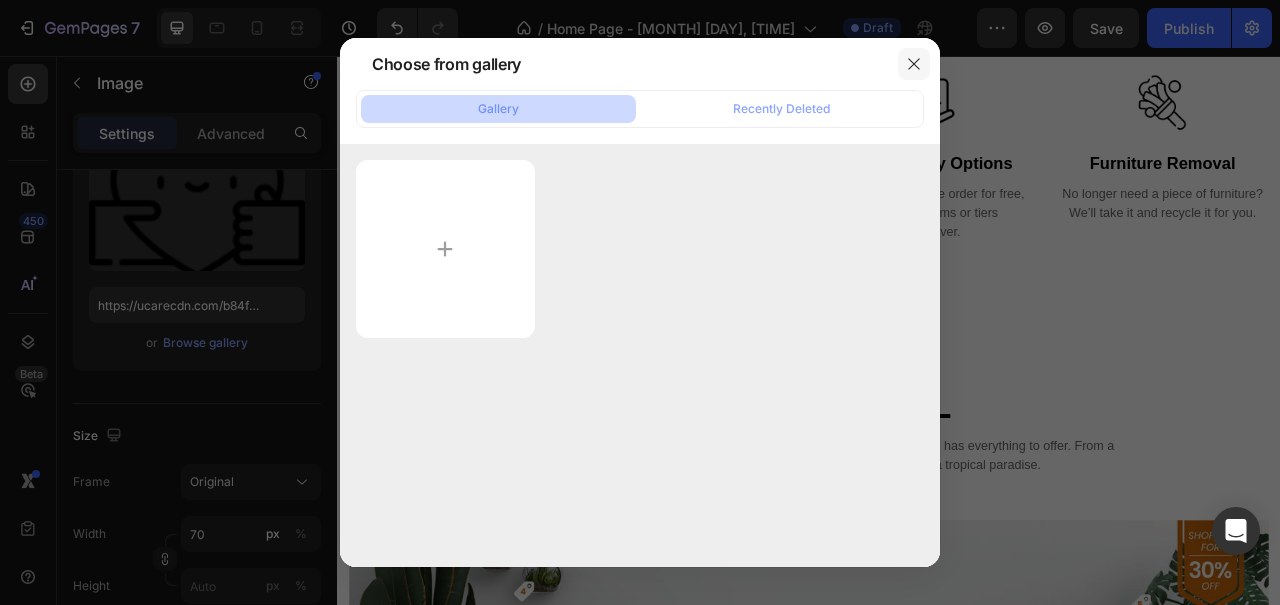 click at bounding box center [914, 64] 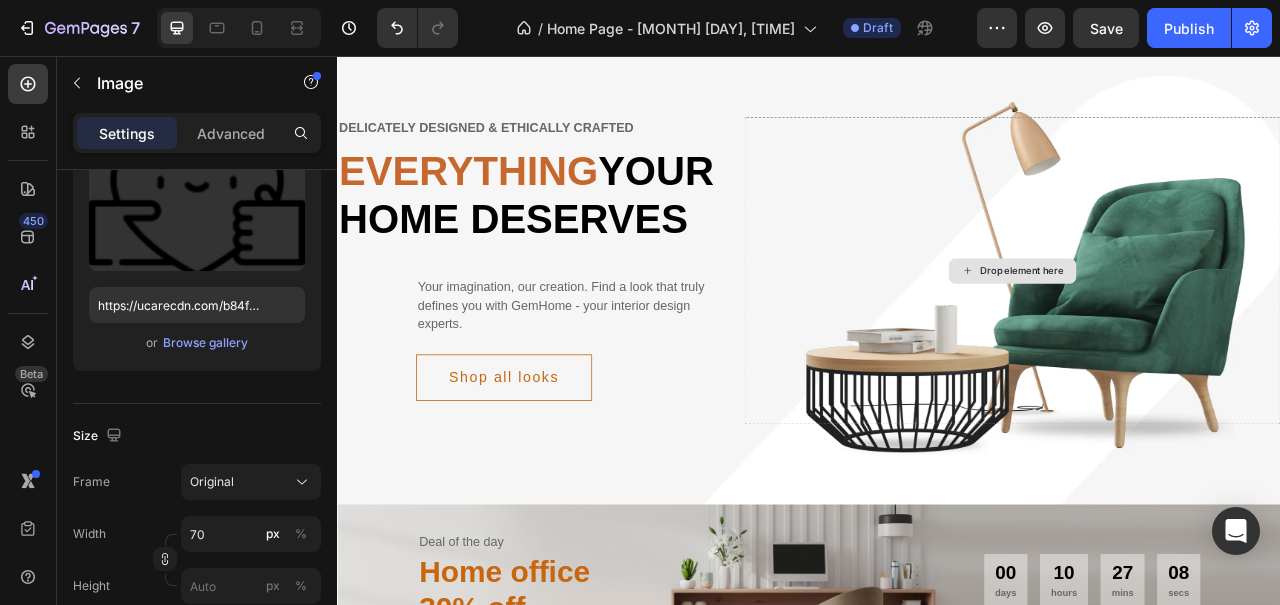scroll, scrollTop: 329, scrollLeft: 0, axis: vertical 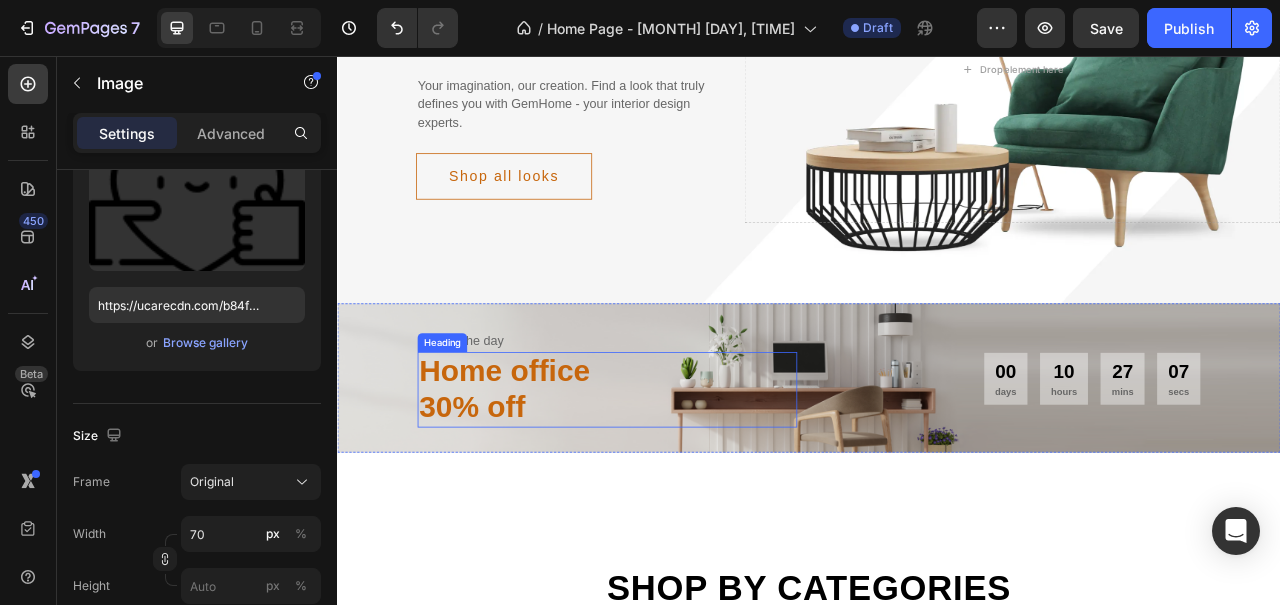 click on "Home office 30% off" at bounding box center (680, 480) 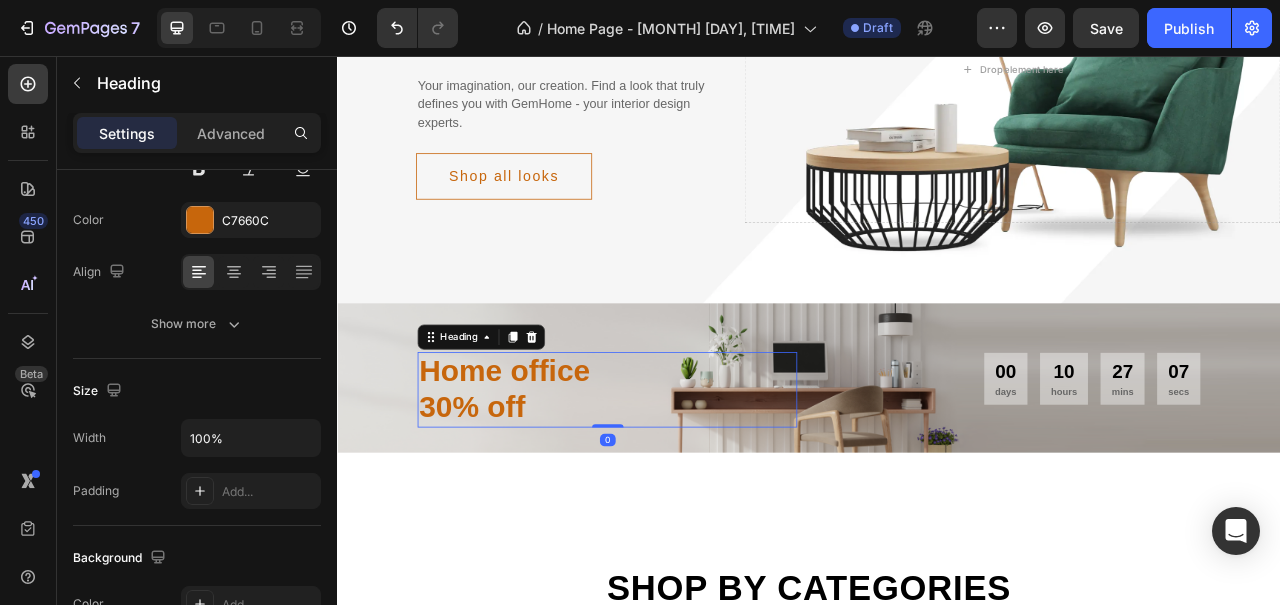 scroll, scrollTop: 0, scrollLeft: 0, axis: both 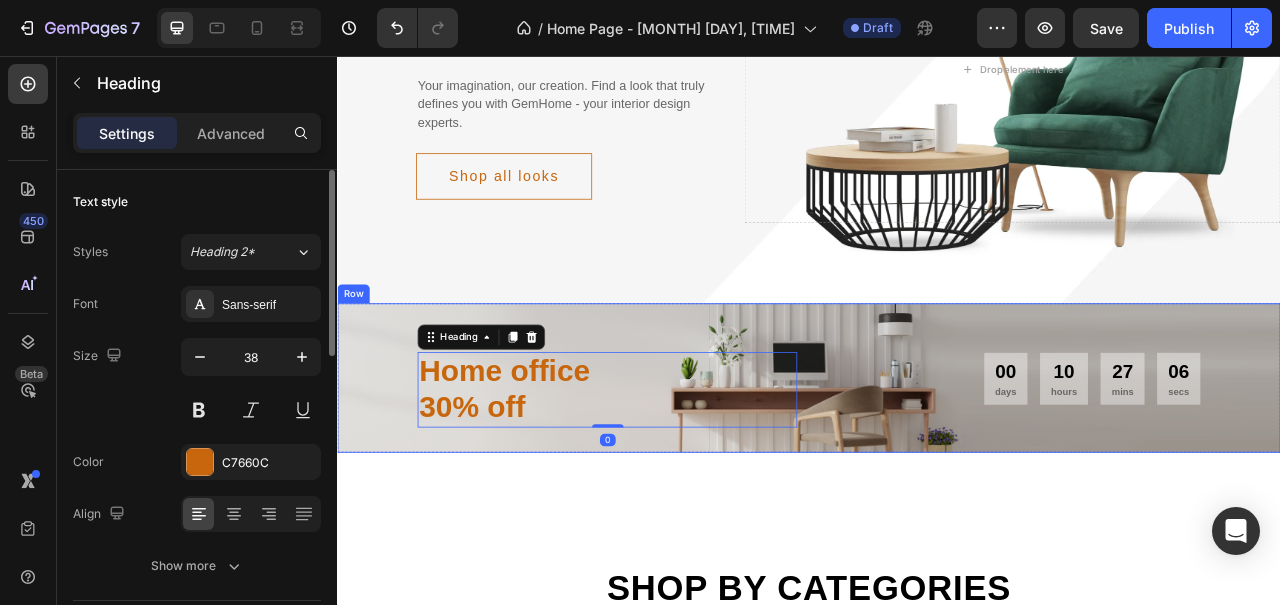 click on "Deal of the day Text Home office 30% off Heading   0 [DAYS] days [HOURS] hours [MINS] mins [SECS] secs CountDown Timer Row" at bounding box center [937, 465] 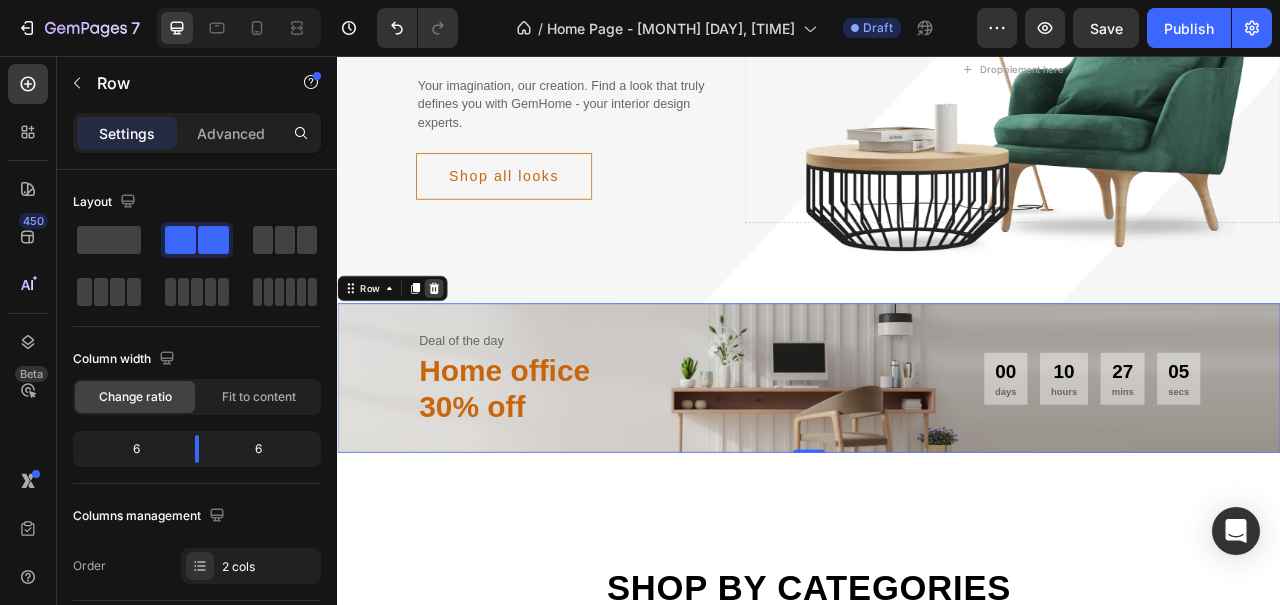 click 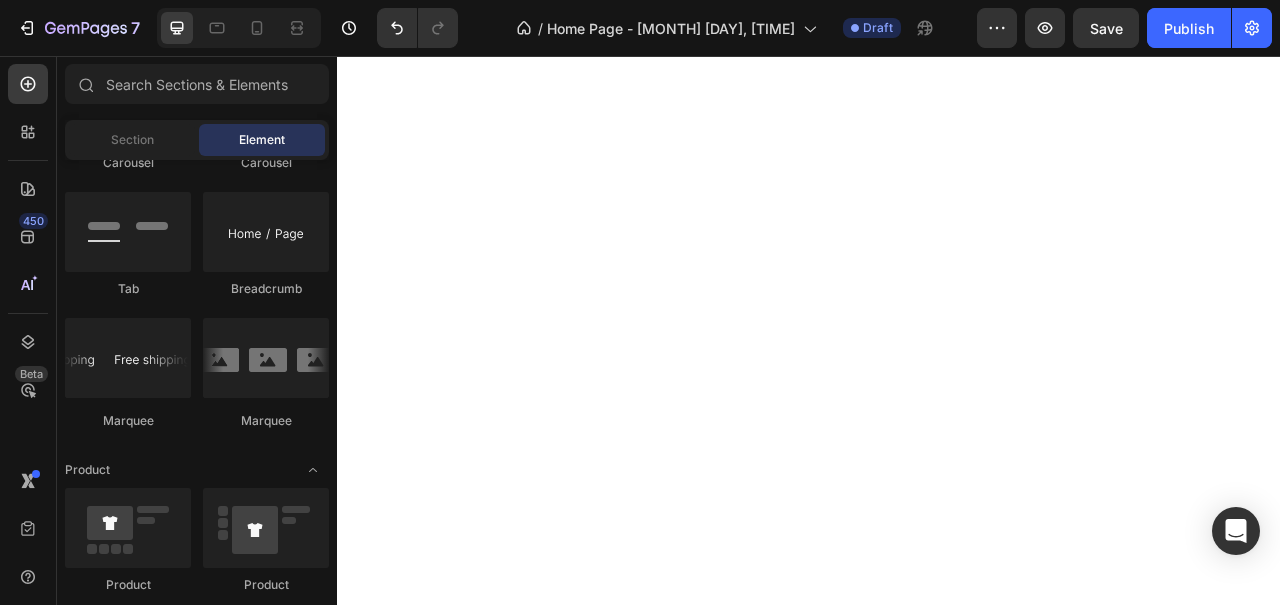scroll, scrollTop: 509, scrollLeft: 0, axis: vertical 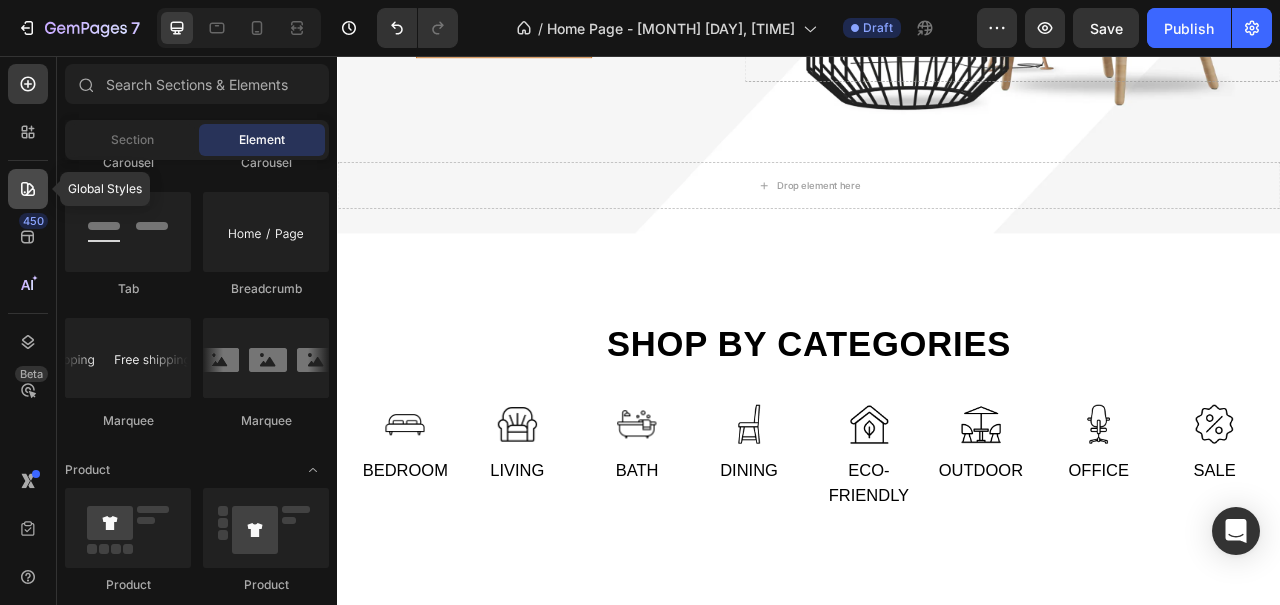 click 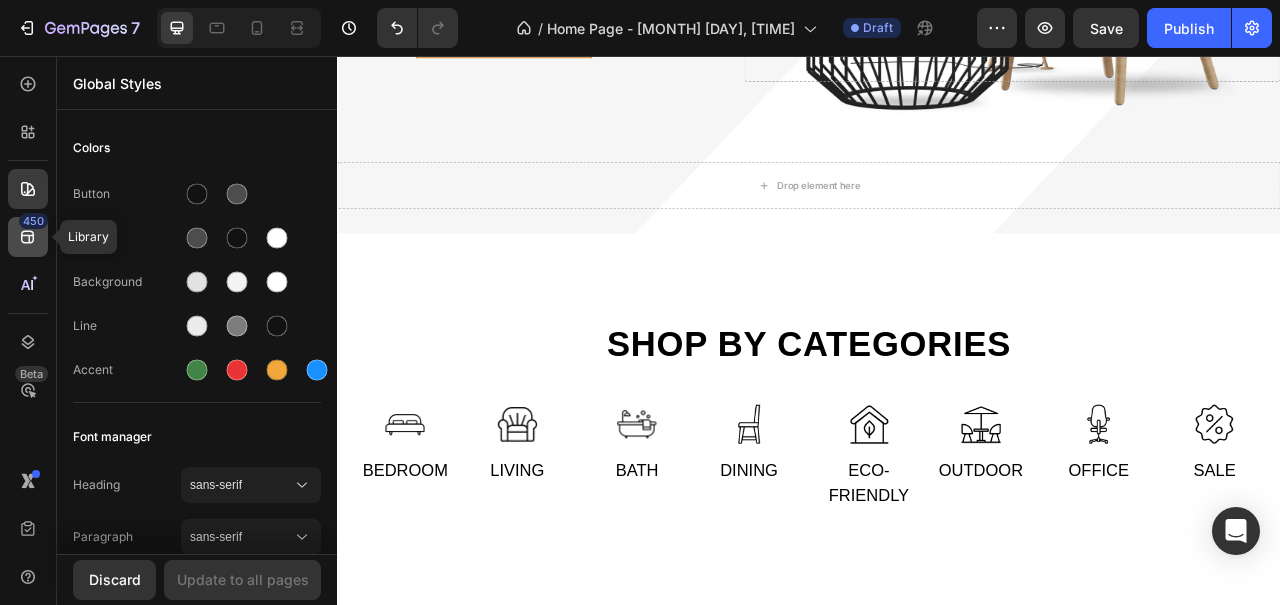 click 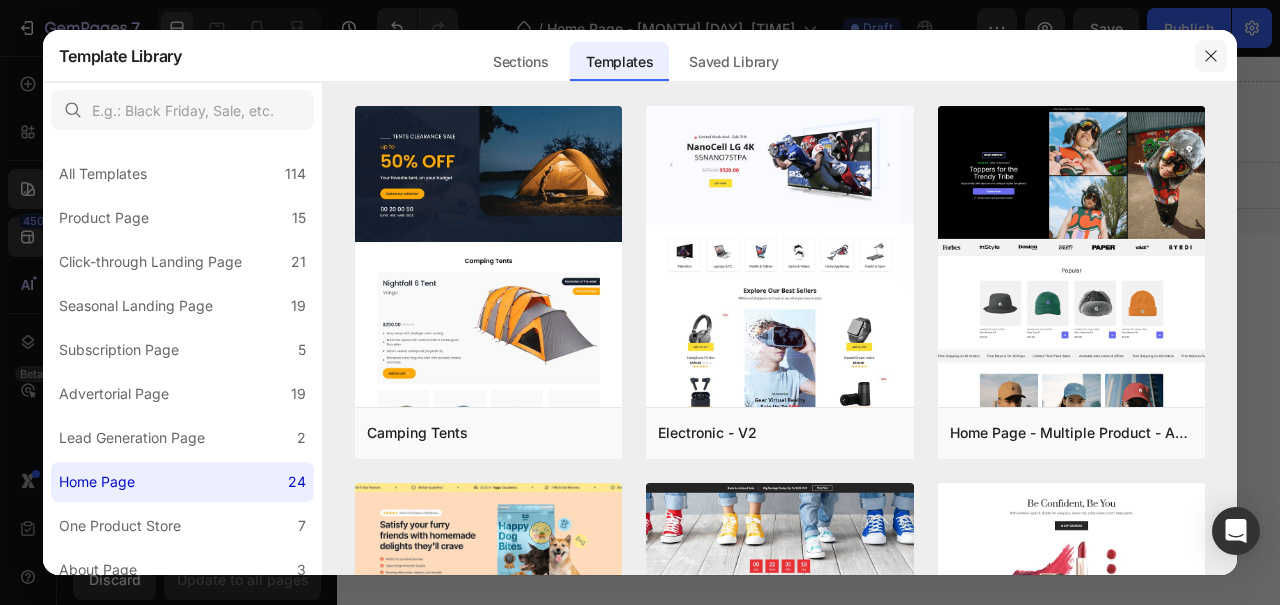 click at bounding box center [1211, 56] 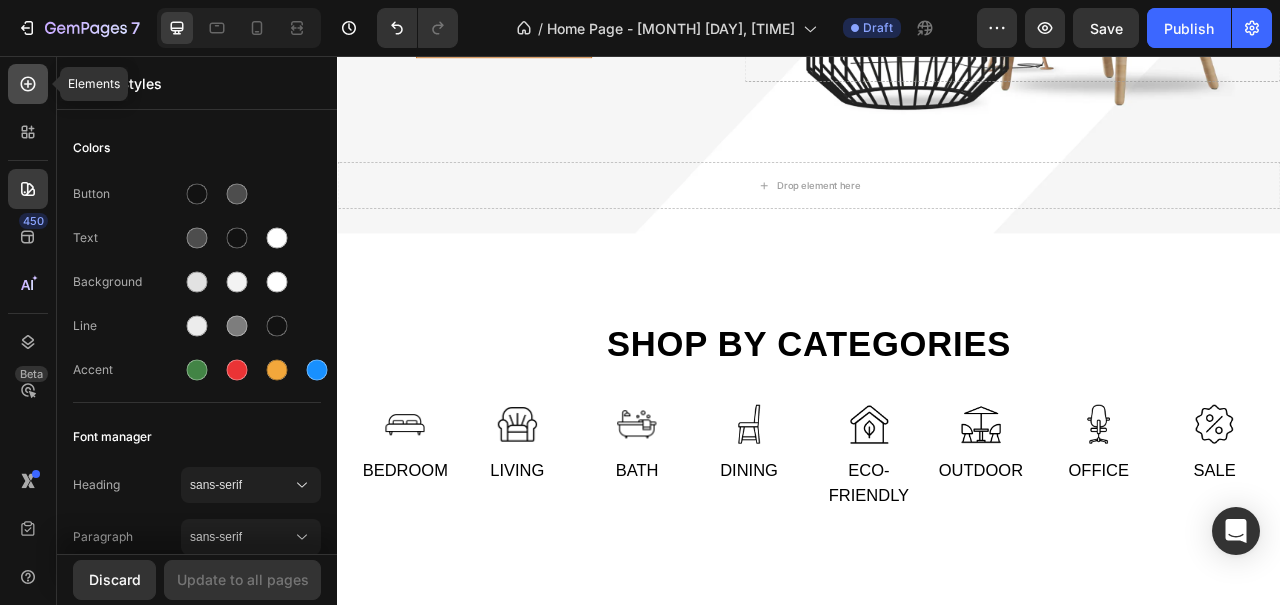 click 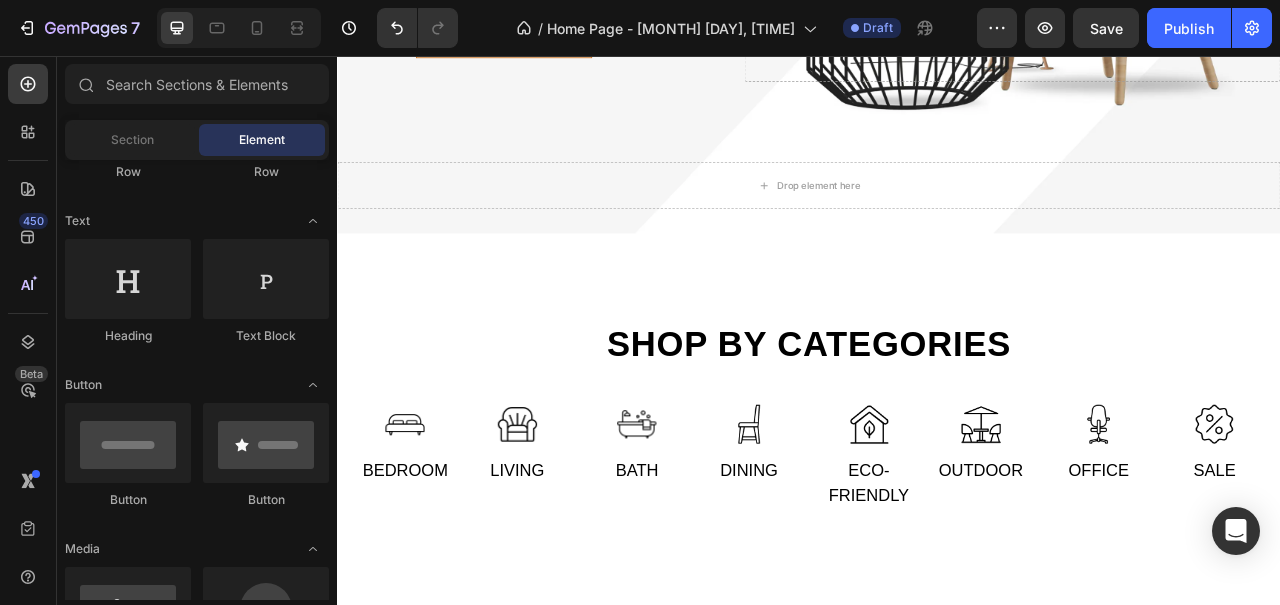 scroll, scrollTop: 0, scrollLeft: 0, axis: both 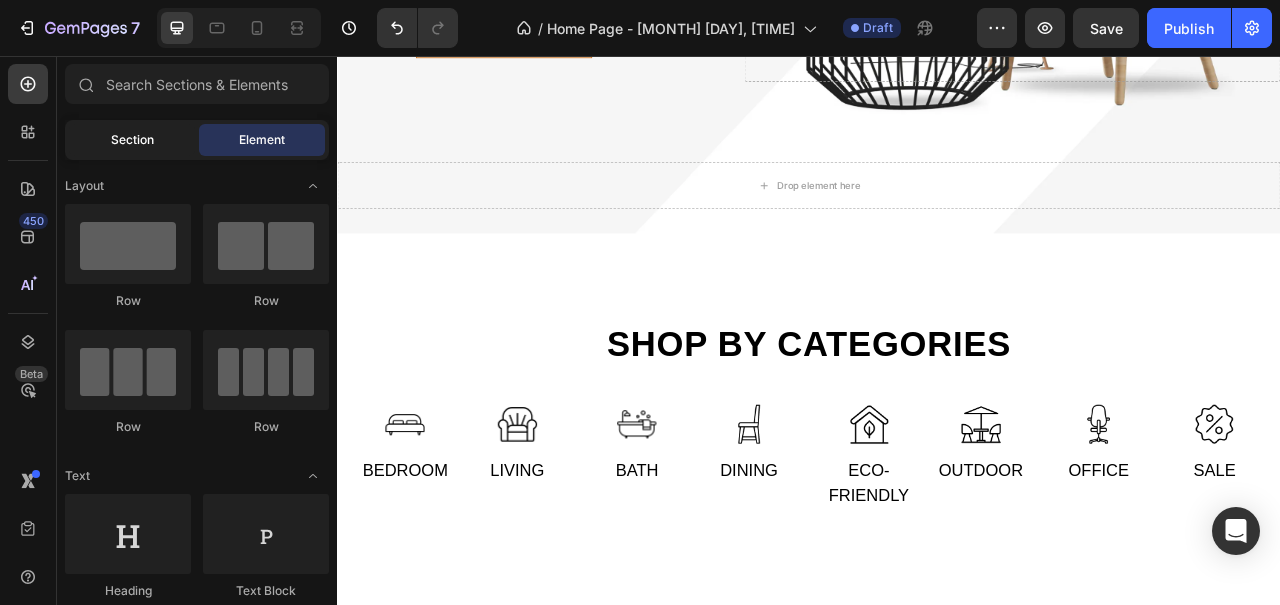 click on "Section" at bounding box center (132, 140) 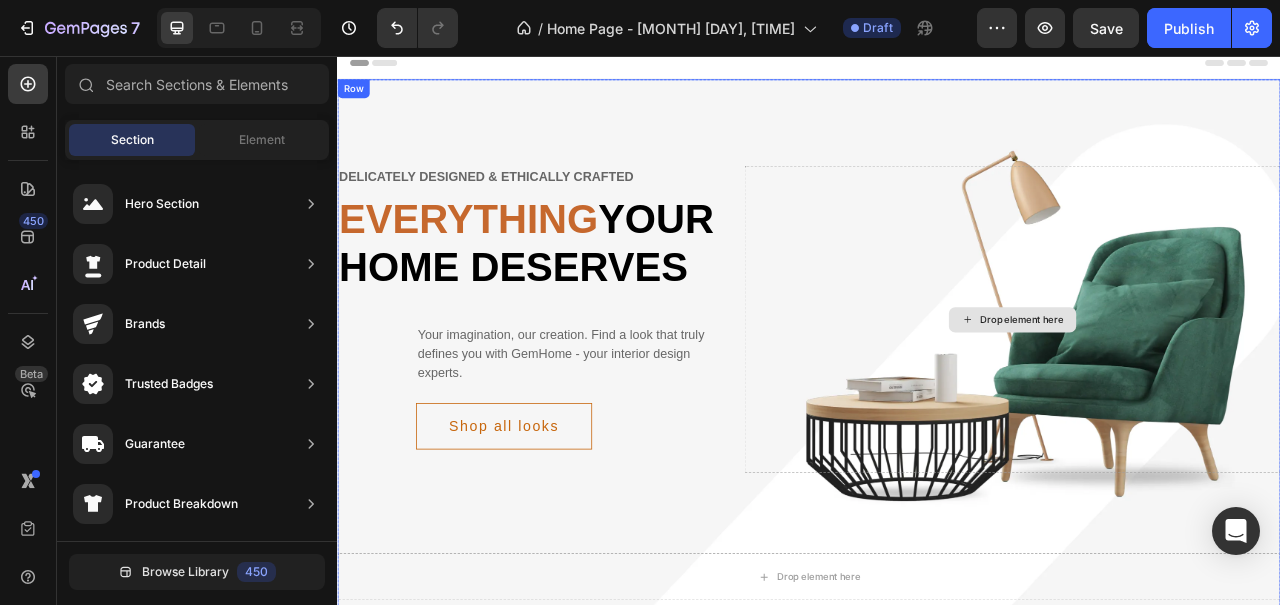 scroll, scrollTop: 0, scrollLeft: 0, axis: both 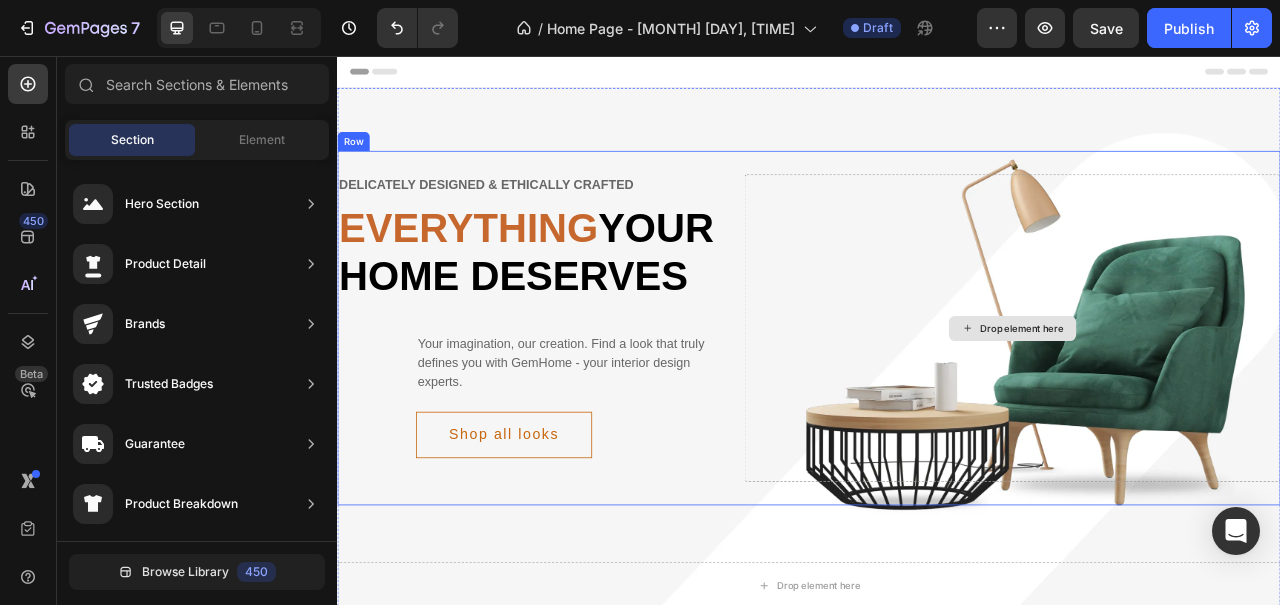 click on "Drop element here" at bounding box center [1196, 402] 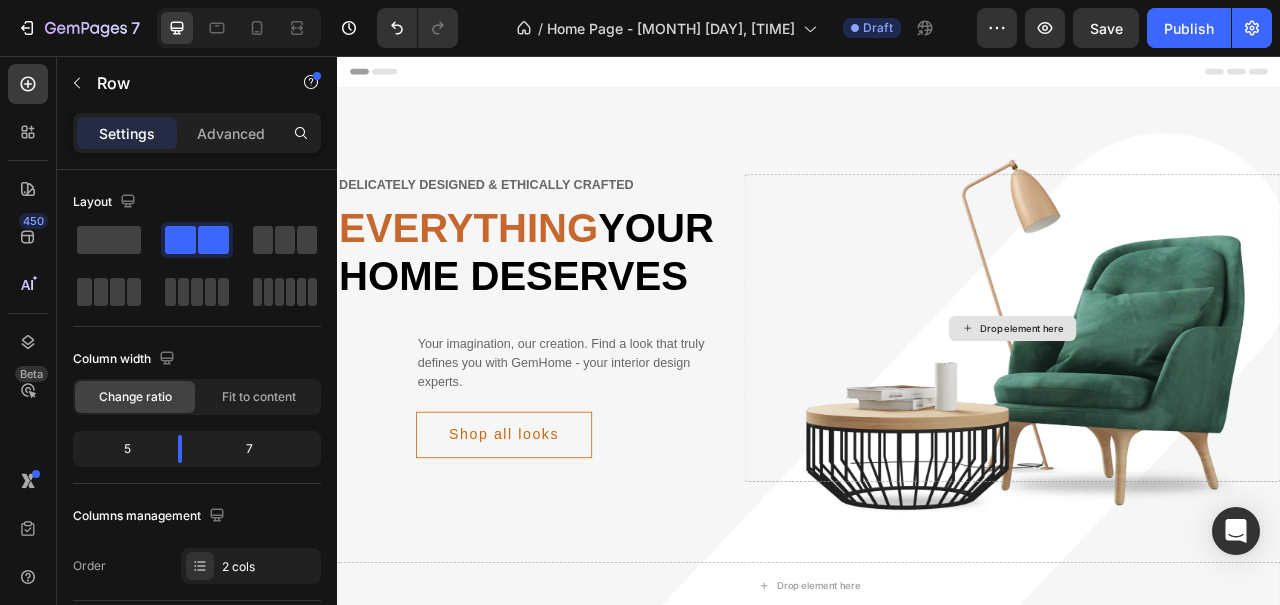 click on "Drop element here" at bounding box center (1208, 403) 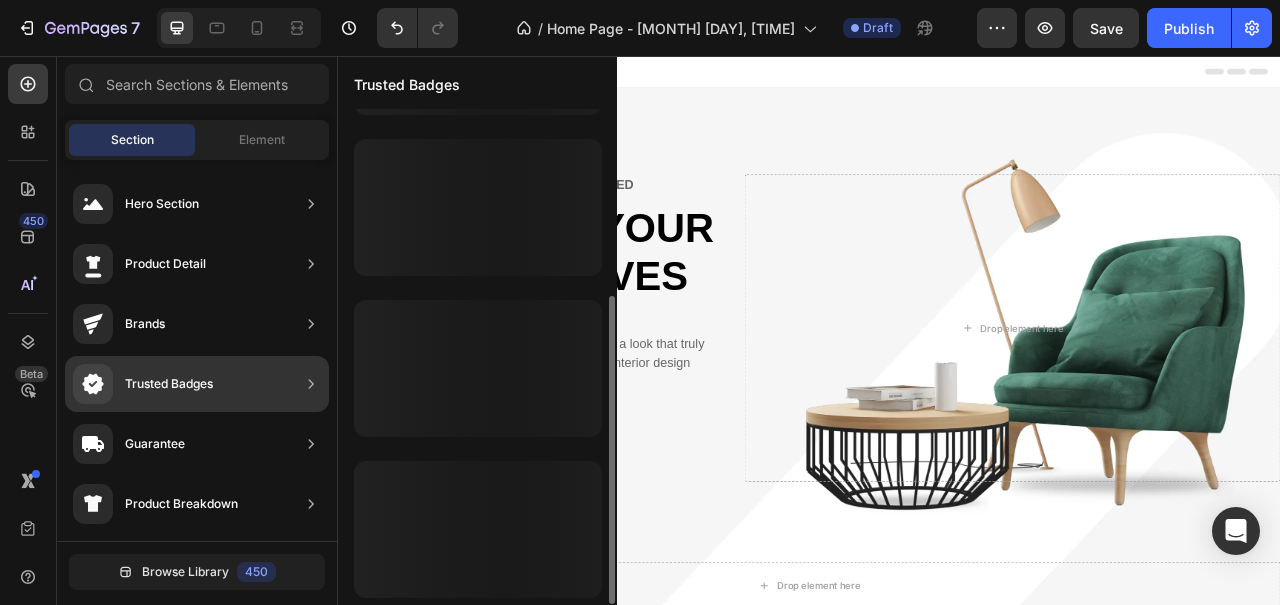 scroll, scrollTop: 298, scrollLeft: 0, axis: vertical 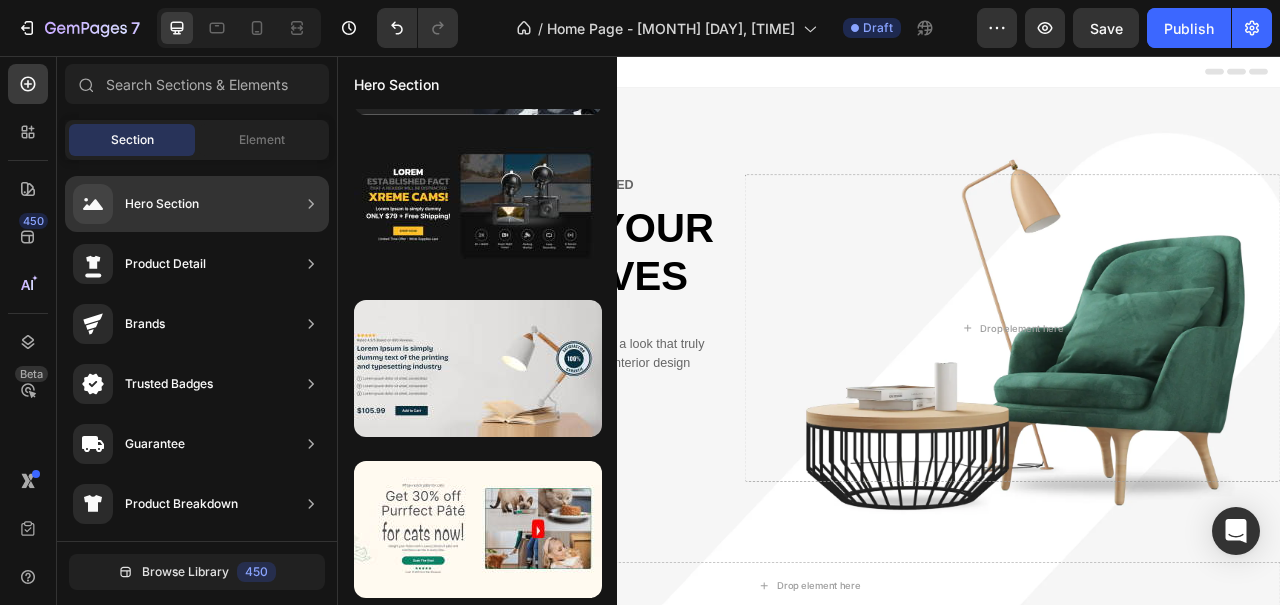 click on "Hero Section" 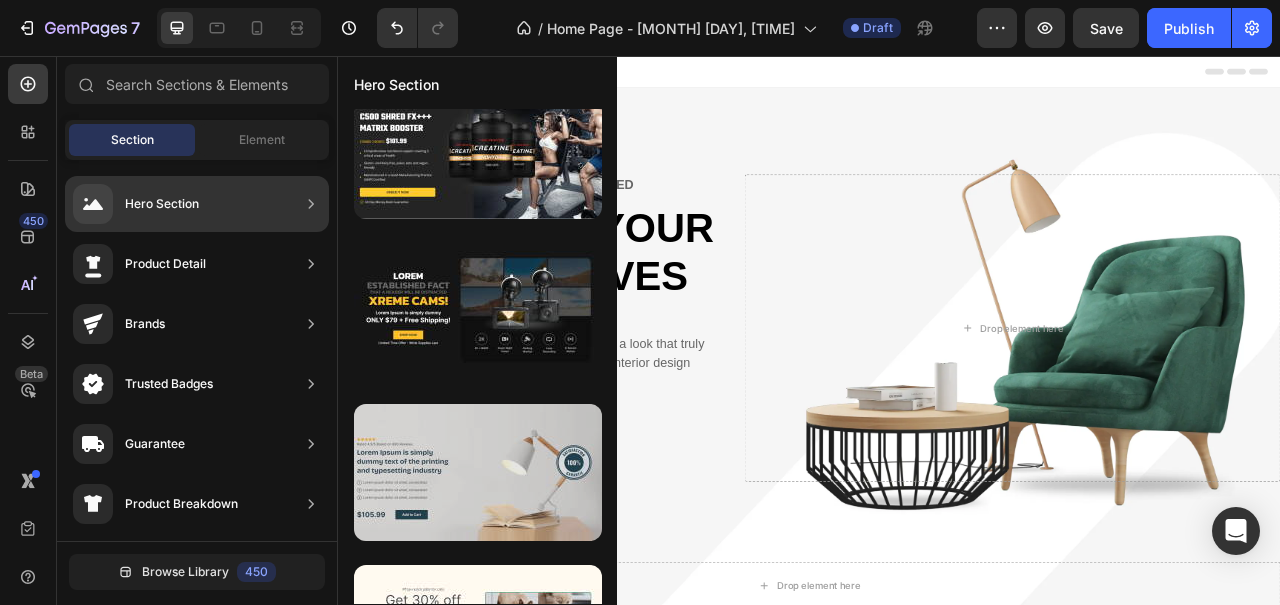 scroll, scrollTop: 0, scrollLeft: 0, axis: both 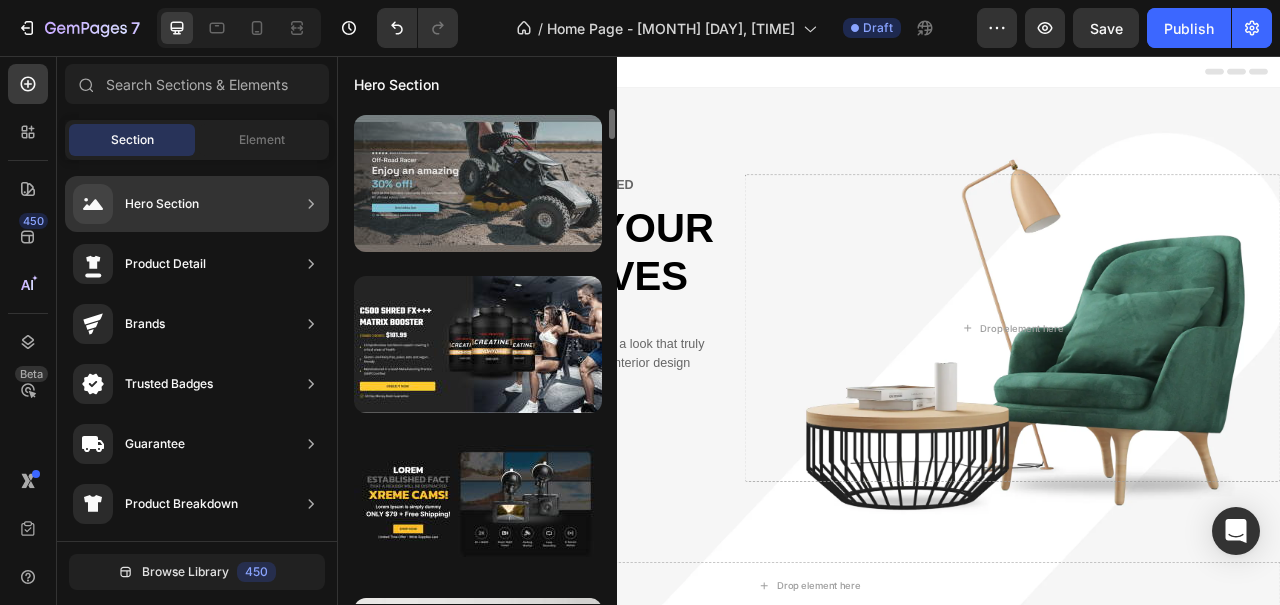 click at bounding box center (478, 183) 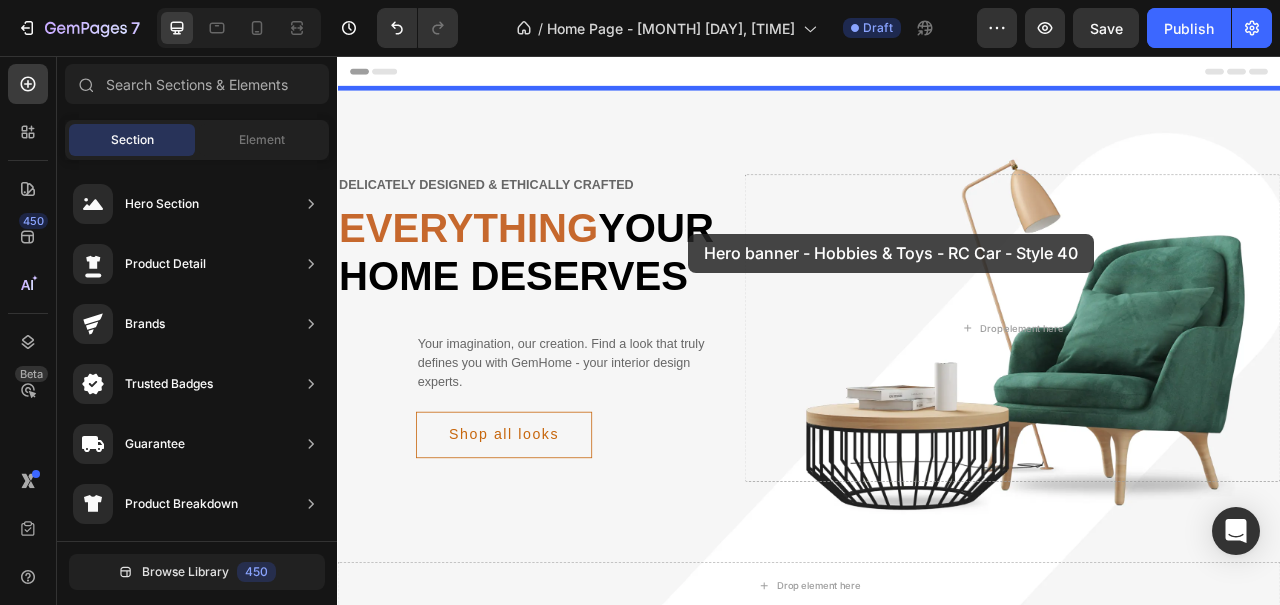 drag, startPoint x: 812, startPoint y: 257, endPoint x: 784, endPoint y: 282, distance: 37.536648 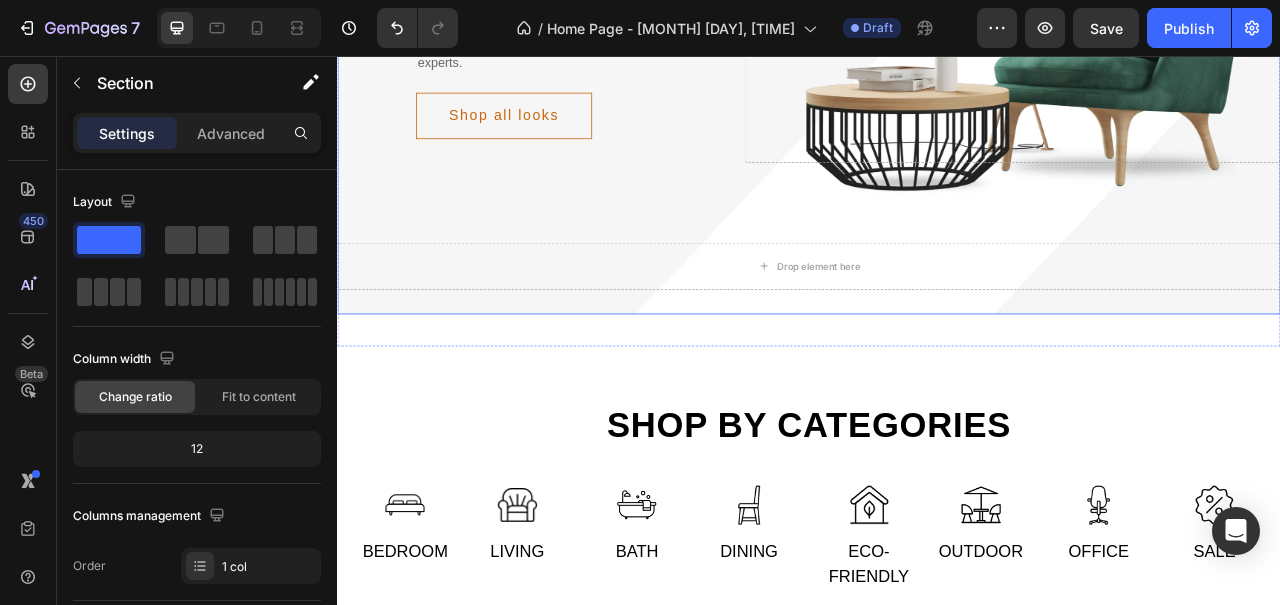 scroll, scrollTop: 1090, scrollLeft: 0, axis: vertical 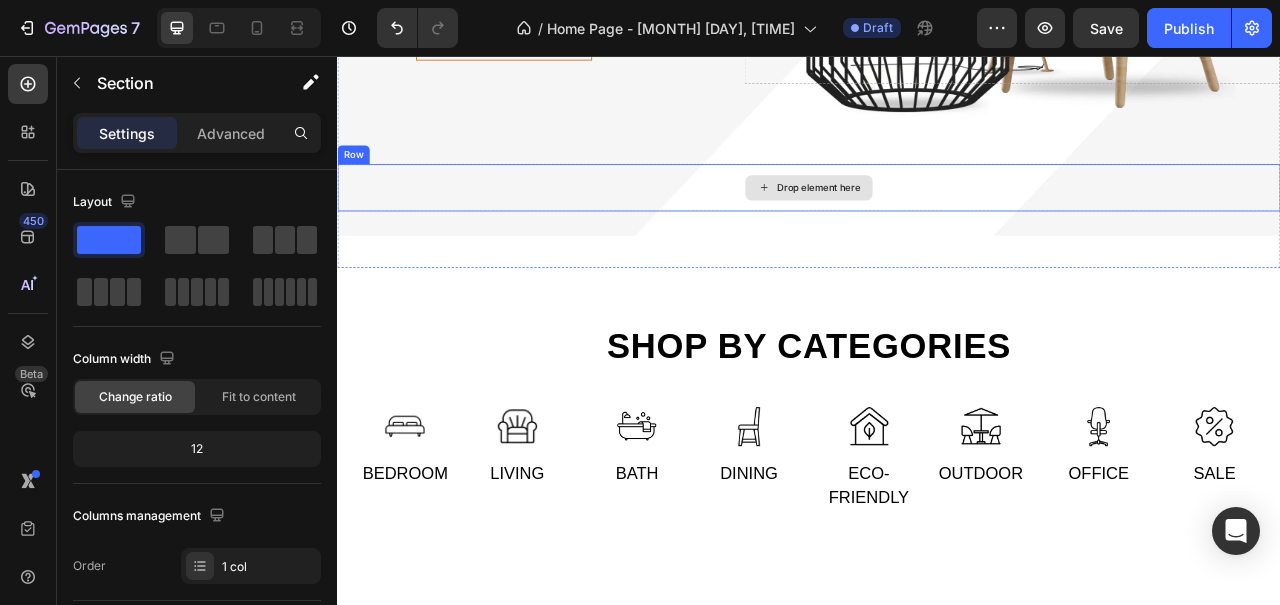 click on "Drop element here" at bounding box center (937, 224) 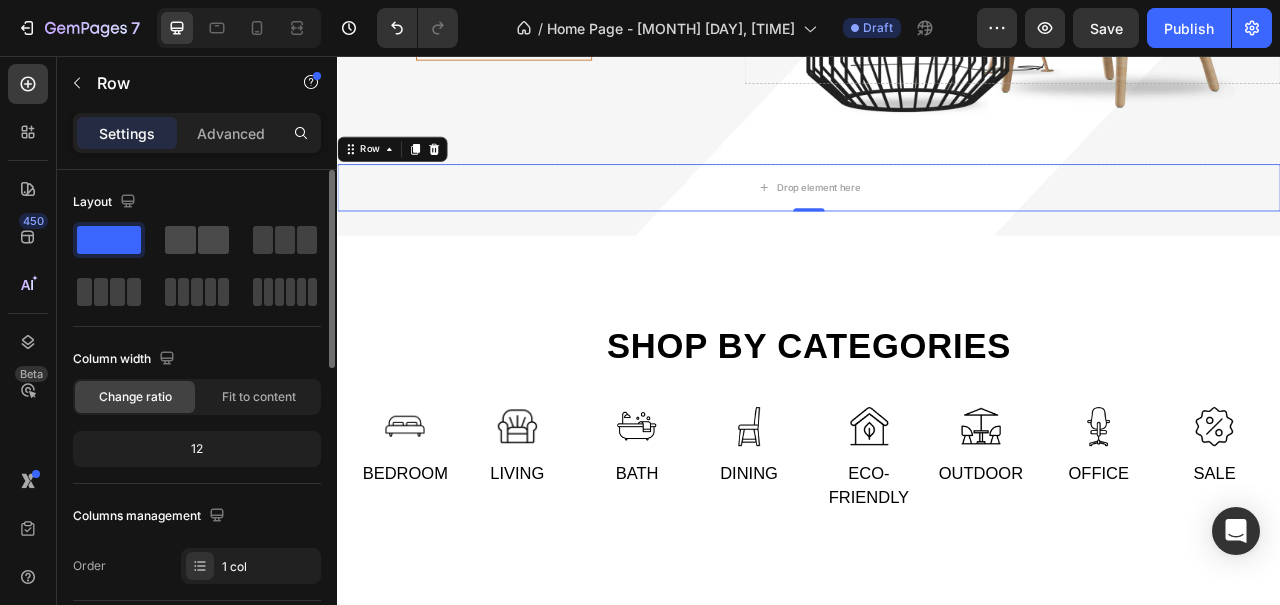 click 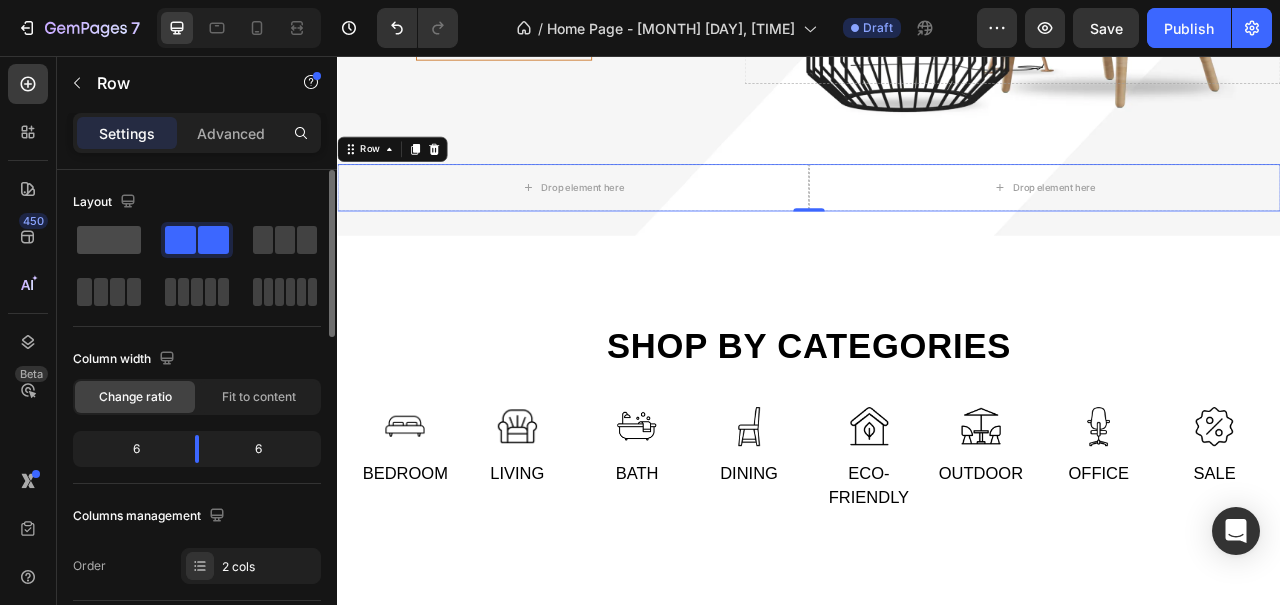 click 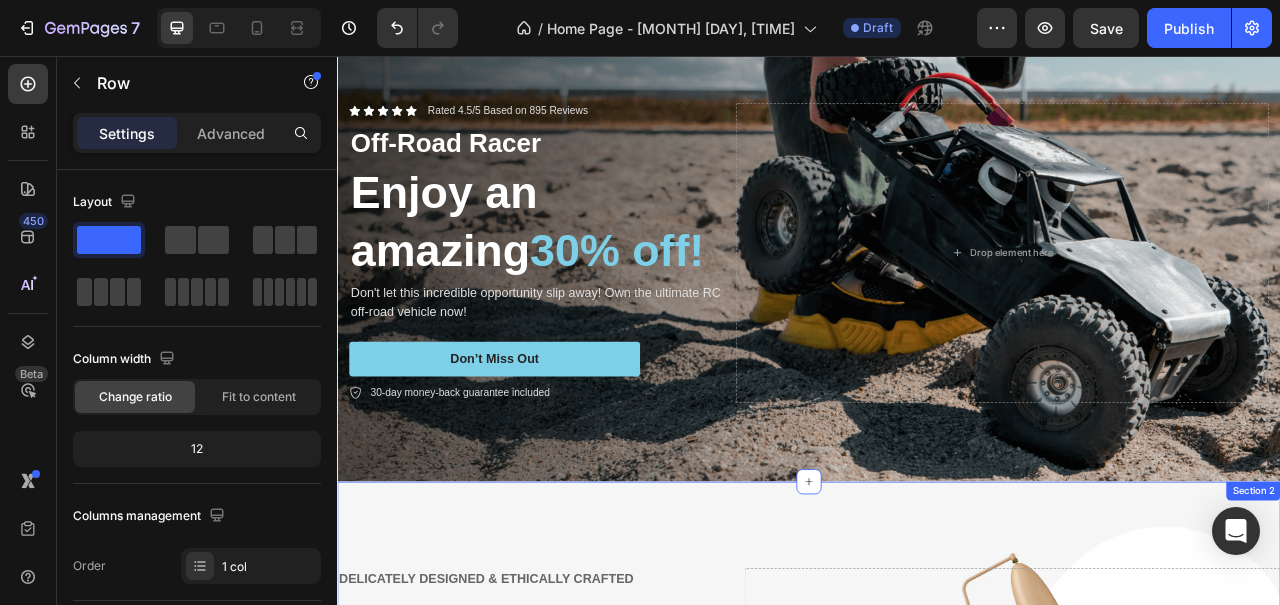 scroll, scrollTop: 0, scrollLeft: 0, axis: both 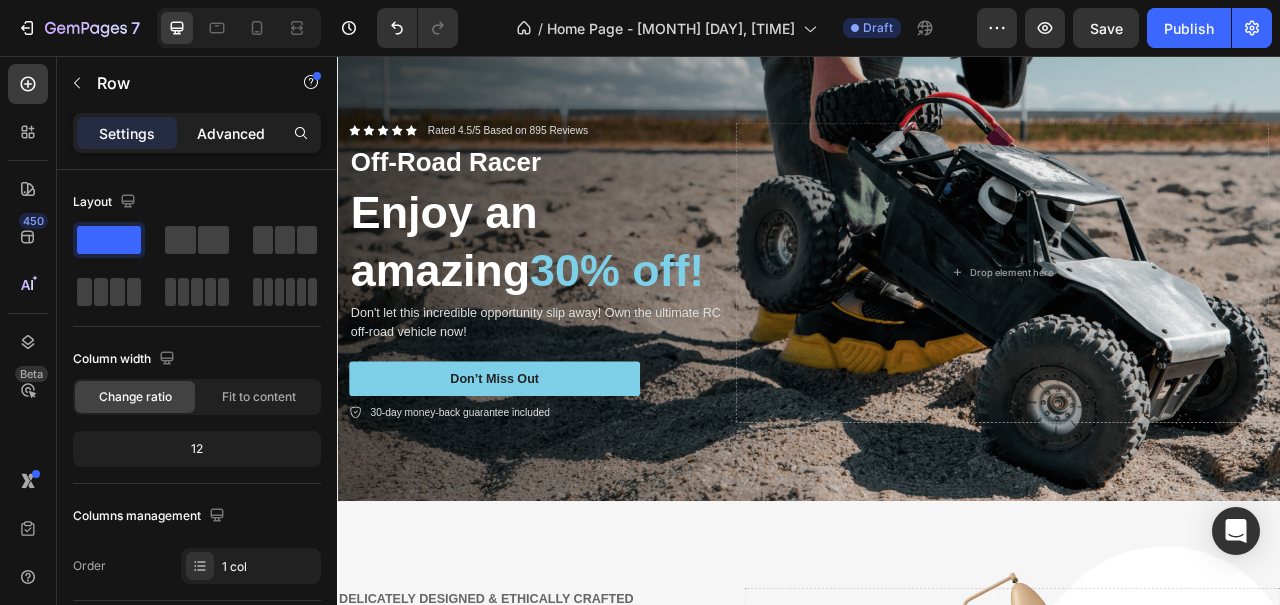 click on "Advanced" at bounding box center [231, 133] 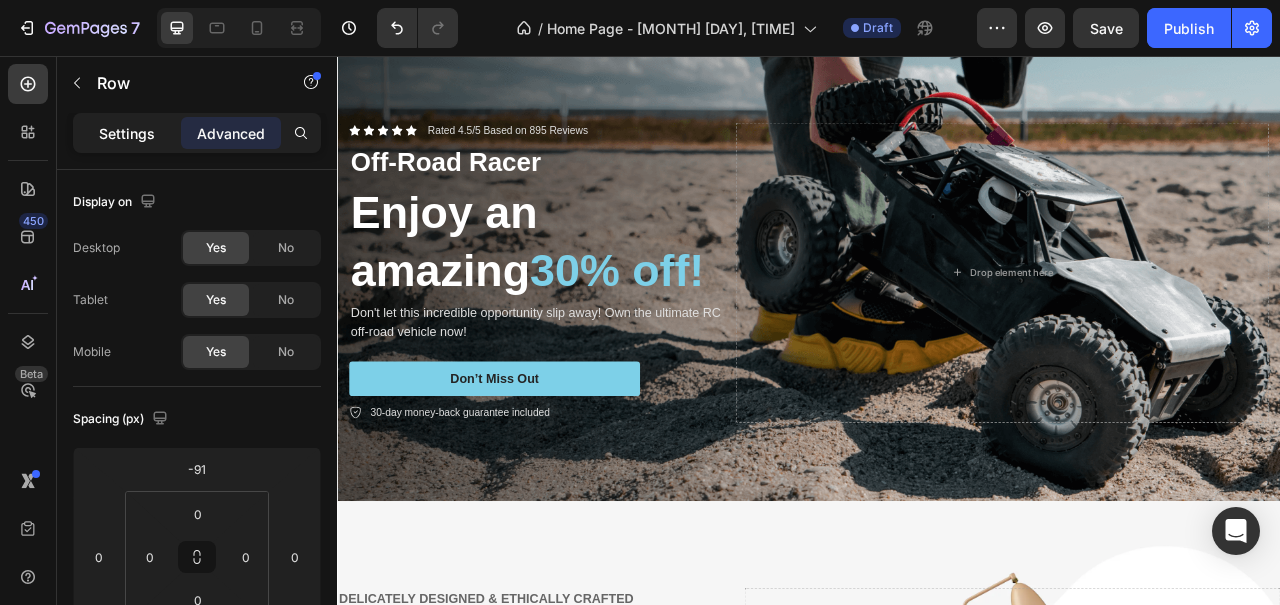 click on "Settings" at bounding box center (127, 133) 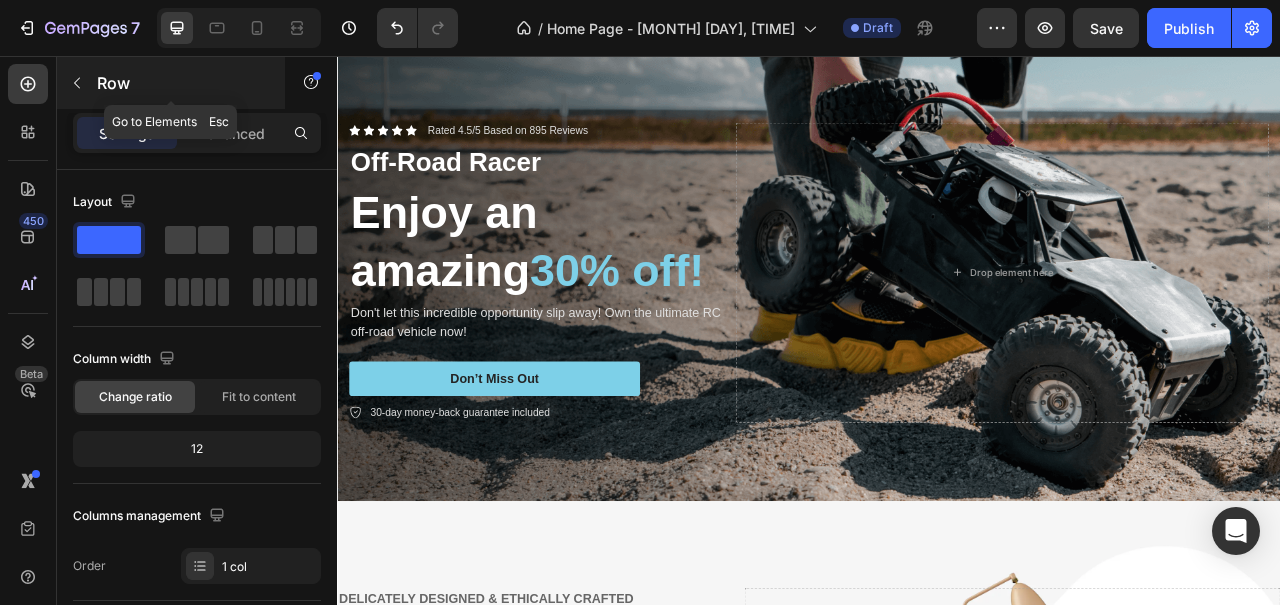 click 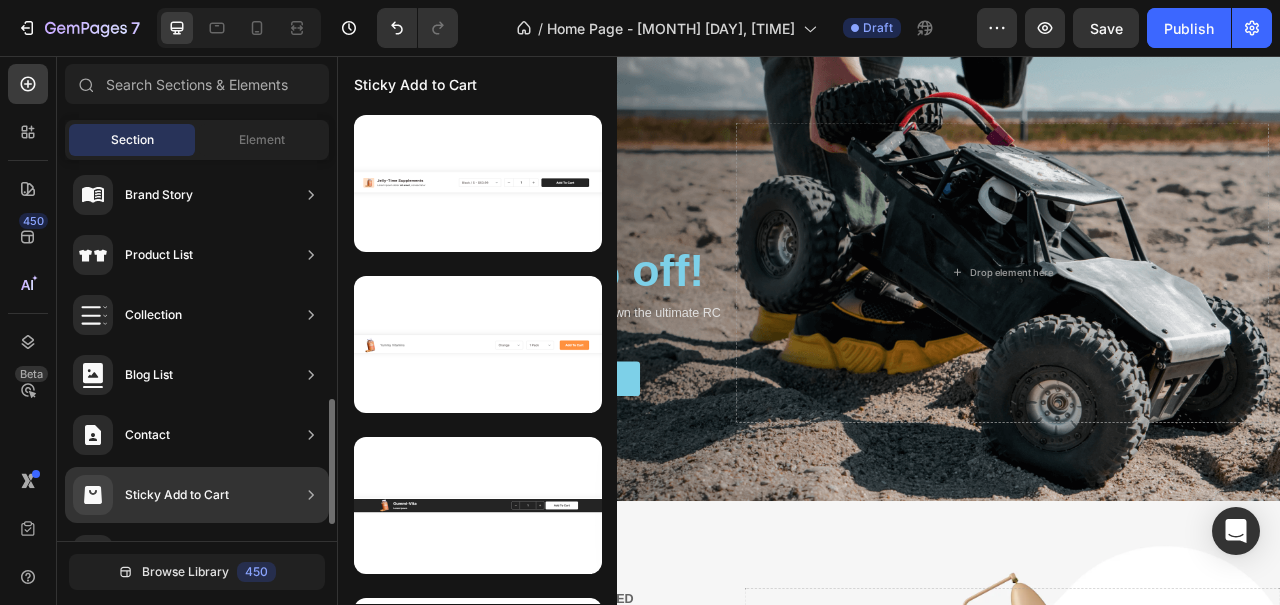 scroll, scrollTop: 779, scrollLeft: 0, axis: vertical 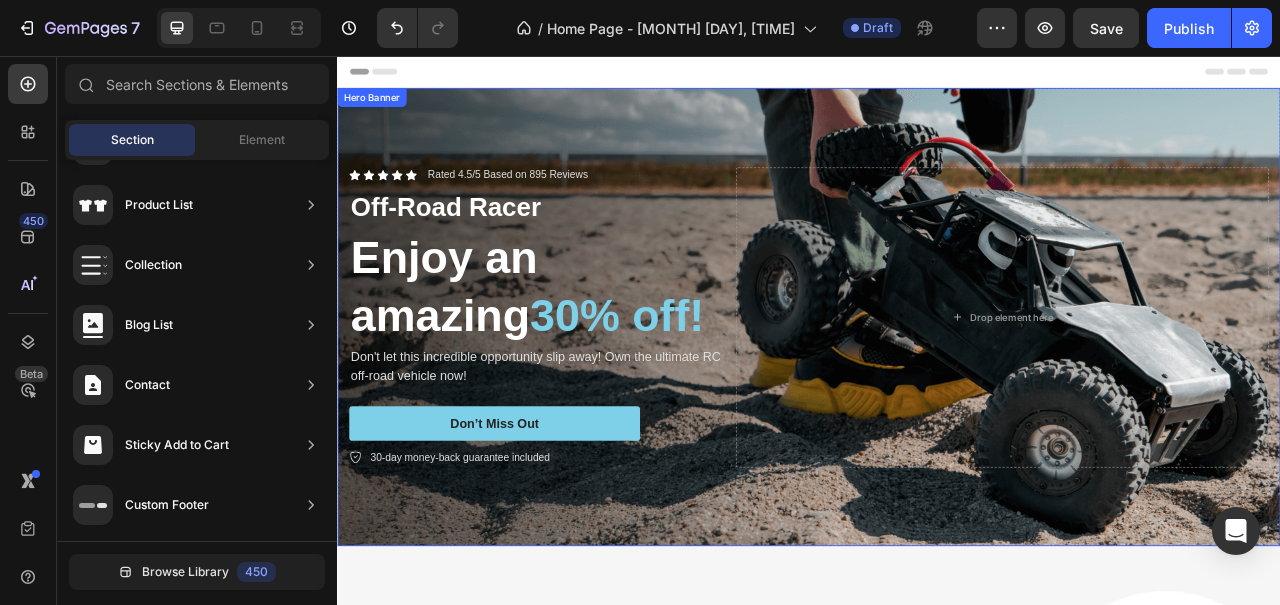 click on "Hero Banner" at bounding box center (381, 109) 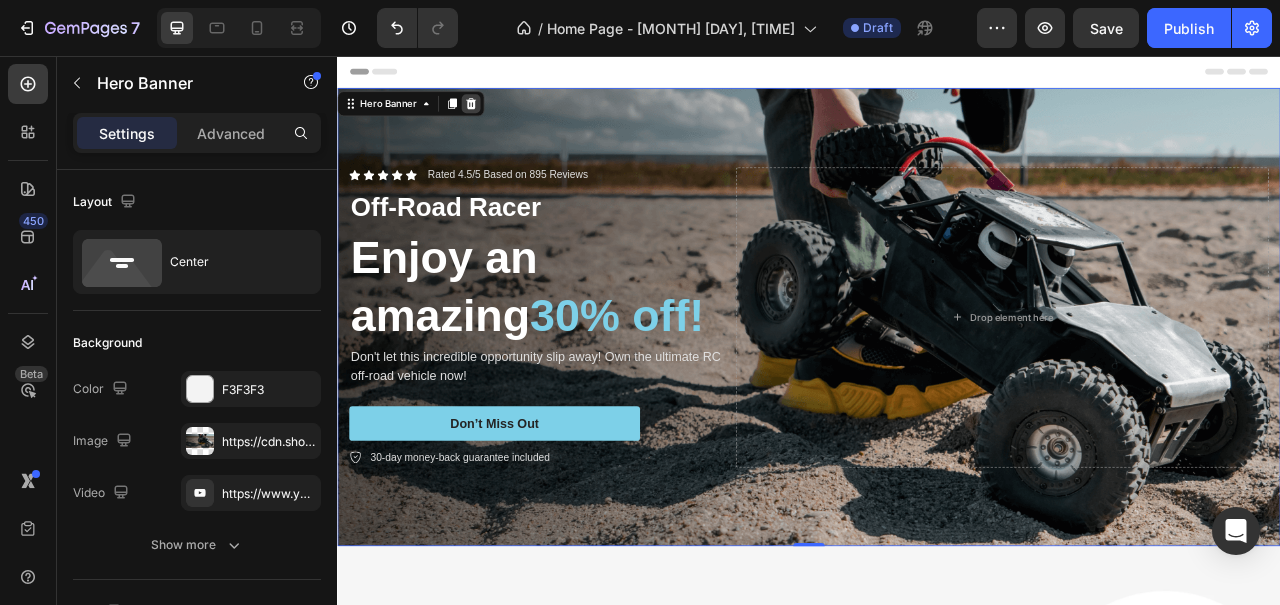 click 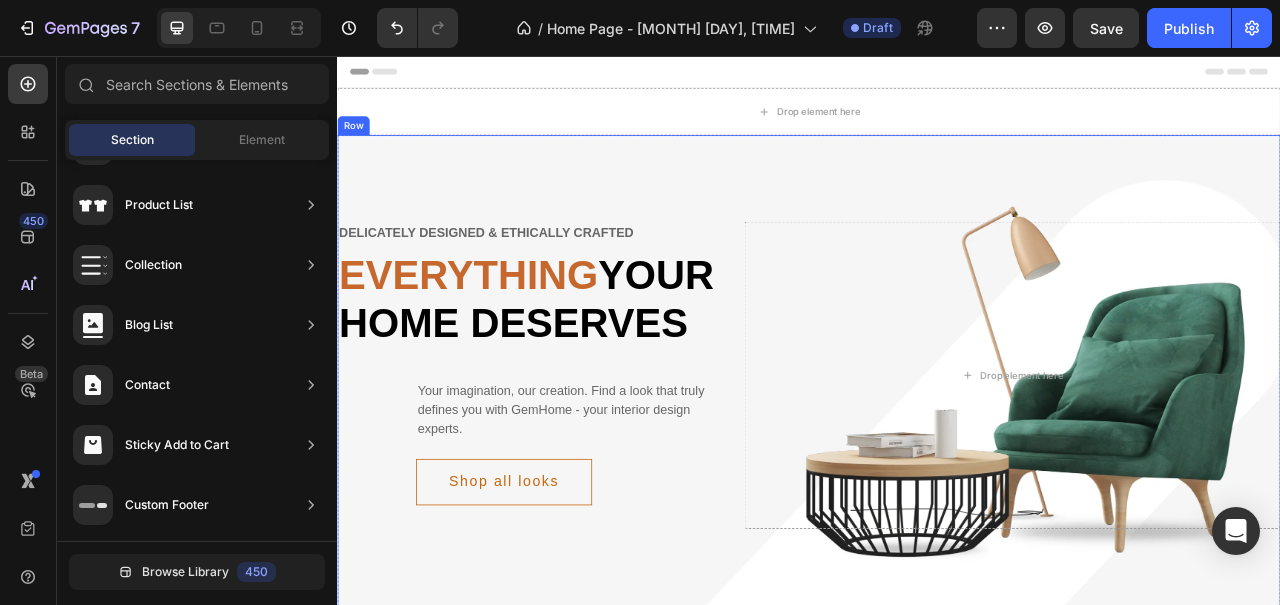 click on "Row" at bounding box center [357, 145] 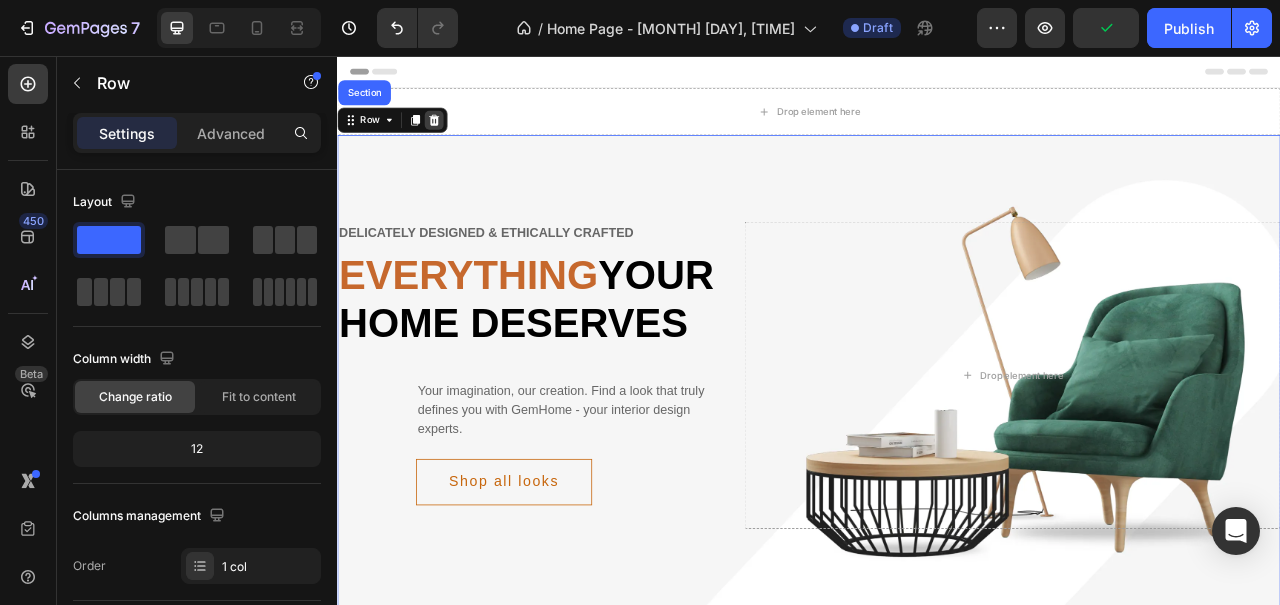 click 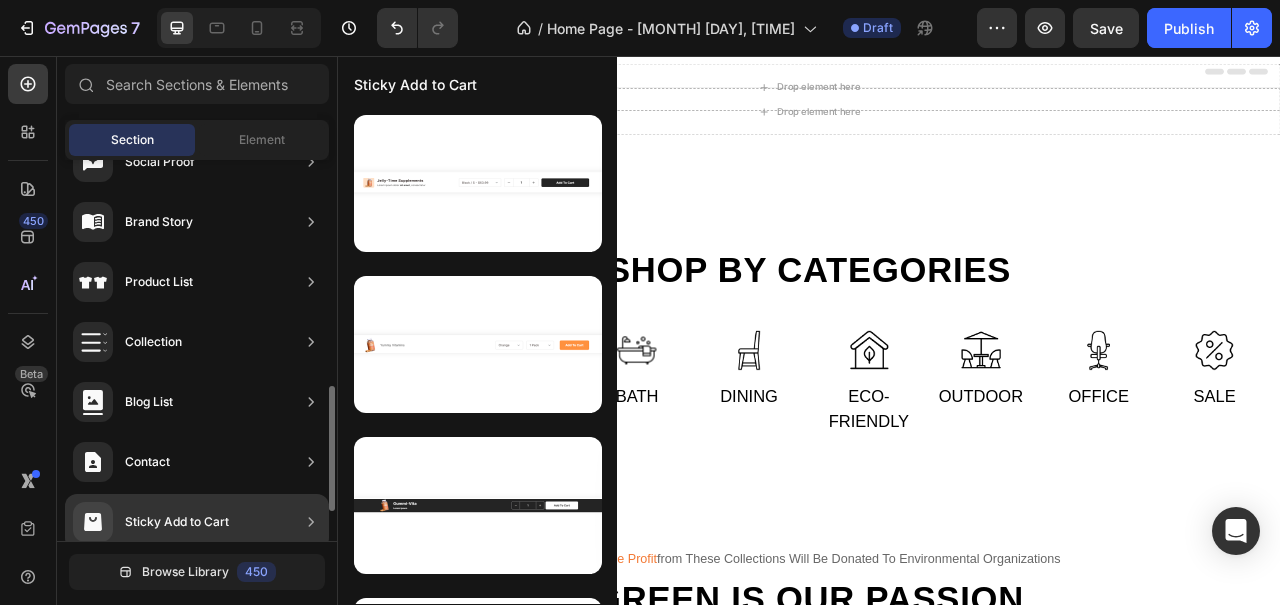 scroll, scrollTop: 779, scrollLeft: 0, axis: vertical 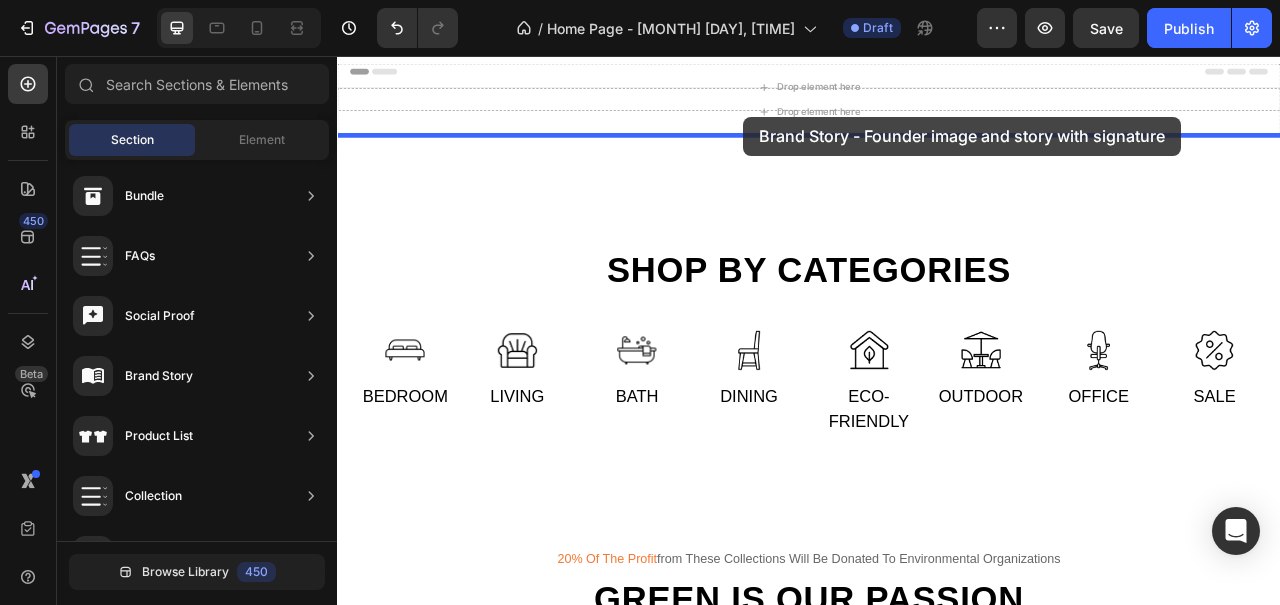 drag, startPoint x: 854, startPoint y: 254, endPoint x: 854, endPoint y: 133, distance: 121 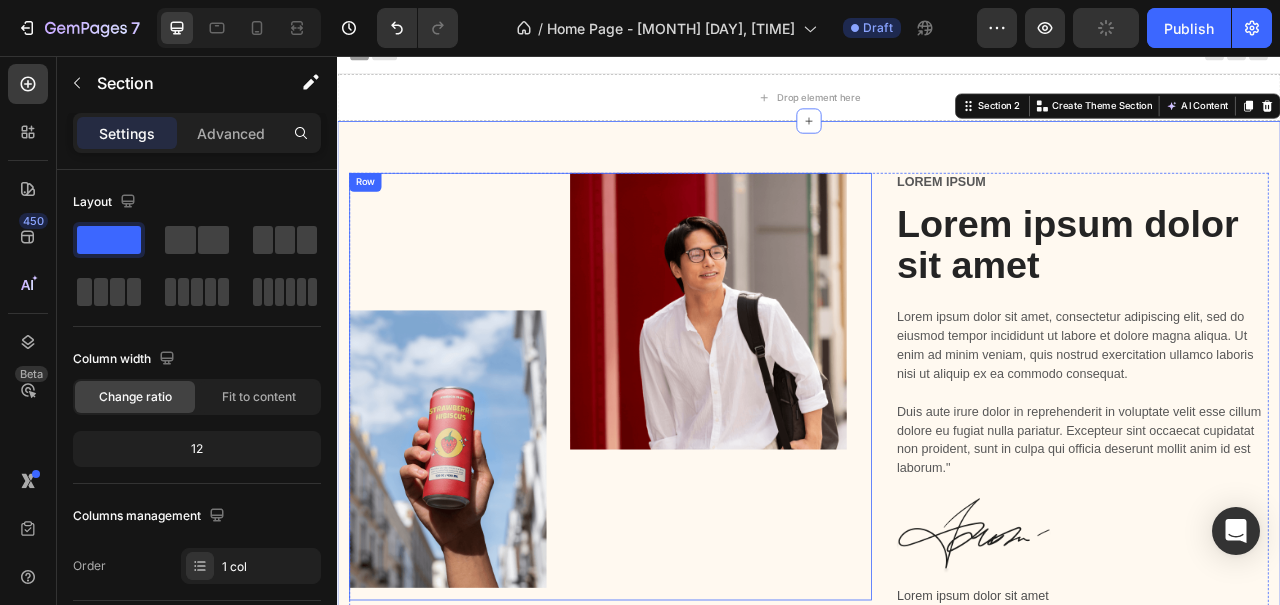 scroll, scrollTop: 0, scrollLeft: 0, axis: both 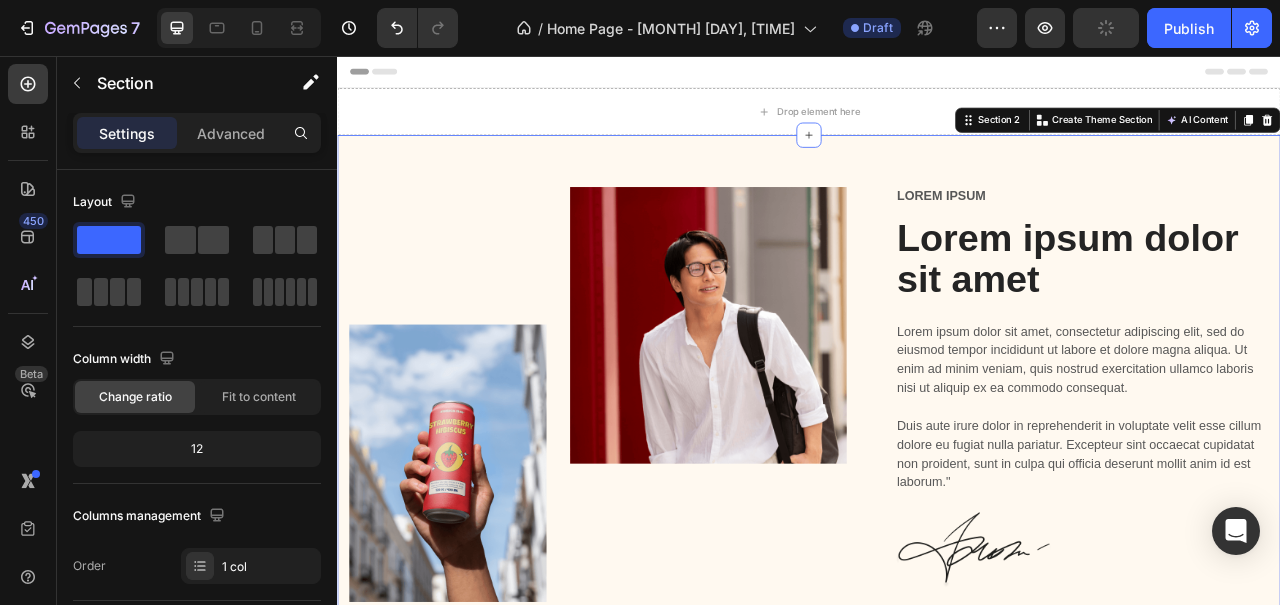 click on "Image Image Row Lorem ipsum Text Block Lorem ipsum dolor sit amet Heading Lorem ipsum dolor sit amet, consectetur adipiscing elit, sed do eiusmod tempor incididunt ut labore et dolore magna aliqua. Ut enim ad minim veniam, quis nostrud exercitation ullamco laboris nisi ut aliquip ex ea commodo consequat. Duis aute irure dolor in reprehenderit in voluptate velit esse cillum dolore eu fugiat nulla pariatur. Excepteur sint occaecat cupidatat non proident, sunt in culpa qui officia deserunt mollit anim id est laborum." Text Block Image Lorem ipsum dolor sit amet Text Block Row Section 2   You can create reusable sections Create Theme Section AI Content Write with GemAI What would you like to describe here? Tone and Voice Persuasive Product Japanese Plates Show more Generate" at bounding box center (937, 500) 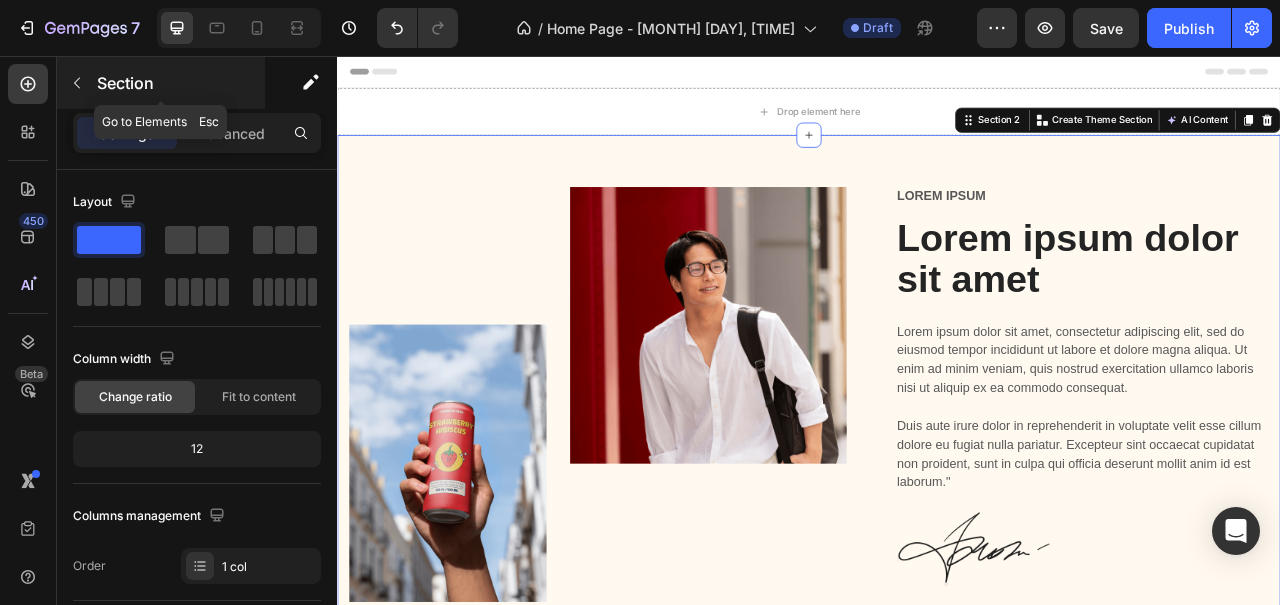 click at bounding box center (77, 83) 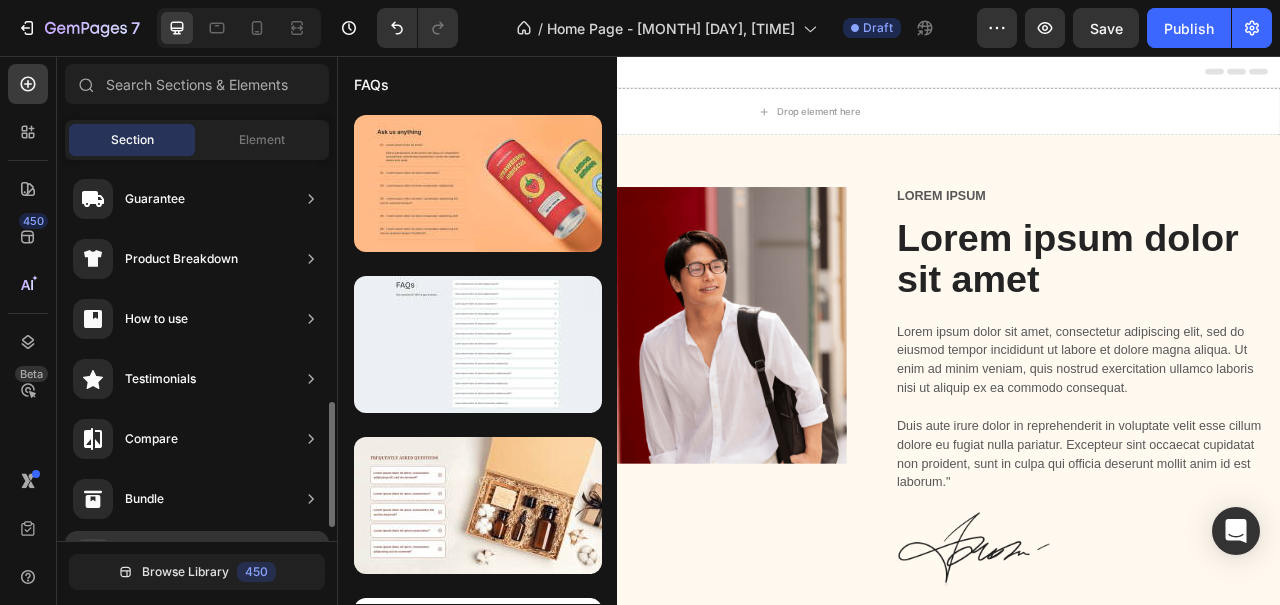 scroll, scrollTop: 0, scrollLeft: 0, axis: both 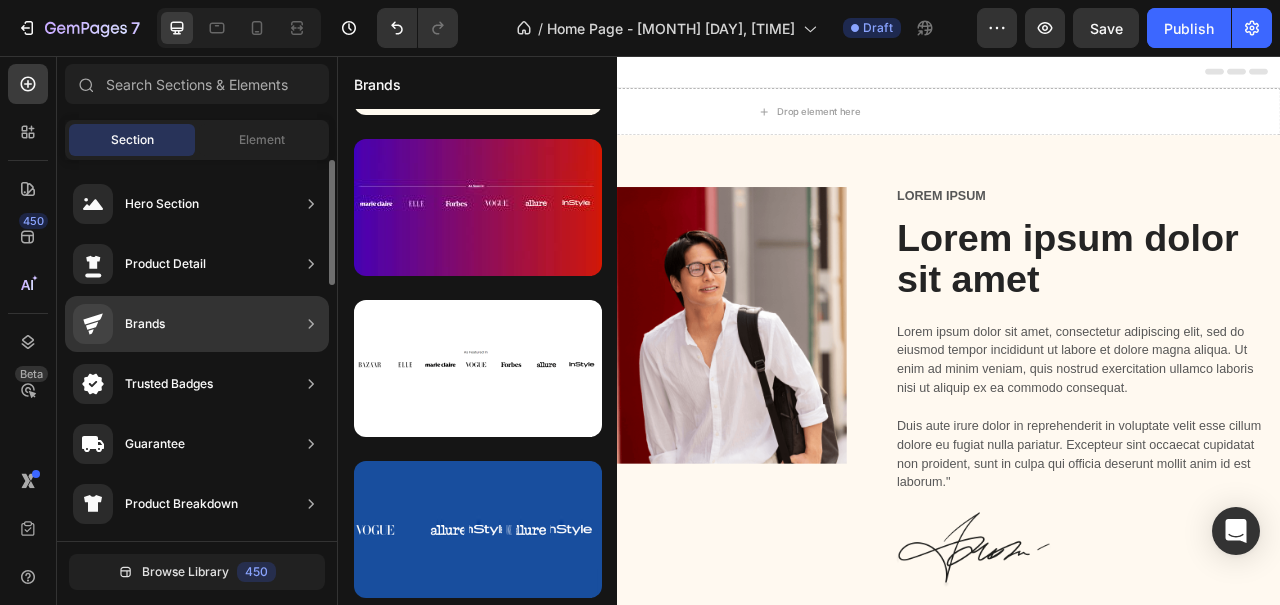 click on "Brands" 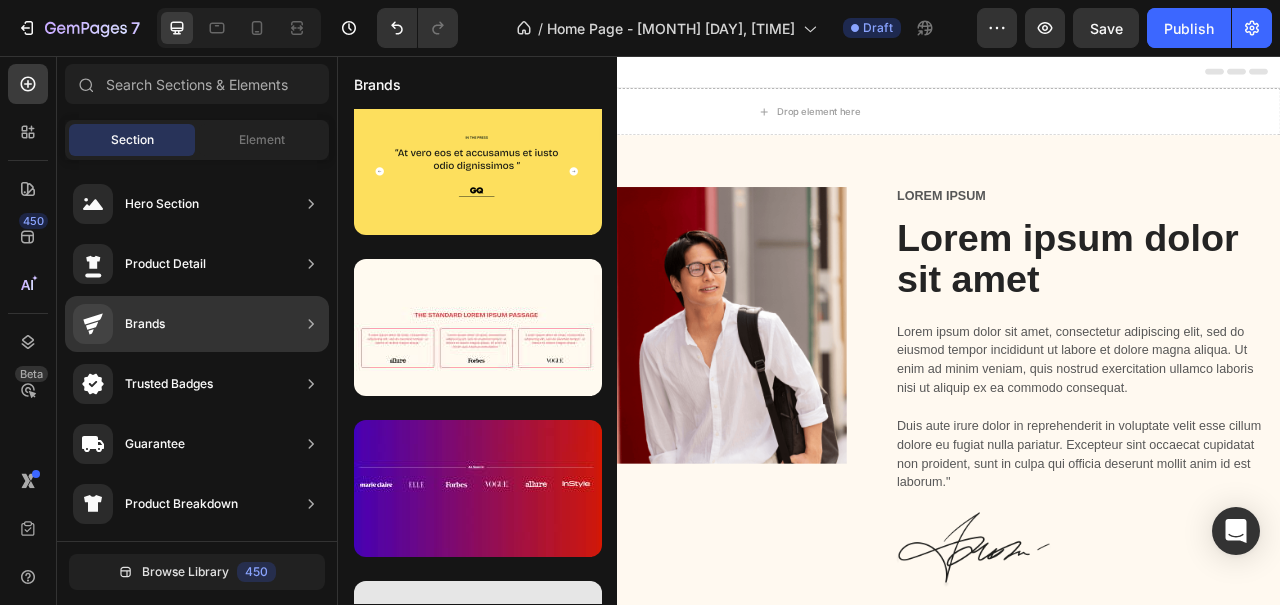 scroll, scrollTop: 0, scrollLeft: 0, axis: both 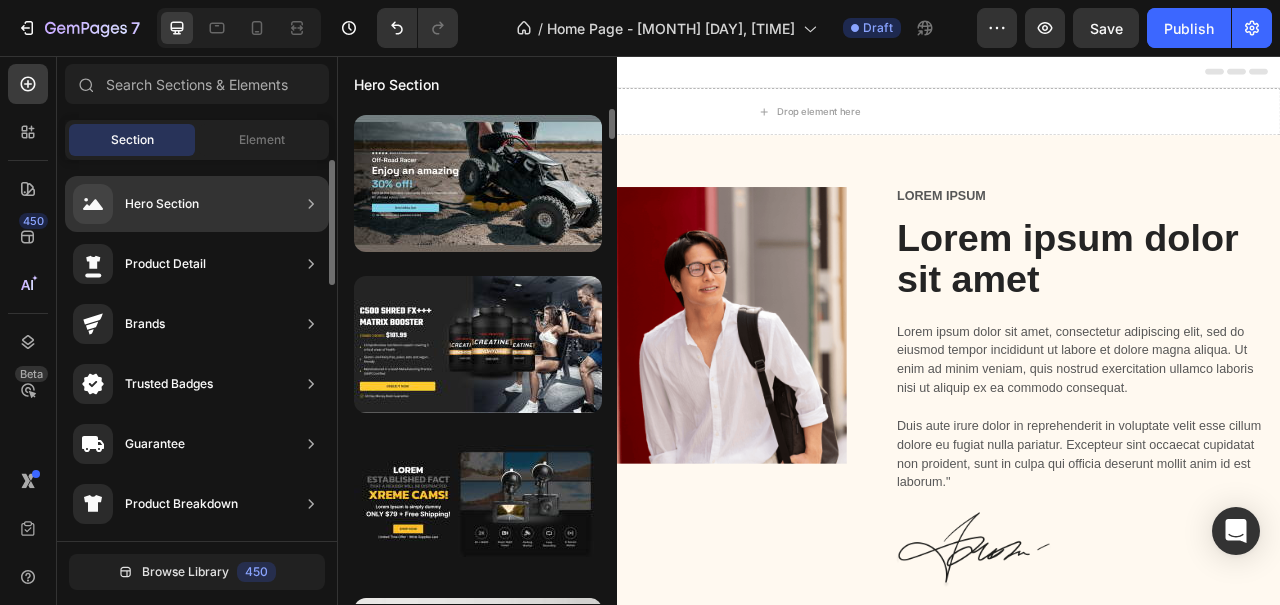 click on "Hero Section" 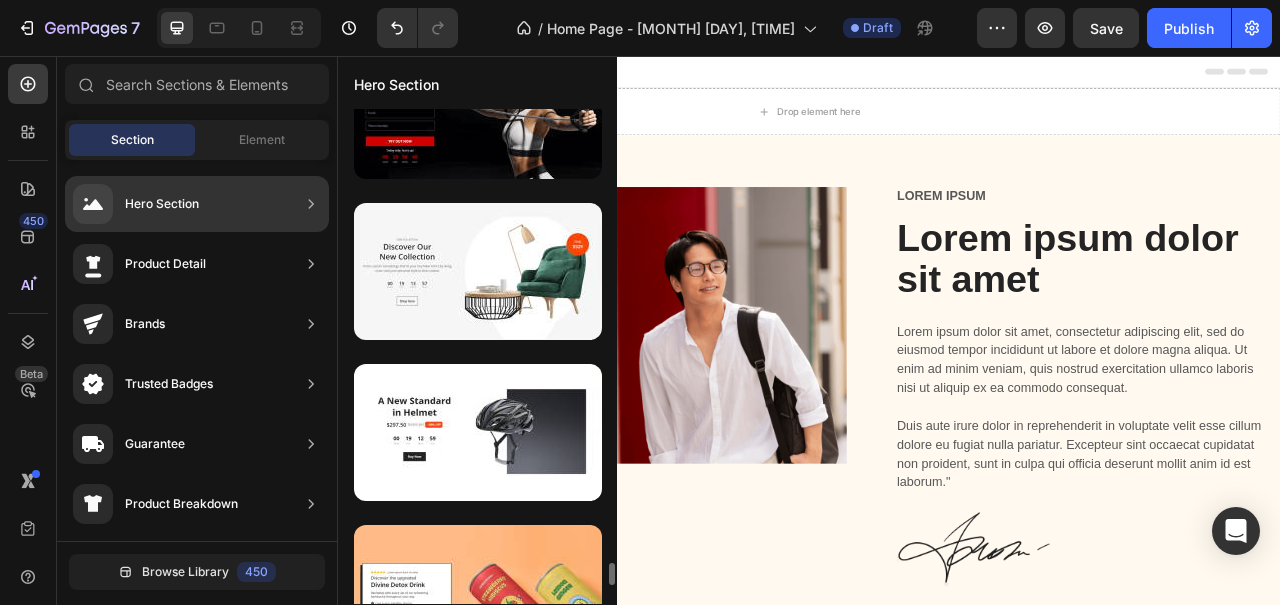 scroll, scrollTop: 10215, scrollLeft: 0, axis: vertical 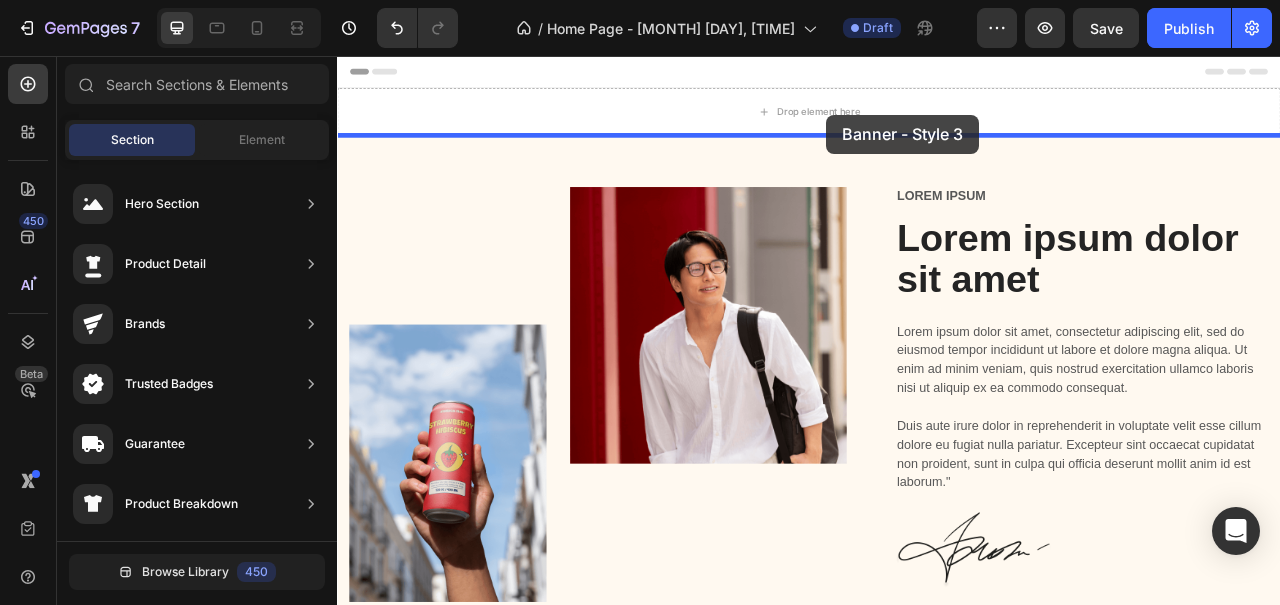 drag, startPoint x: 831, startPoint y: 375, endPoint x: 957, endPoint y: 125, distance: 279.95715 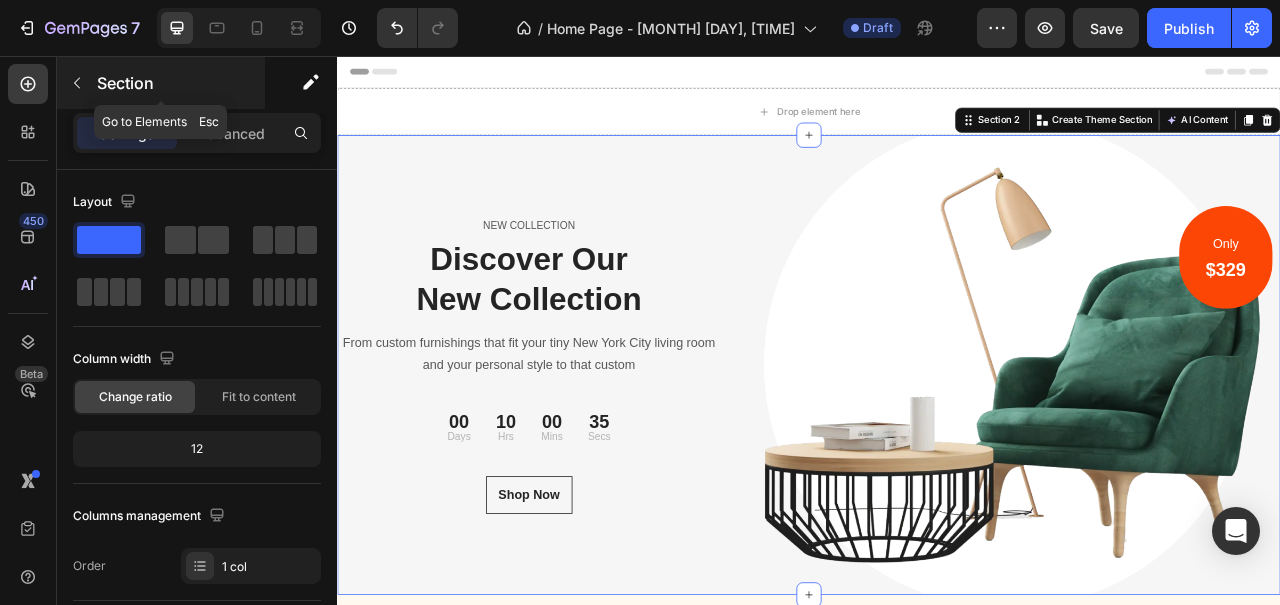 click at bounding box center (77, 83) 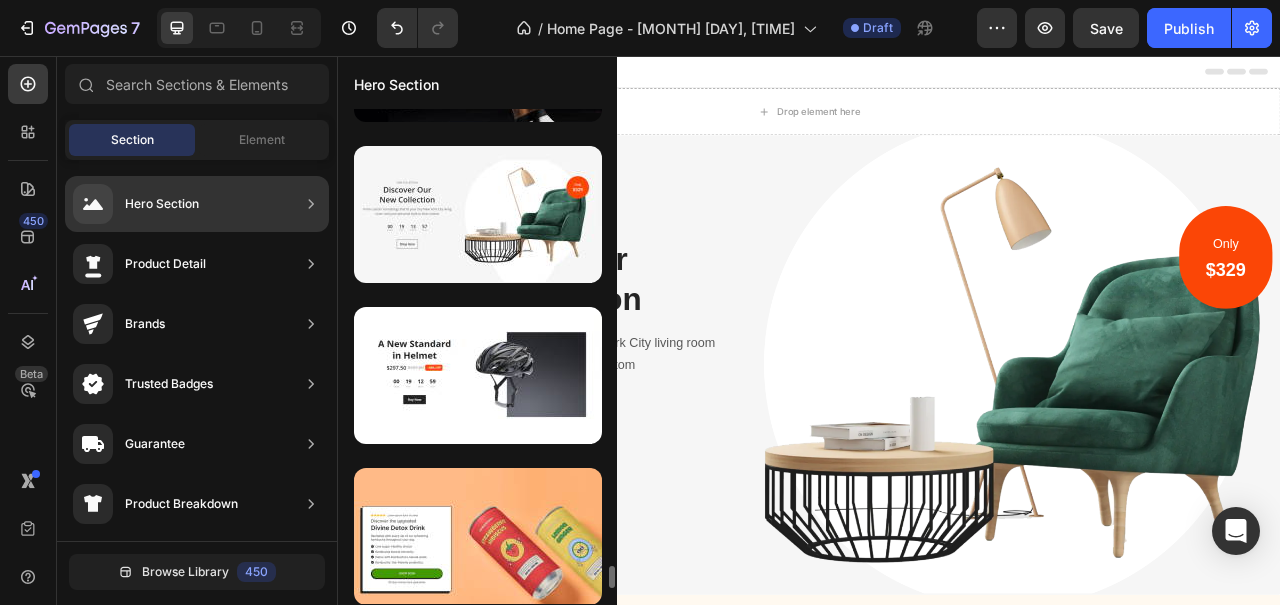 scroll, scrollTop: 10233, scrollLeft: 0, axis: vertical 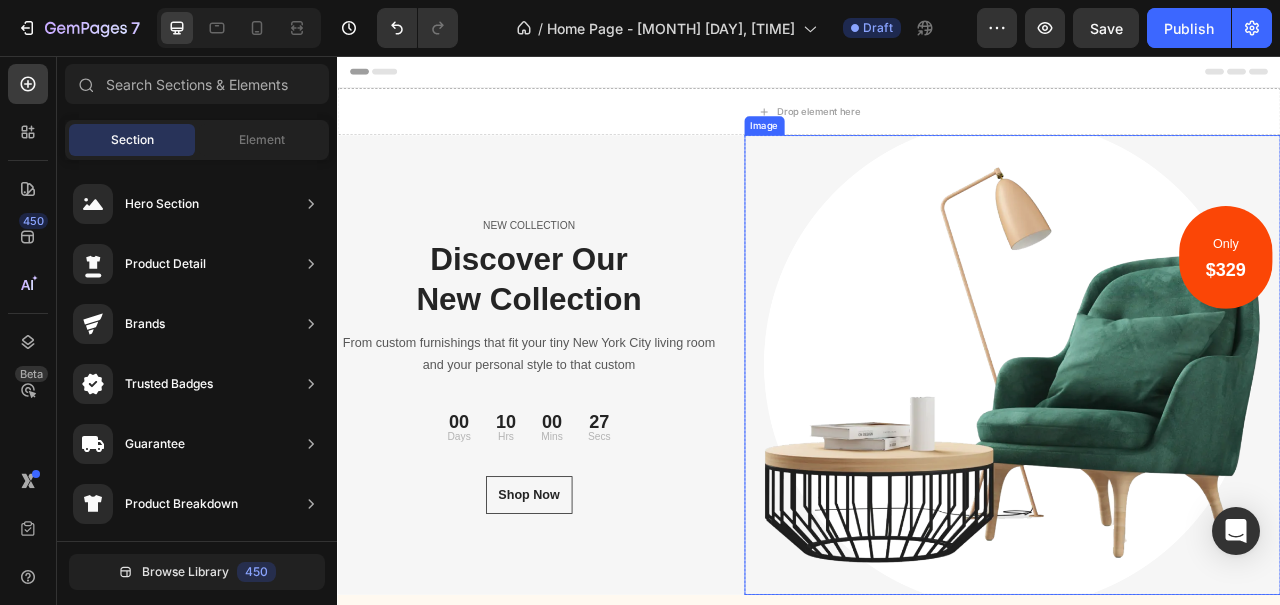 click at bounding box center [1196, 449] 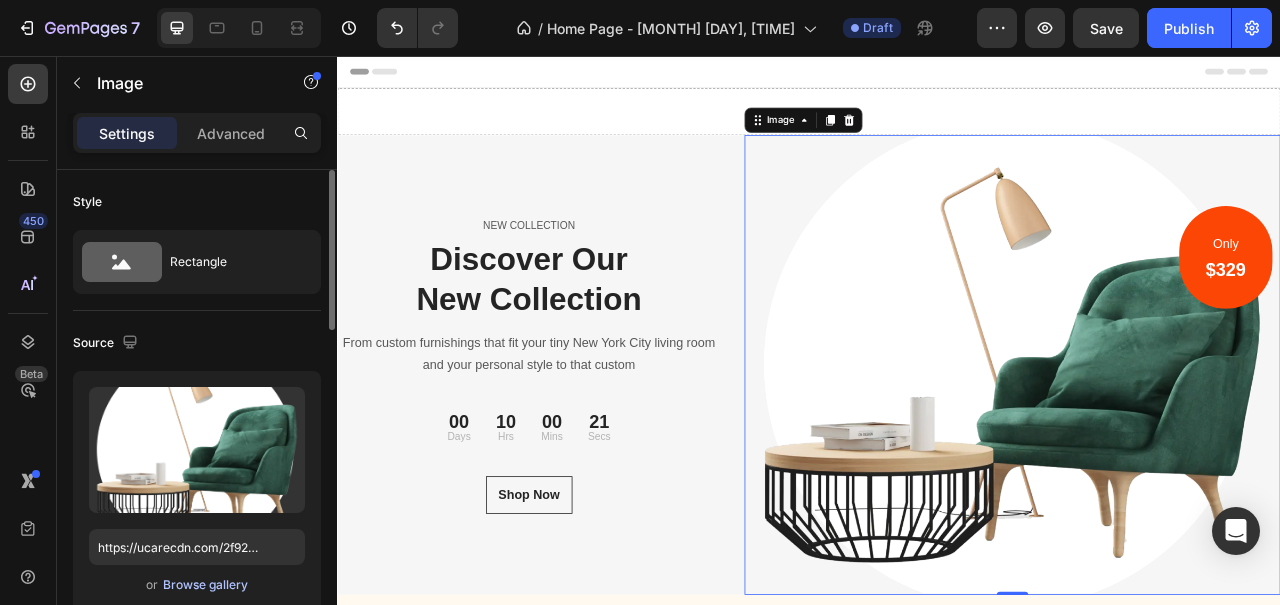 click on "Browse gallery" at bounding box center [205, 585] 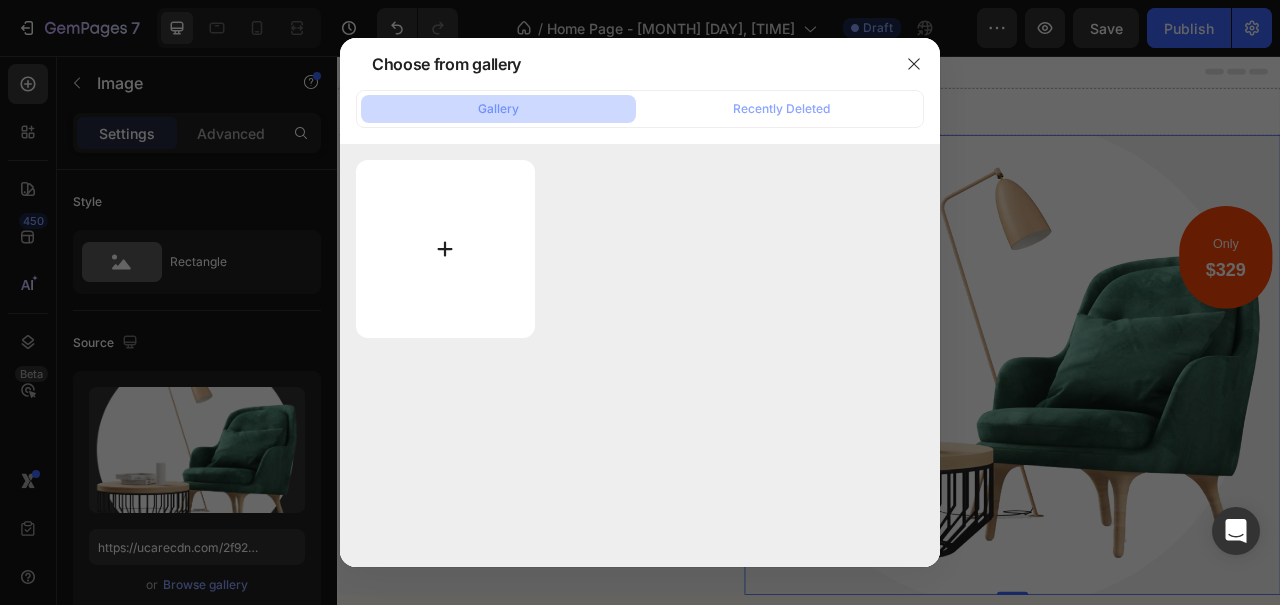 click at bounding box center [445, 249] 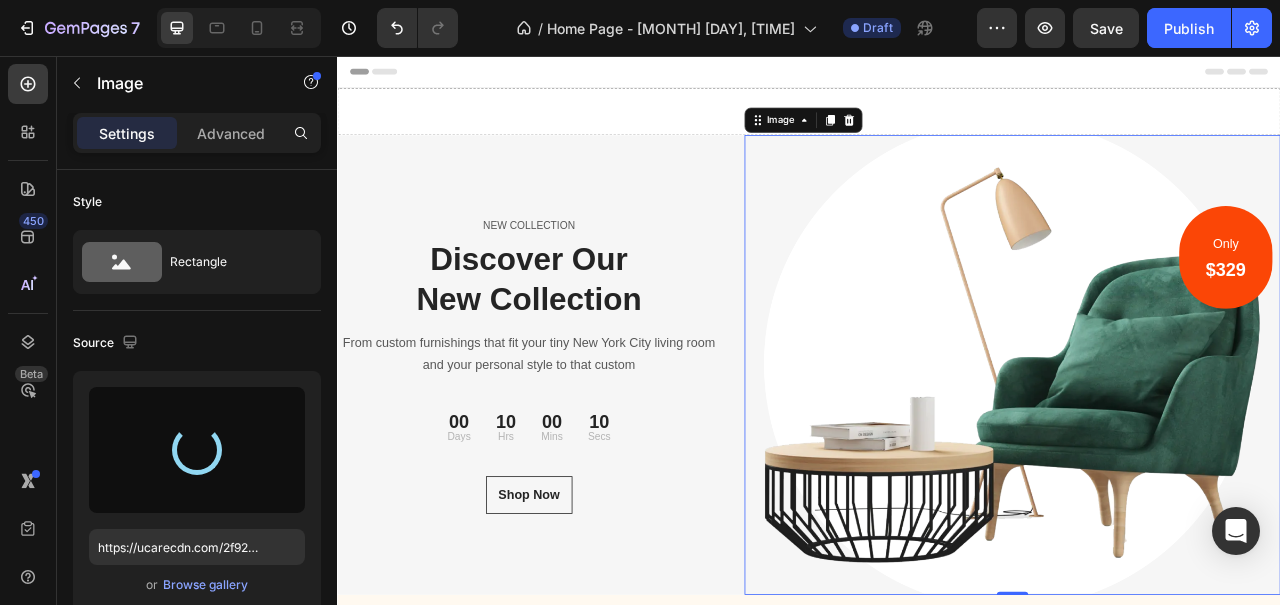 type on "https://cdn.shopify.com/s/files/1/0945/6353/3089/files/gempages_573700992076350532-0f710b2d-f64d-4d43-b82b-9ff2f2dc47cd.jpg" 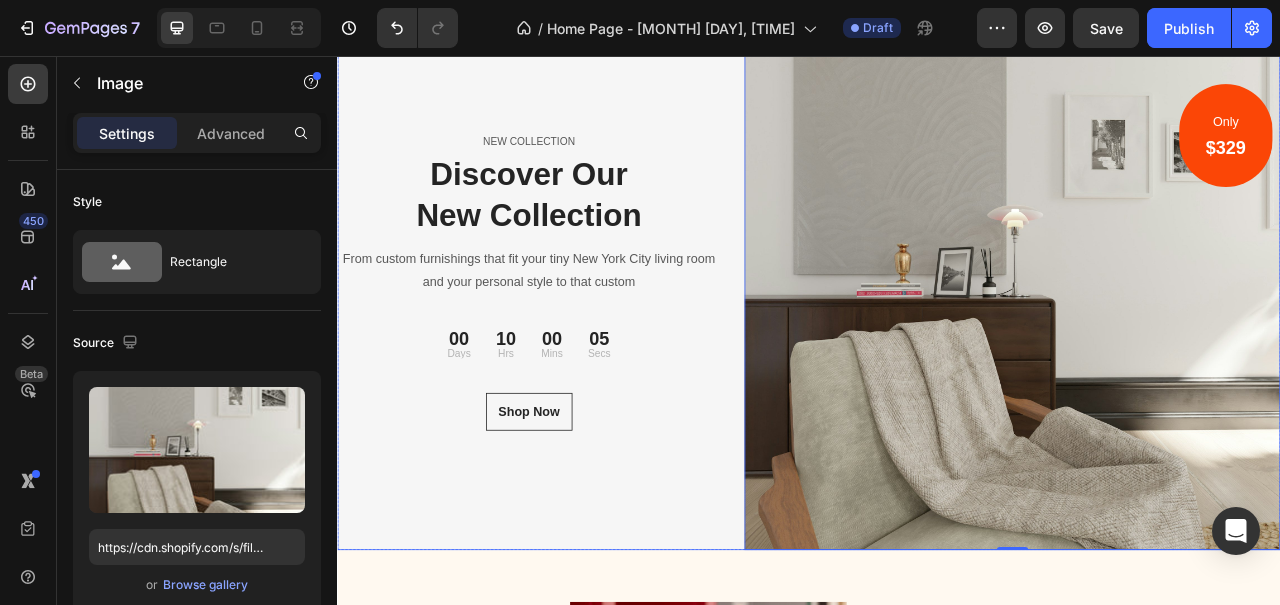 scroll, scrollTop: 157, scrollLeft: 0, axis: vertical 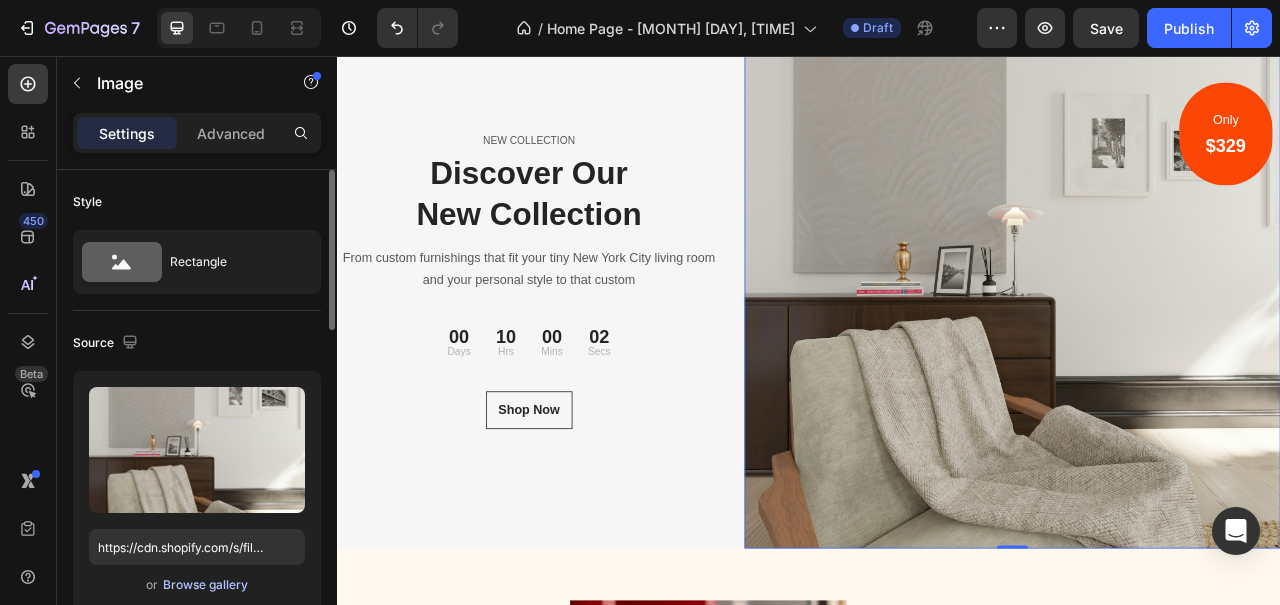 click on "Browse gallery" at bounding box center [205, 585] 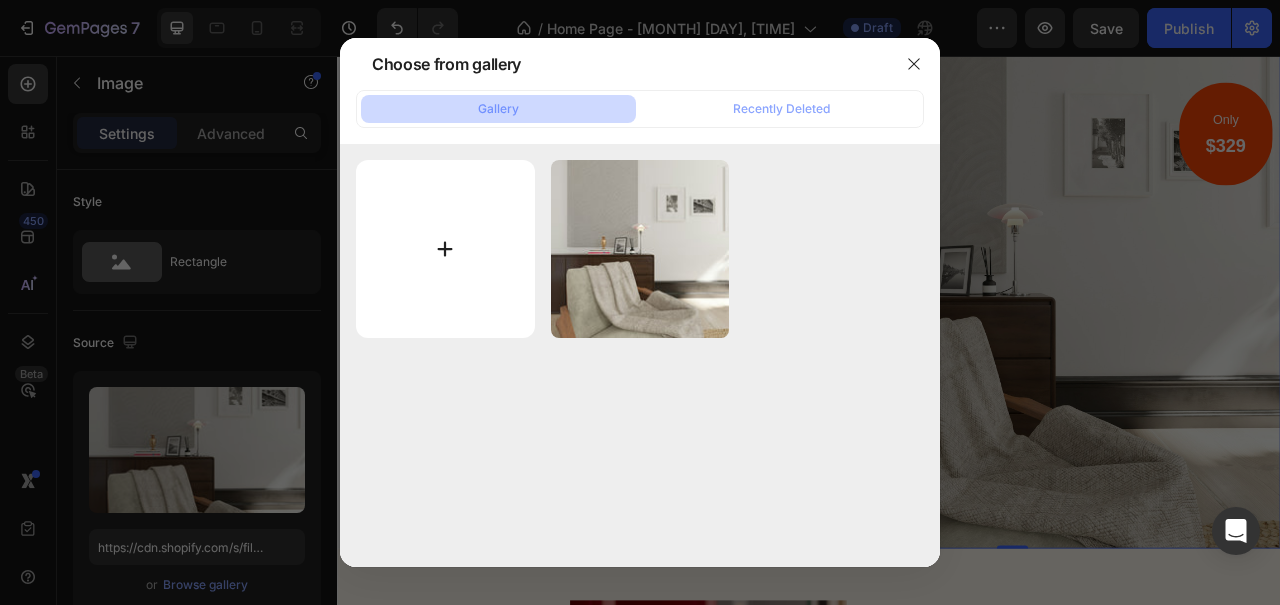 click at bounding box center (445, 249) 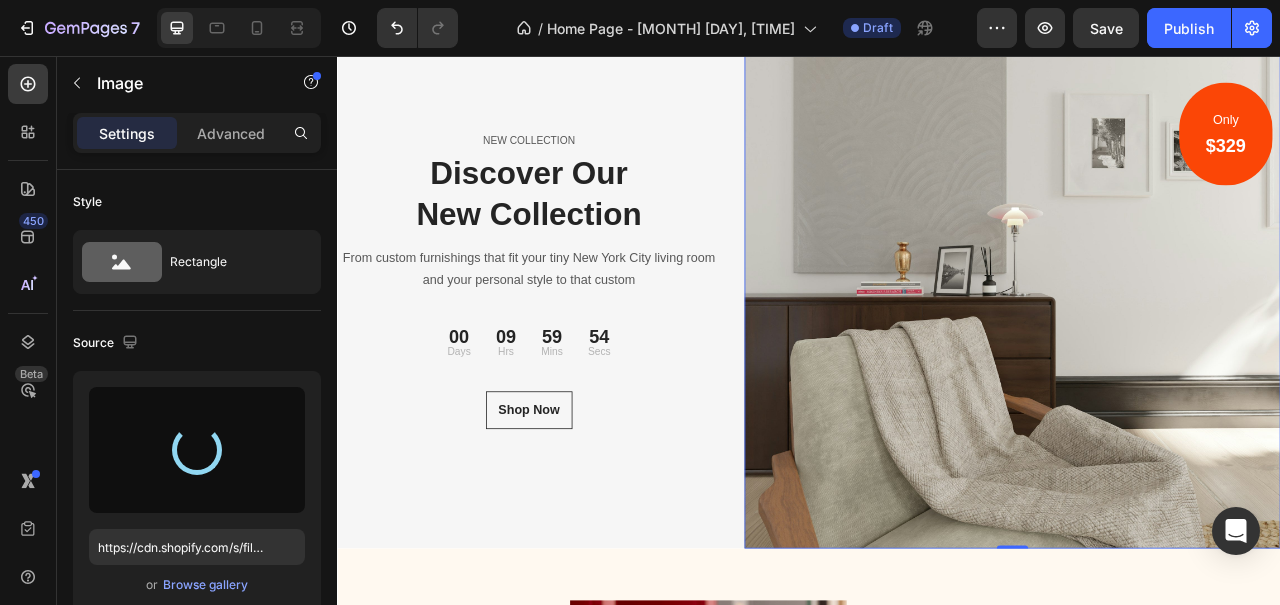 type on "https://cdn.shopify.com/s/files/1/0945/6353/3089/files/gempages_573700992076350532-1229d6a4-7849-49c4-ac9d-16469ade62a3.jpg" 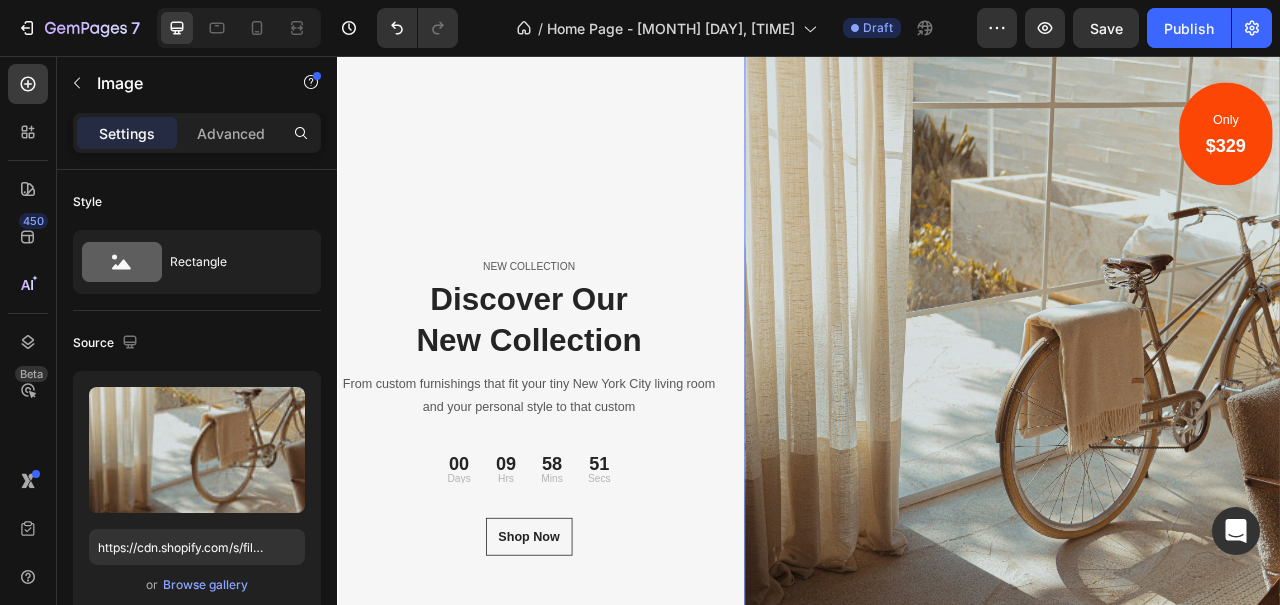 scroll, scrollTop: 318, scrollLeft: 0, axis: vertical 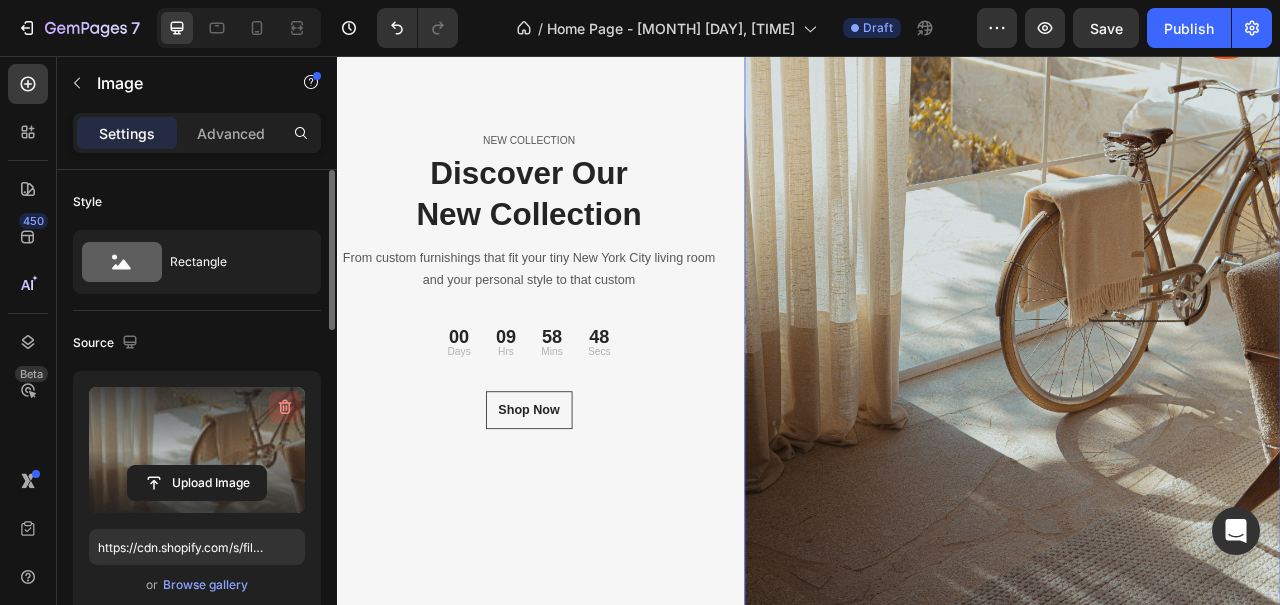 click 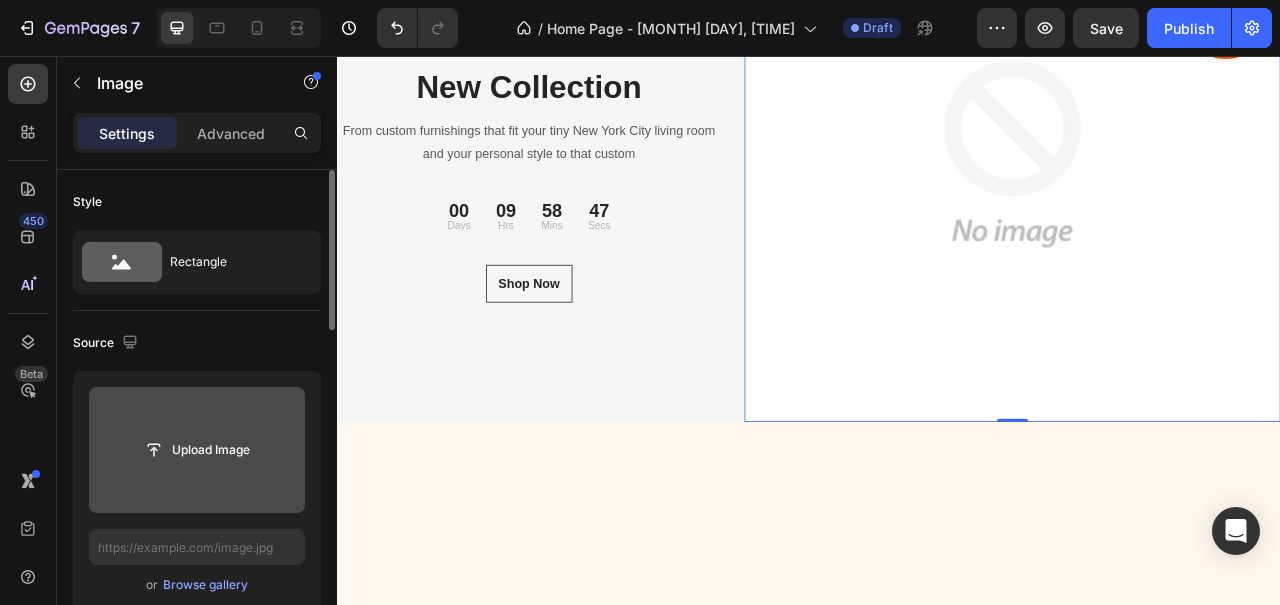 scroll, scrollTop: 157, scrollLeft: 0, axis: vertical 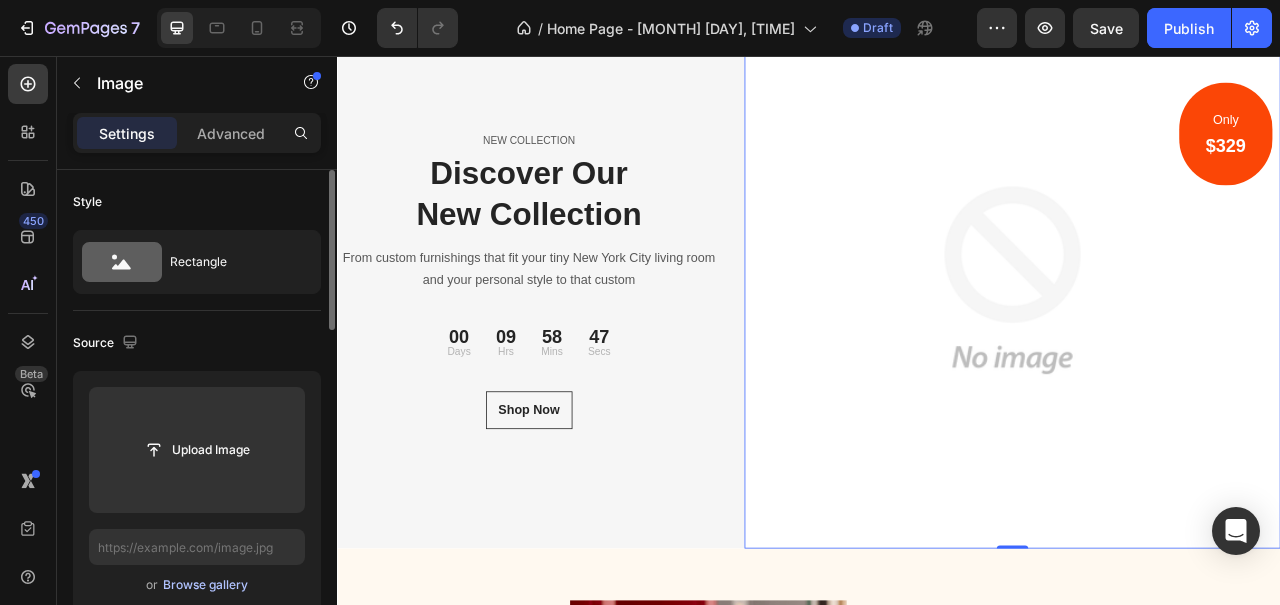click on "Browse gallery" at bounding box center (205, 585) 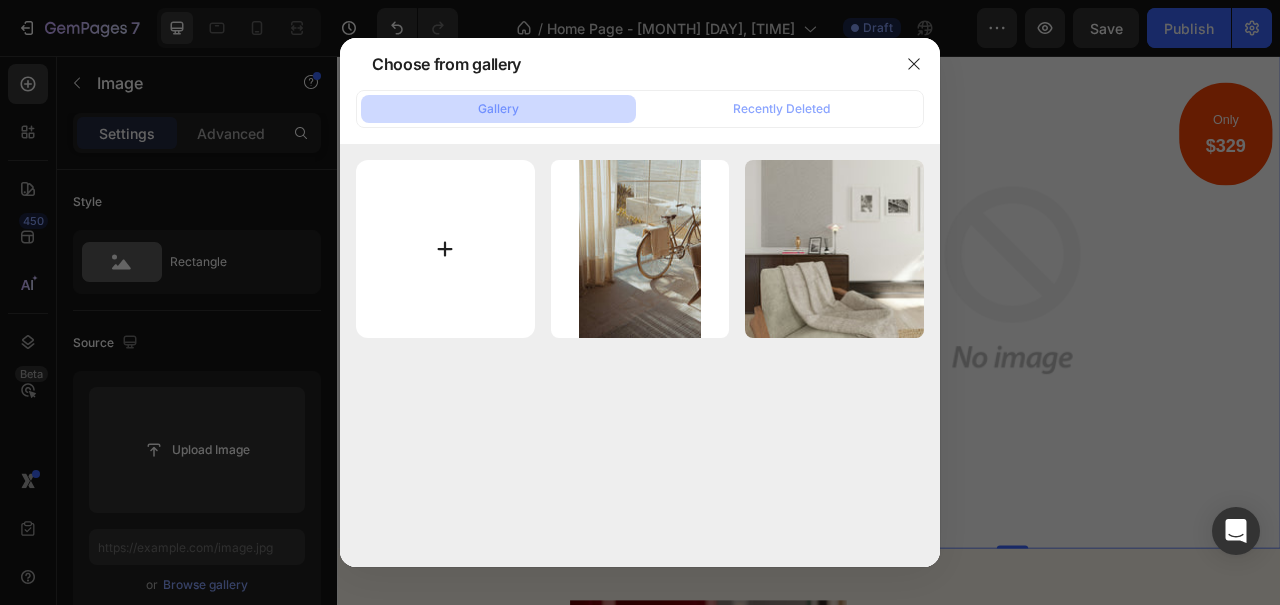 click at bounding box center (445, 249) 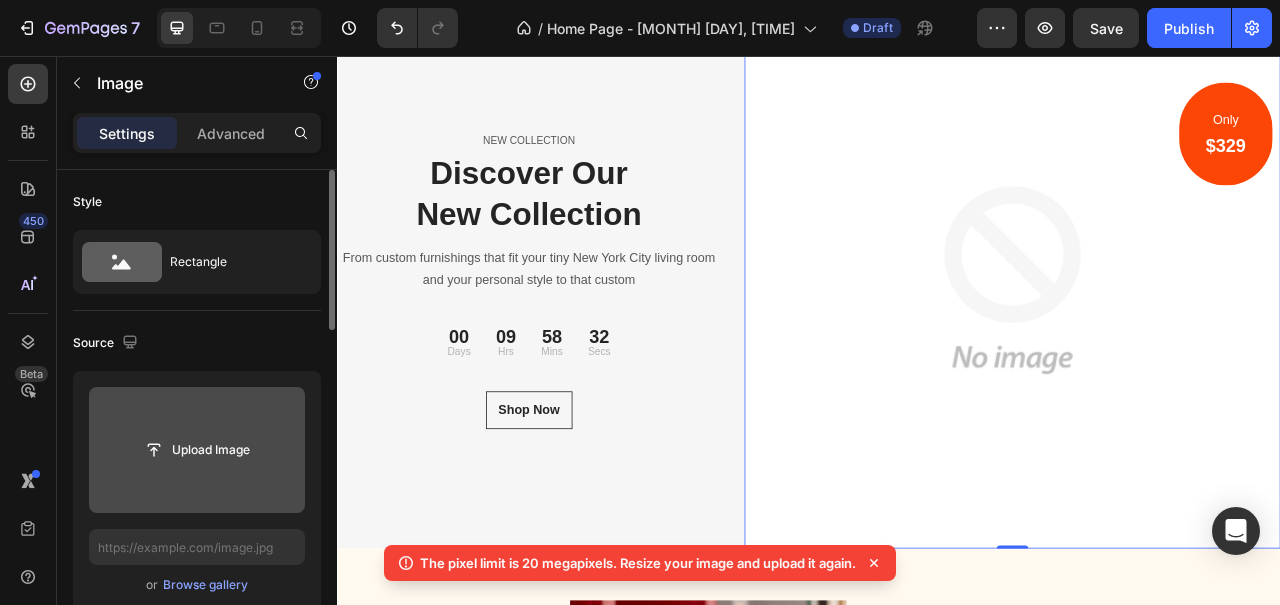 click 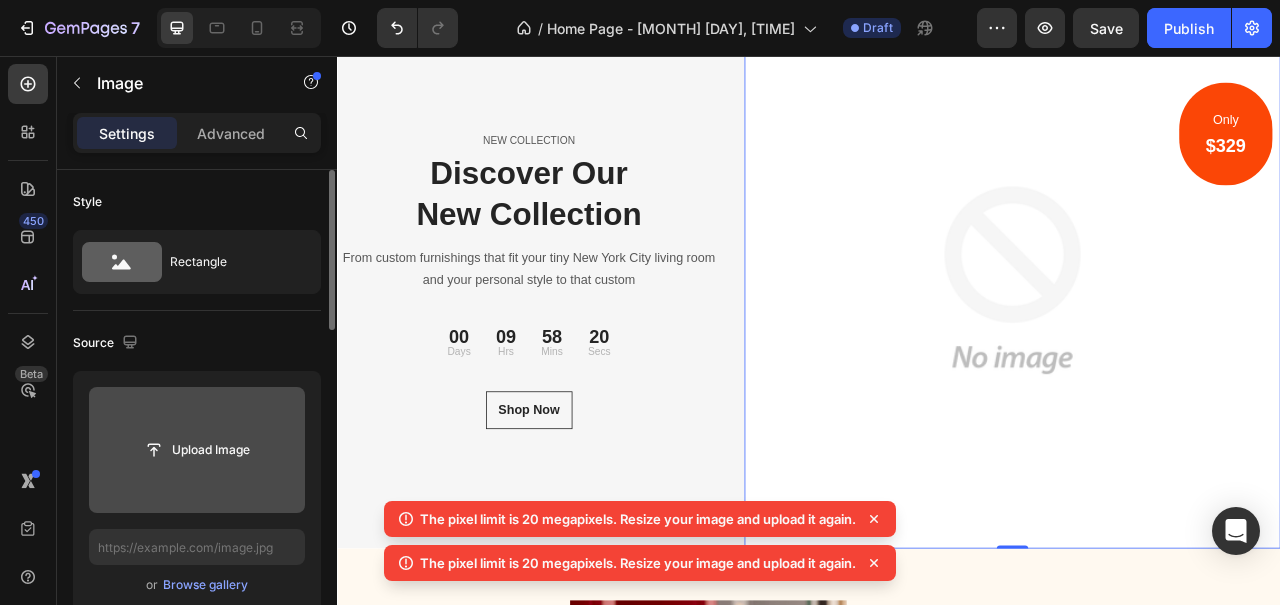scroll, scrollTop: 0, scrollLeft: 0, axis: both 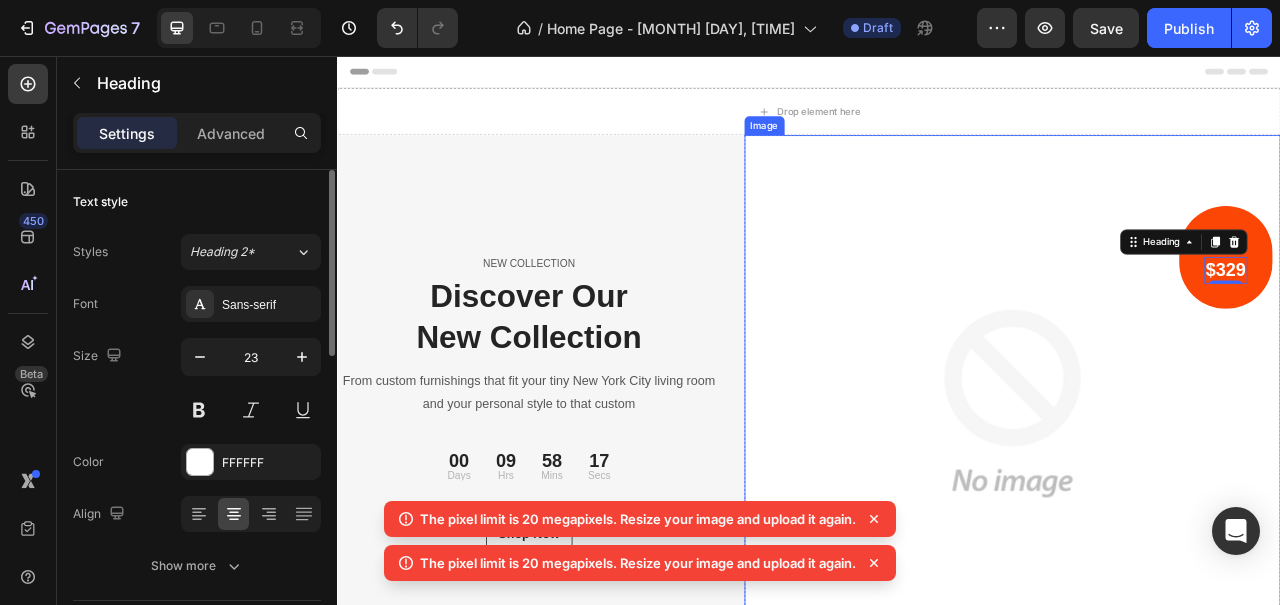 click at bounding box center [1196, 498] 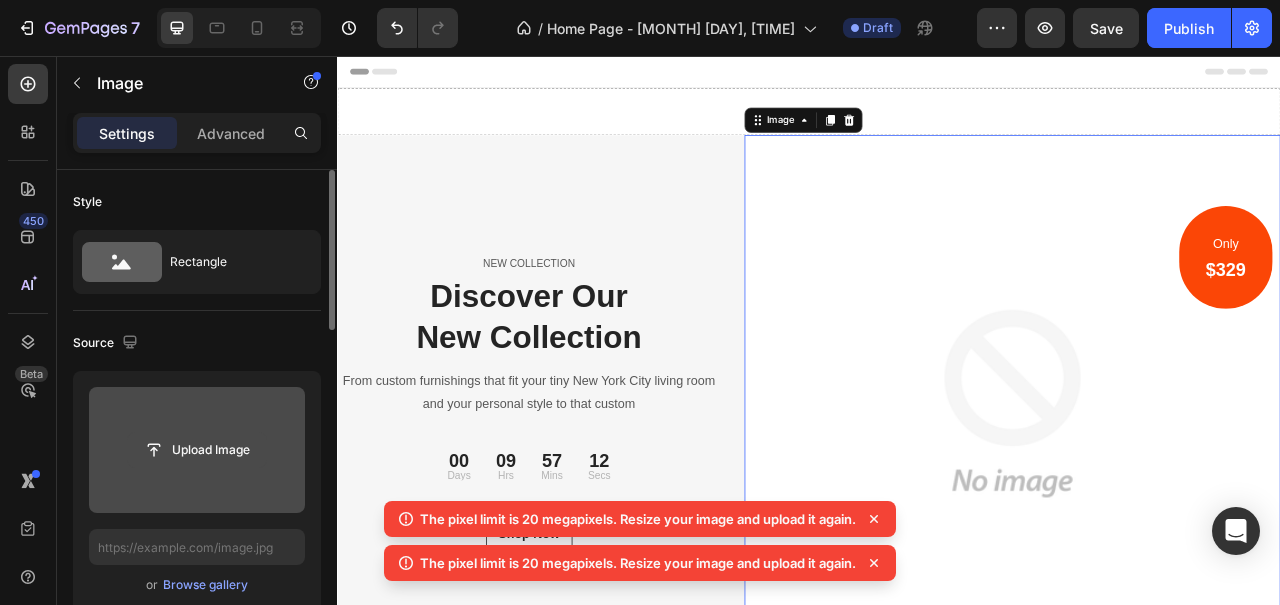 click 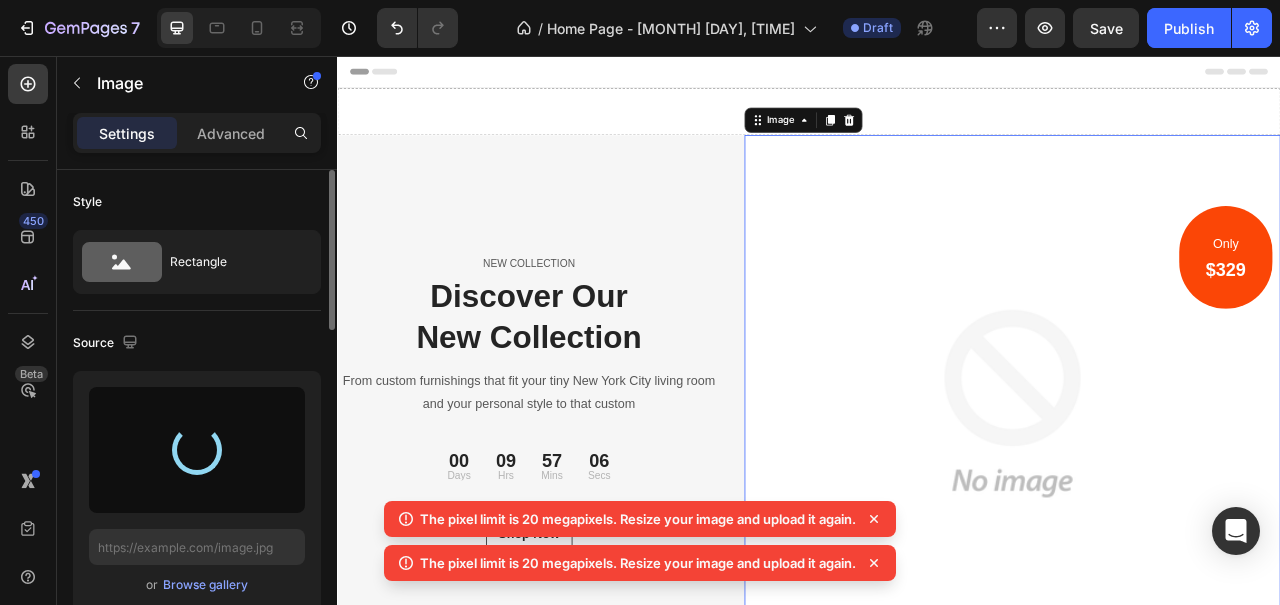 click 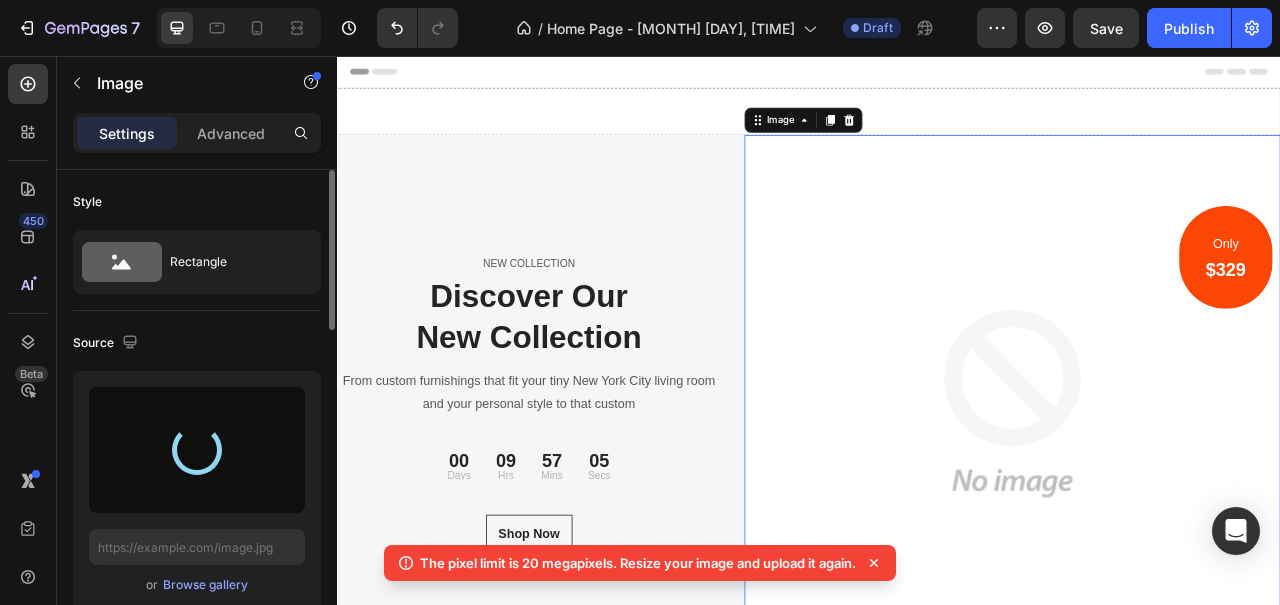 click 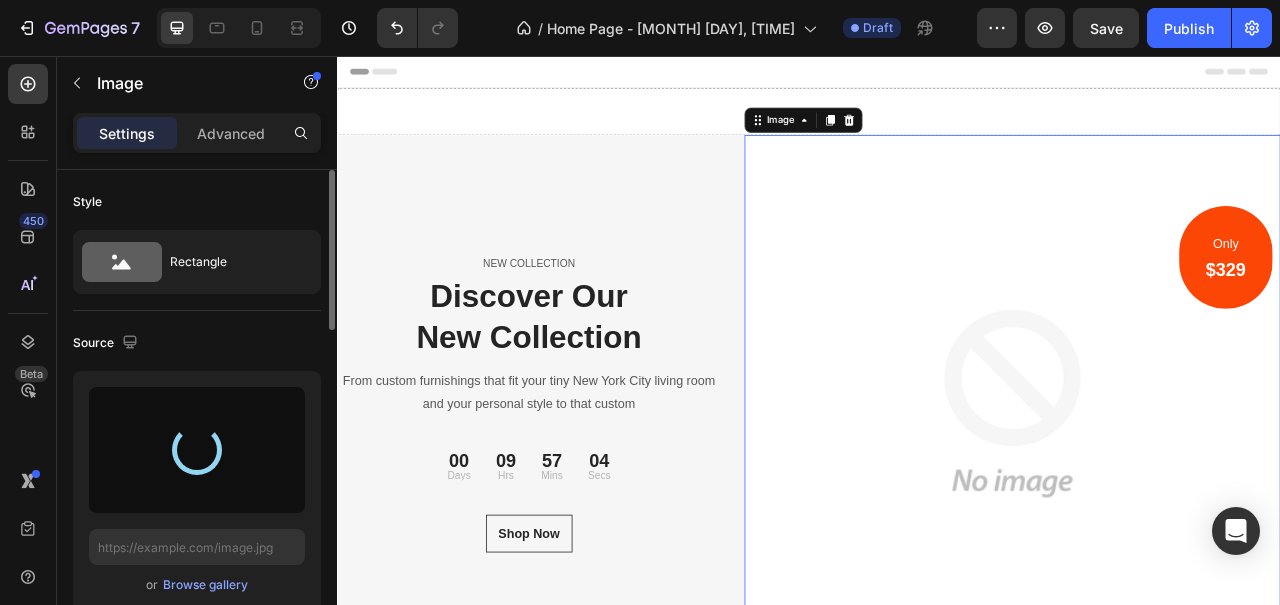 type on "https://cdn.shopify.com/s/files/1/0945/6353/3089/files/gempages_573700992076350532-6e85eea2-f2ef-4434-937a-ac334e6e851f.jpg" 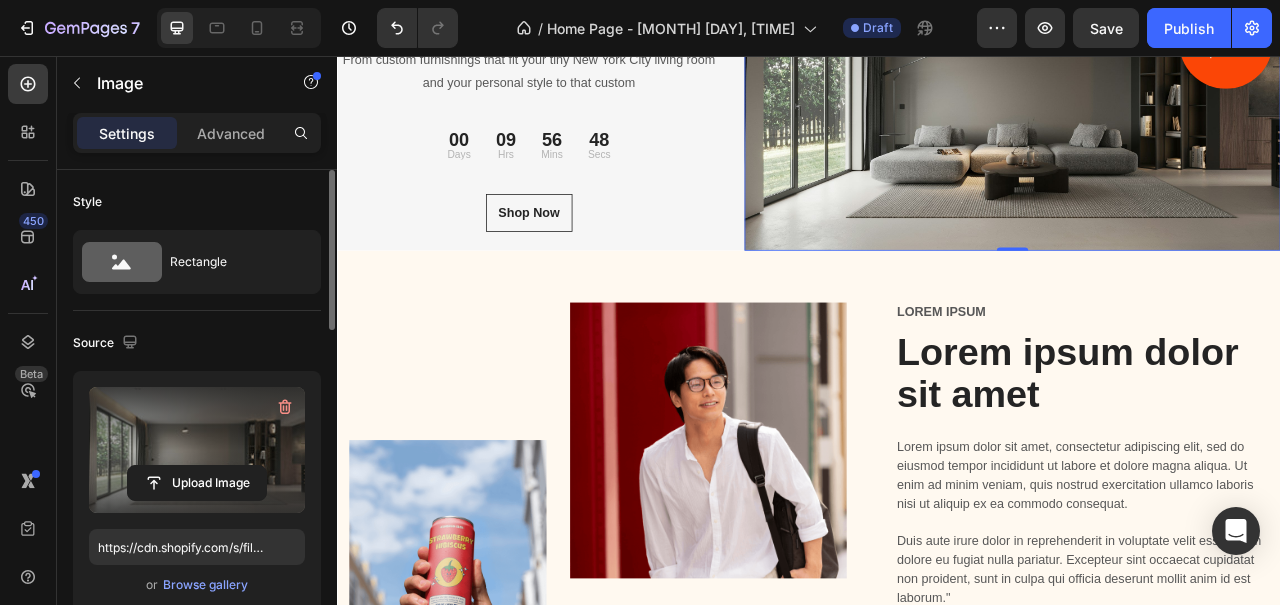 scroll, scrollTop: 165, scrollLeft: 0, axis: vertical 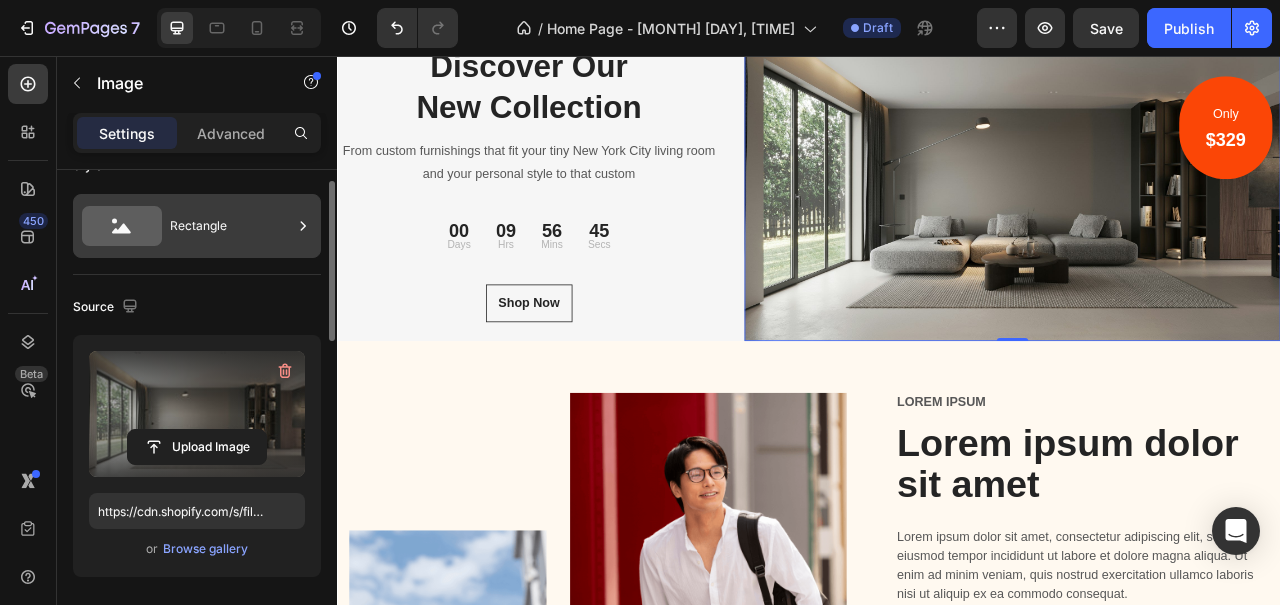 click on "Rectangle" at bounding box center (231, 226) 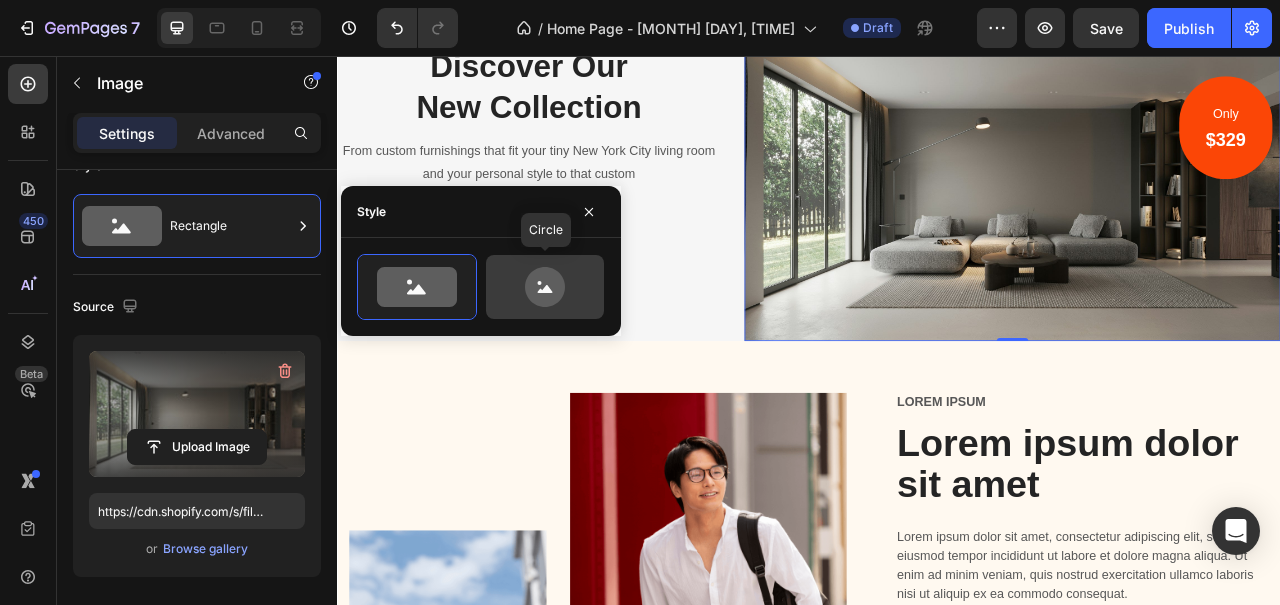 click 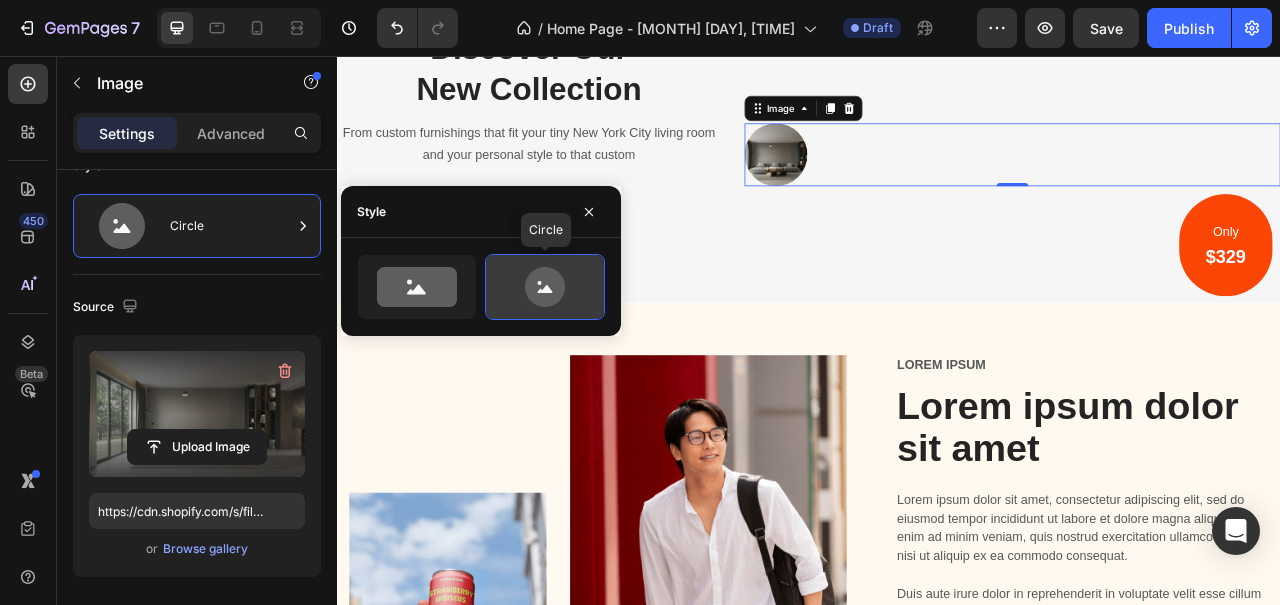 scroll, scrollTop: 141, scrollLeft: 0, axis: vertical 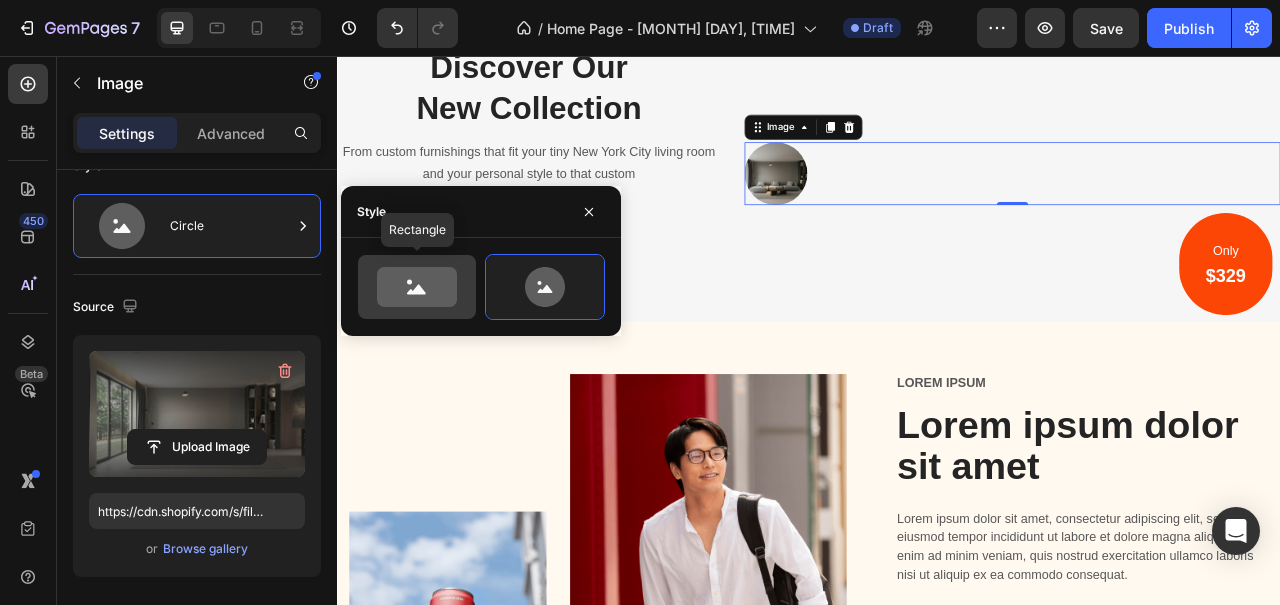 click 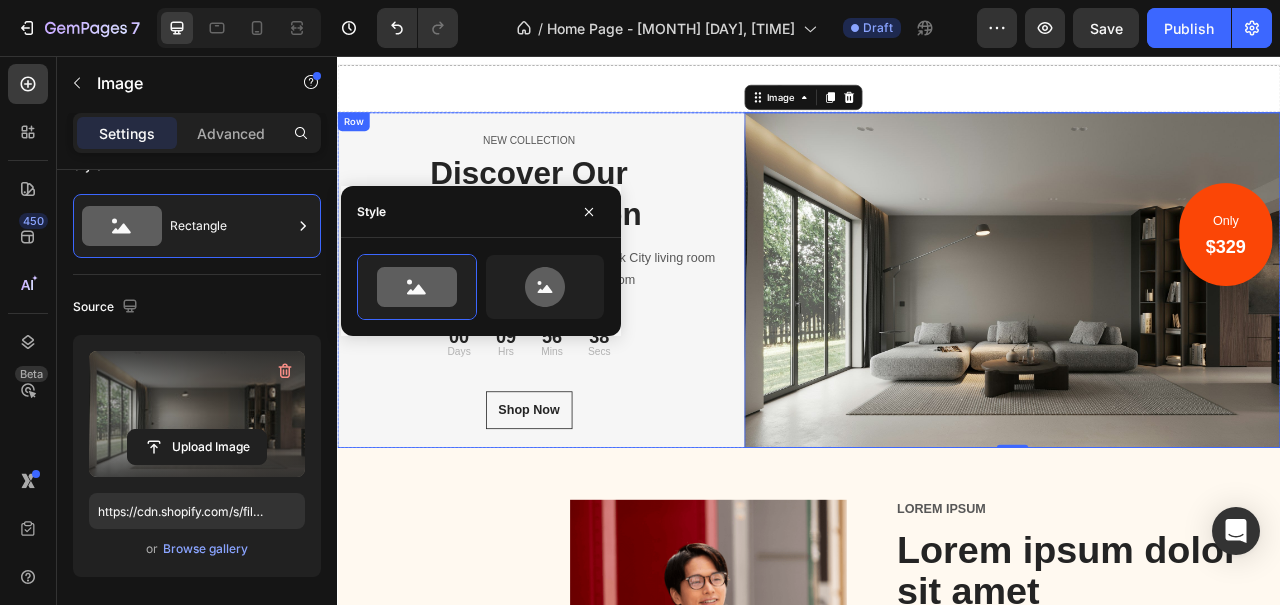 scroll, scrollTop: 0, scrollLeft: 0, axis: both 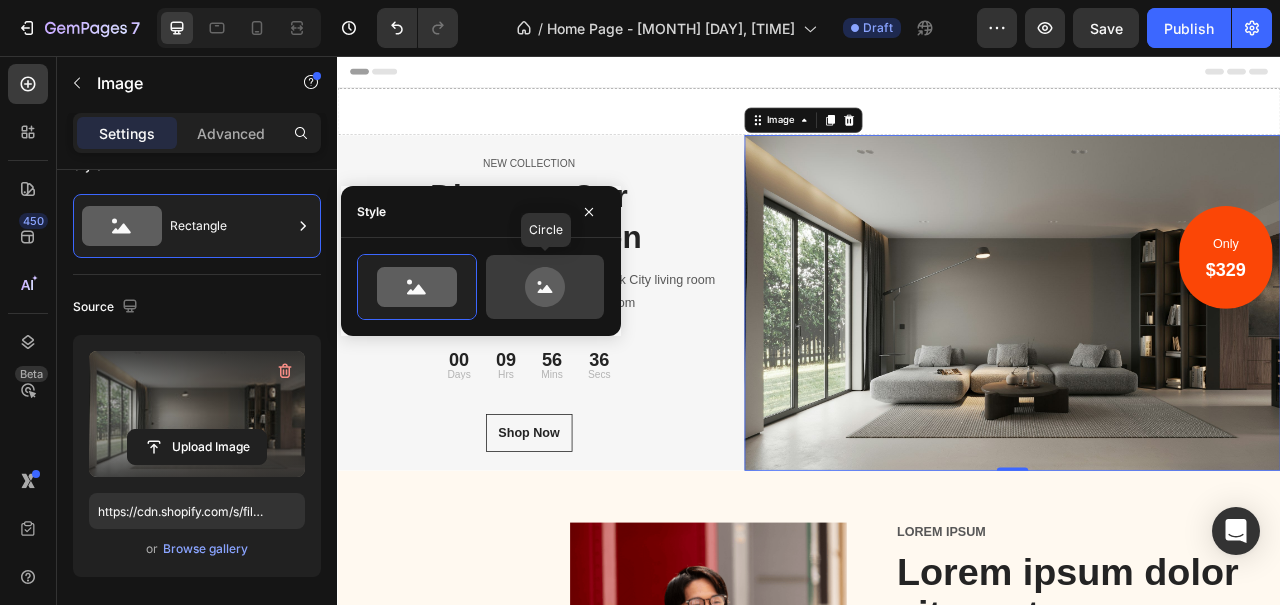 click 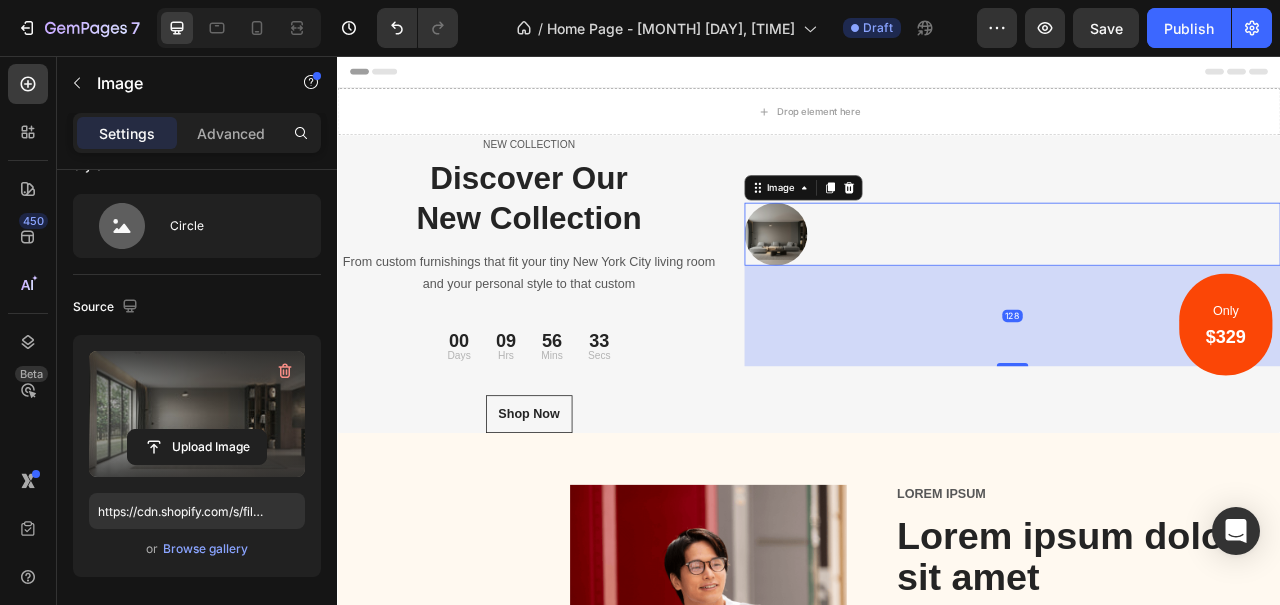 drag, startPoint x: 1197, startPoint y: 381, endPoint x: 1197, endPoint y: 509, distance: 128 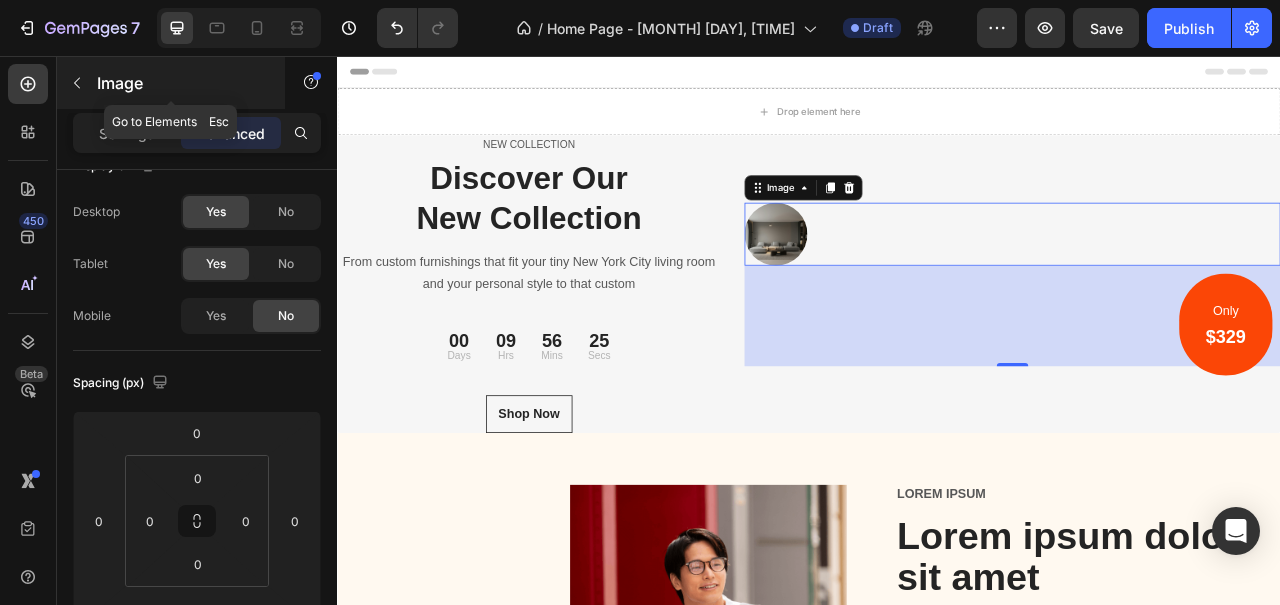 click 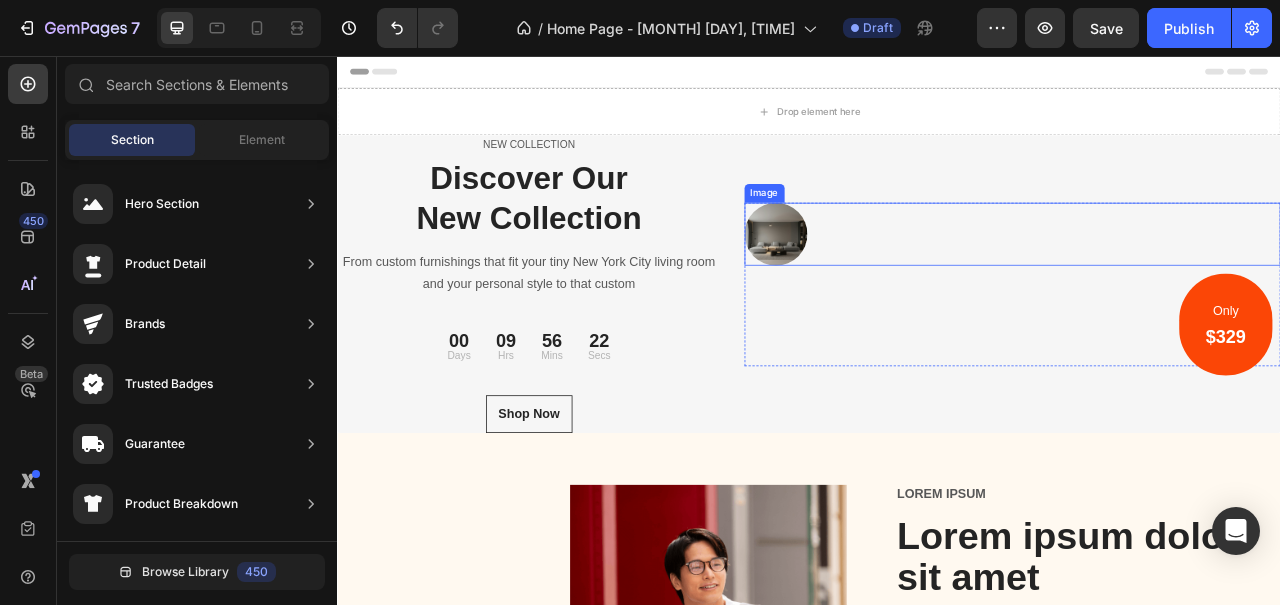click at bounding box center (895, 283) 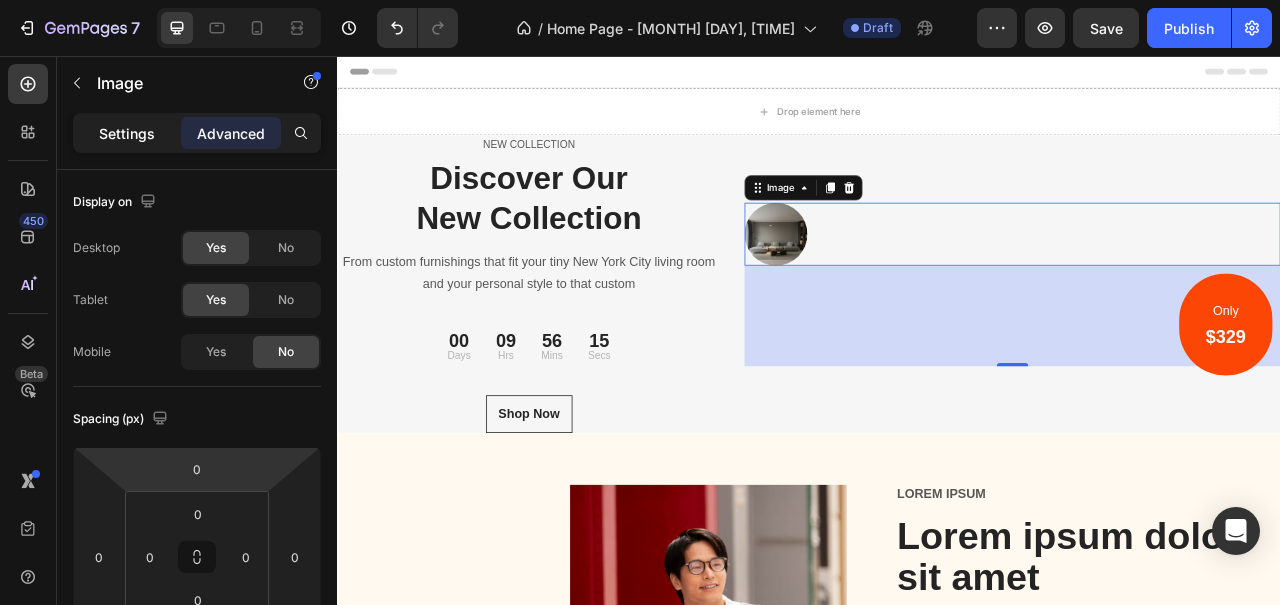 click on "Settings" at bounding box center (127, 133) 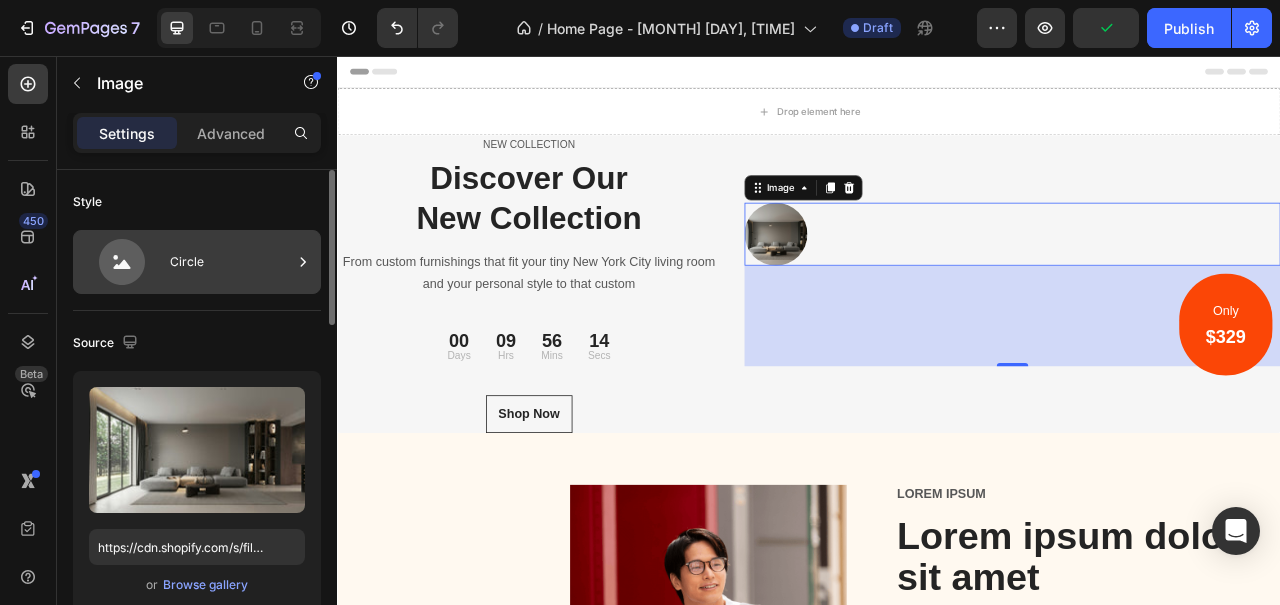 click on "Circle" at bounding box center (231, 262) 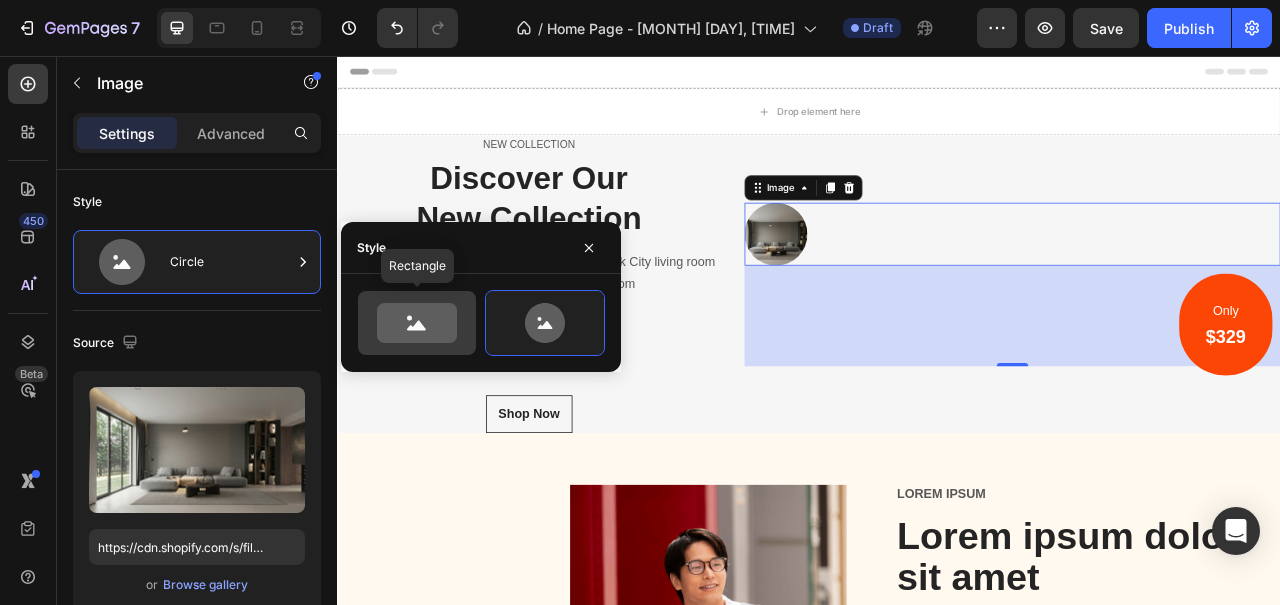 click 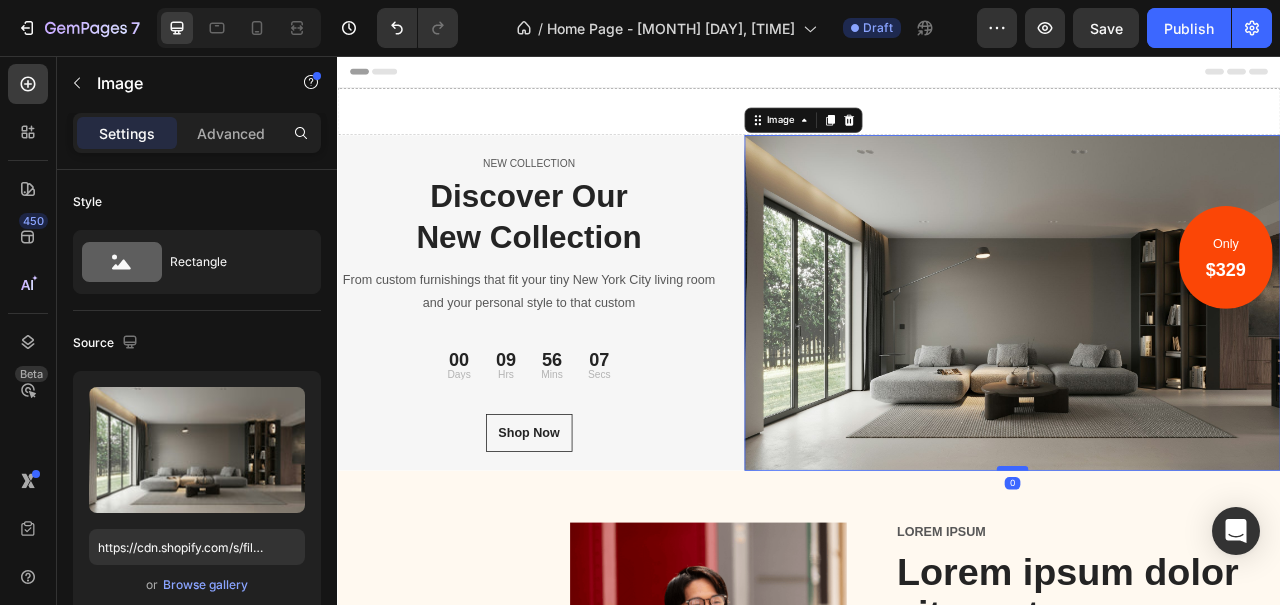 drag, startPoint x: 1202, startPoint y: 708, endPoint x: 1201, endPoint y: 582, distance: 126.00397 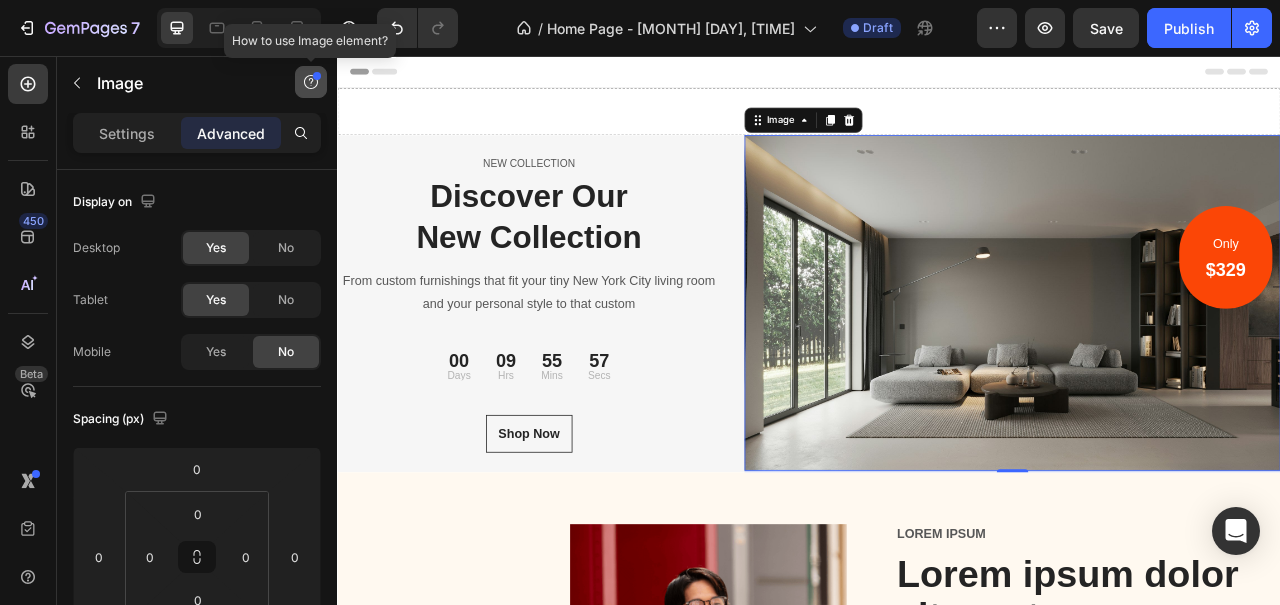 click 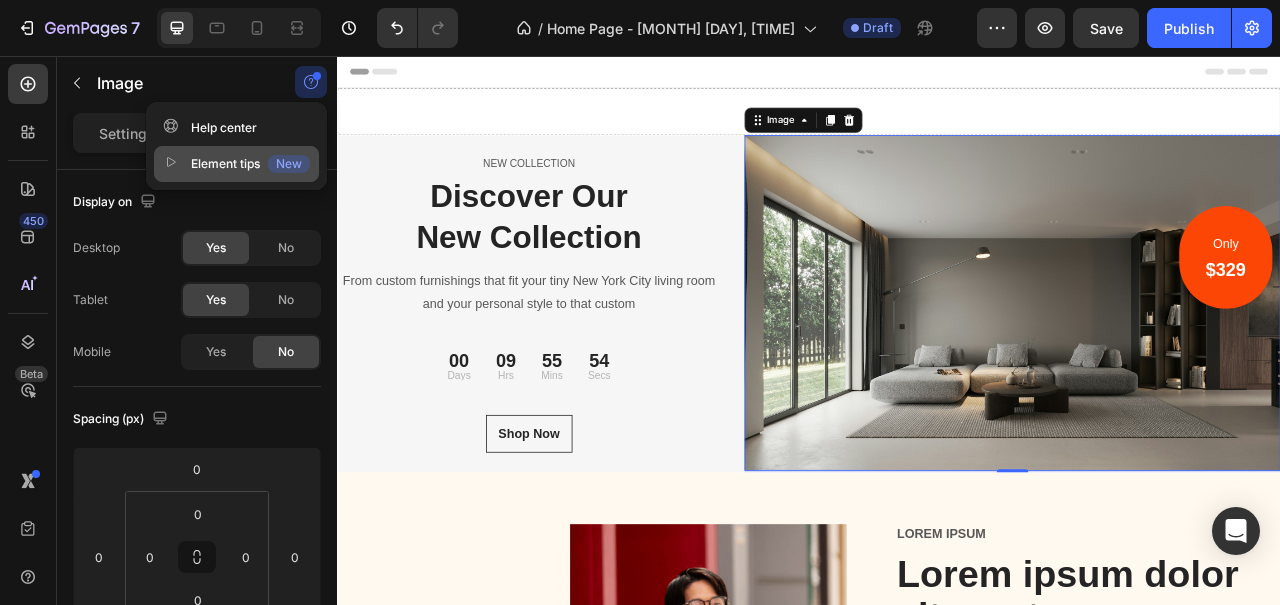 click on "Element tips   New" at bounding box center (236, 164) 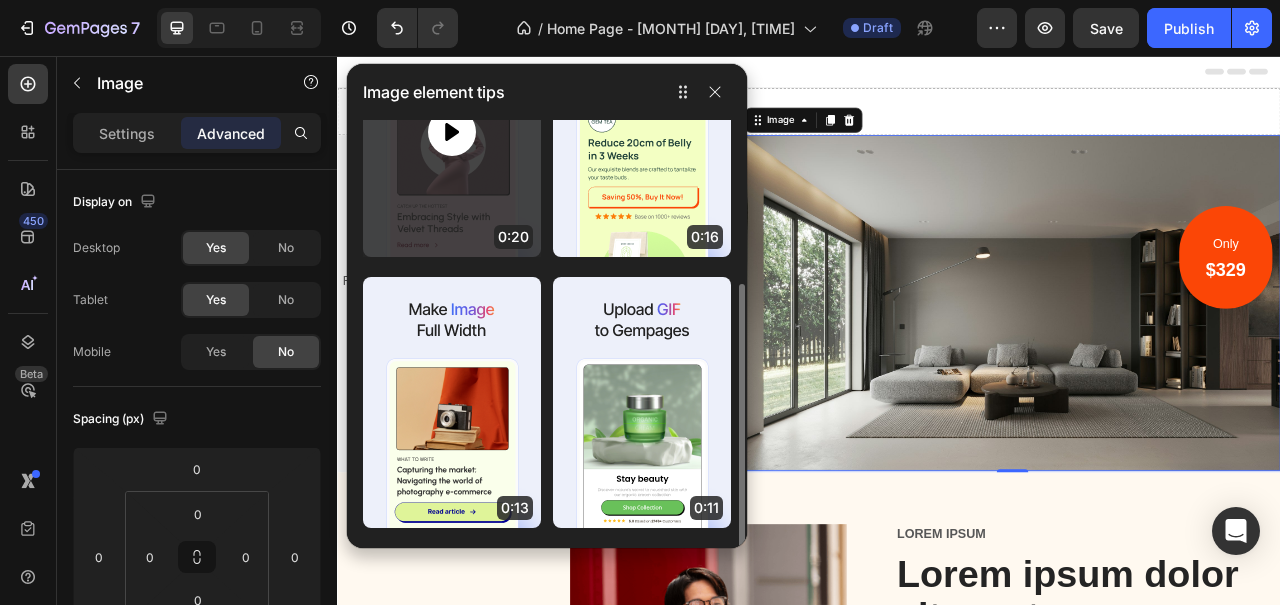 scroll, scrollTop: 158, scrollLeft: 0, axis: vertical 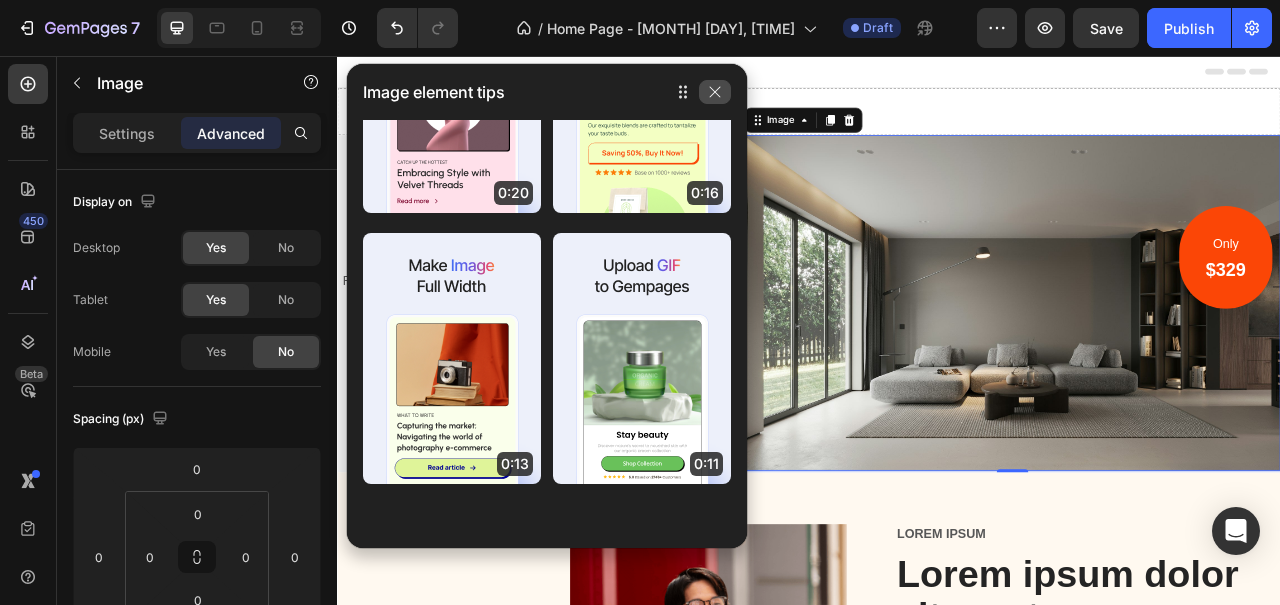 click 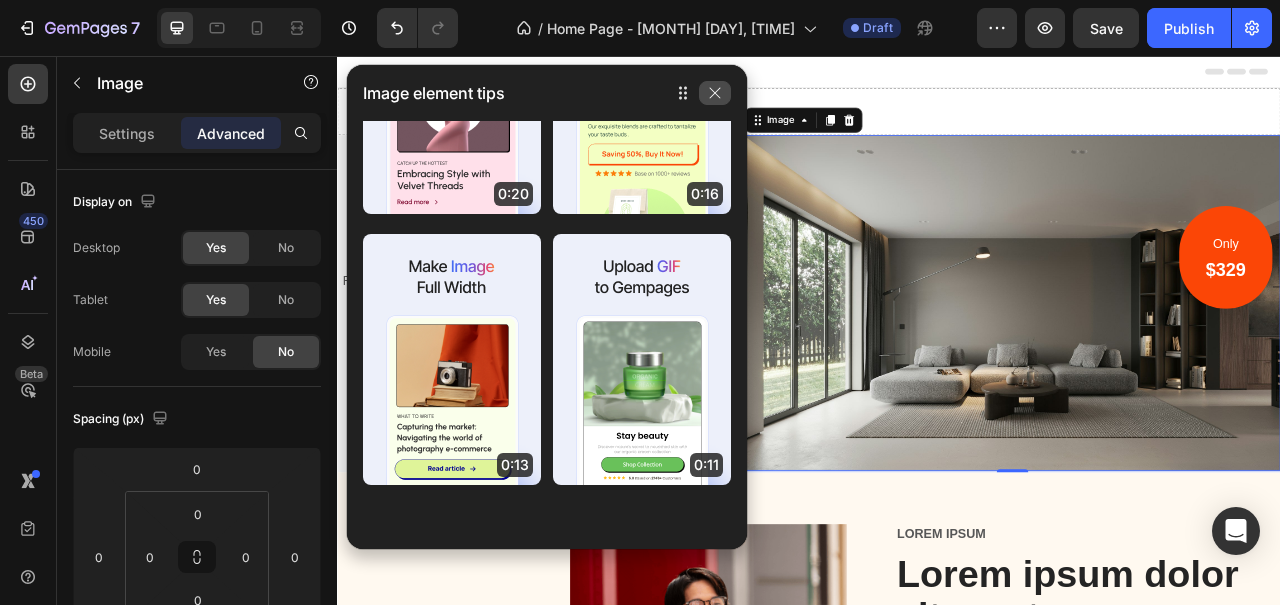 click 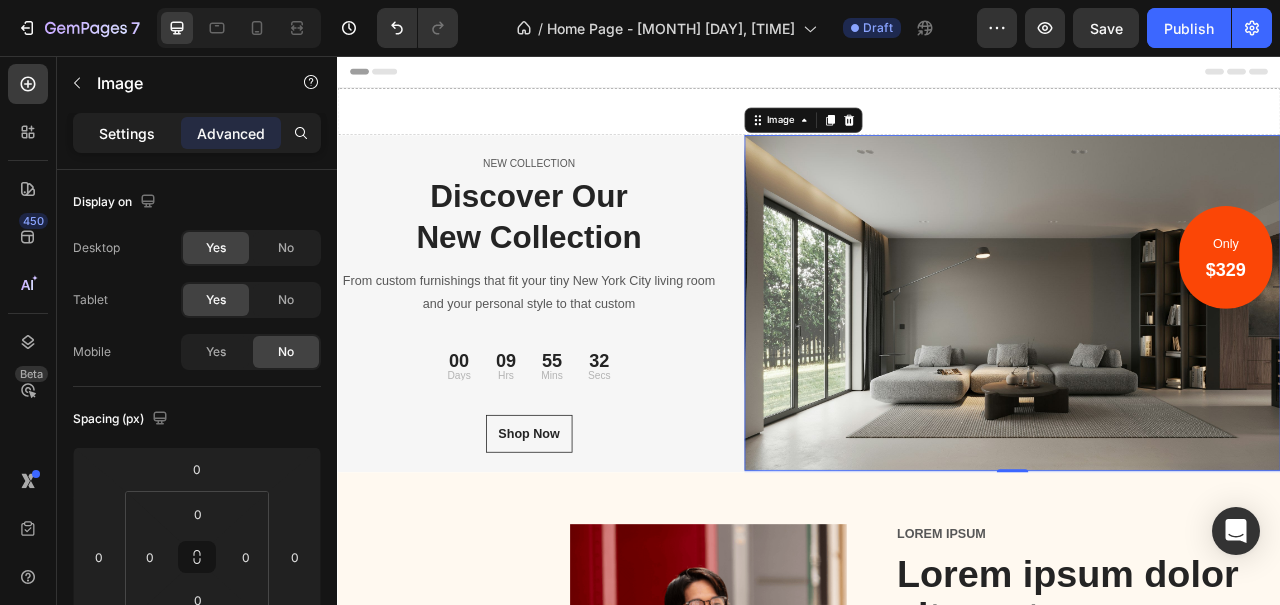 click on "Settings" 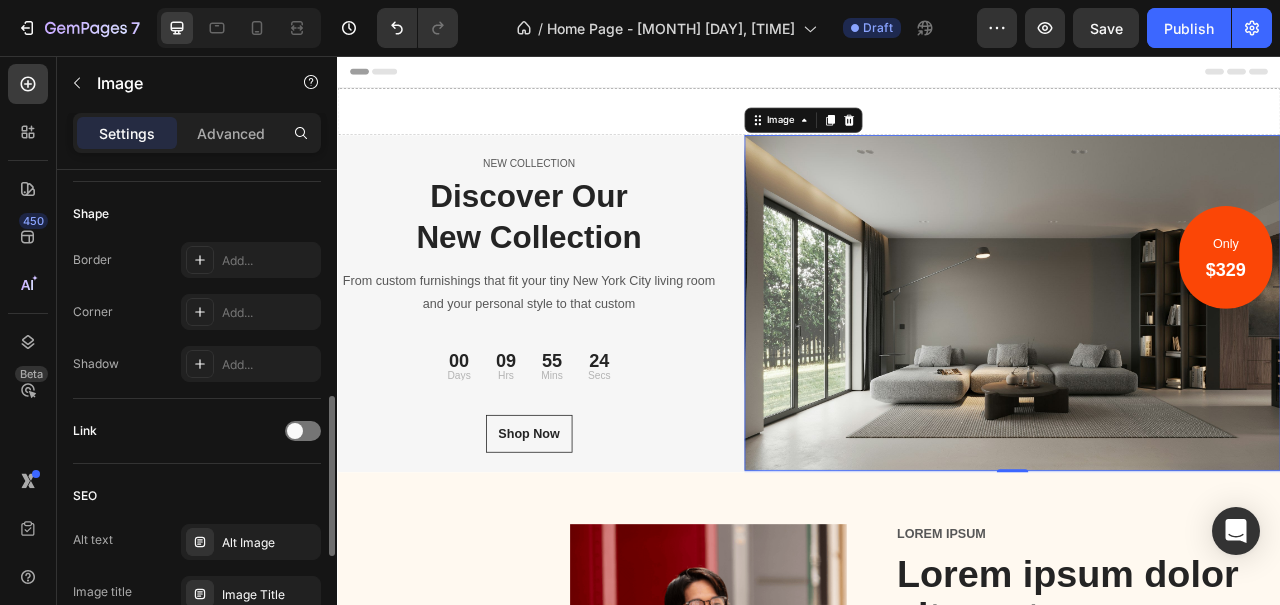 scroll, scrollTop: 684, scrollLeft: 0, axis: vertical 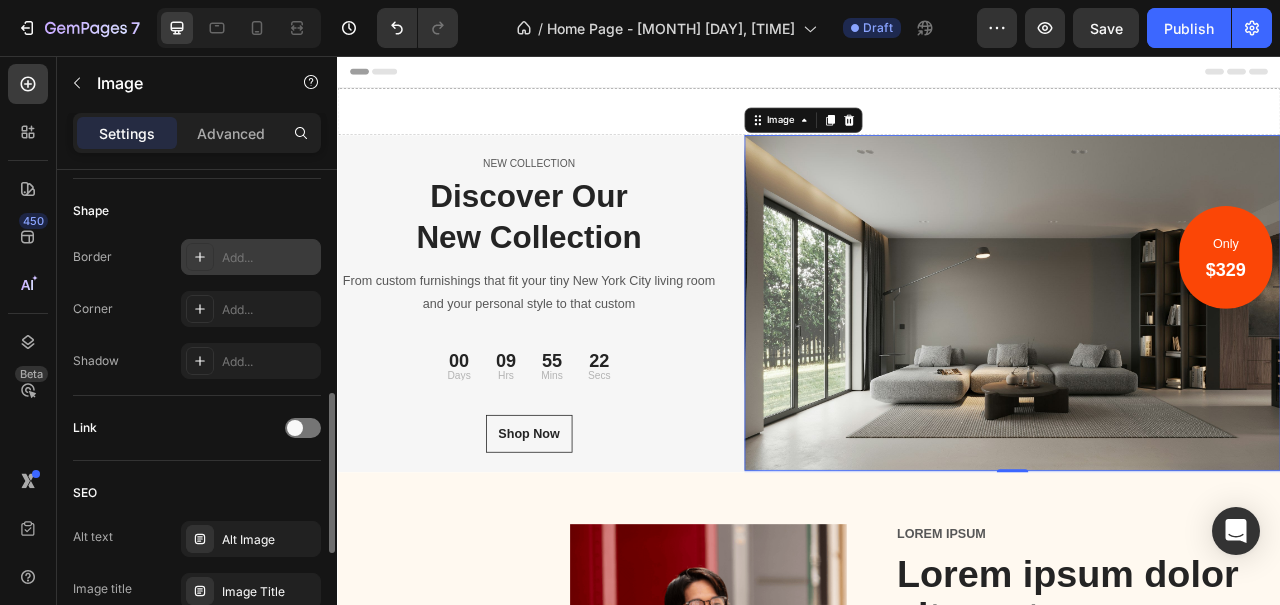 click 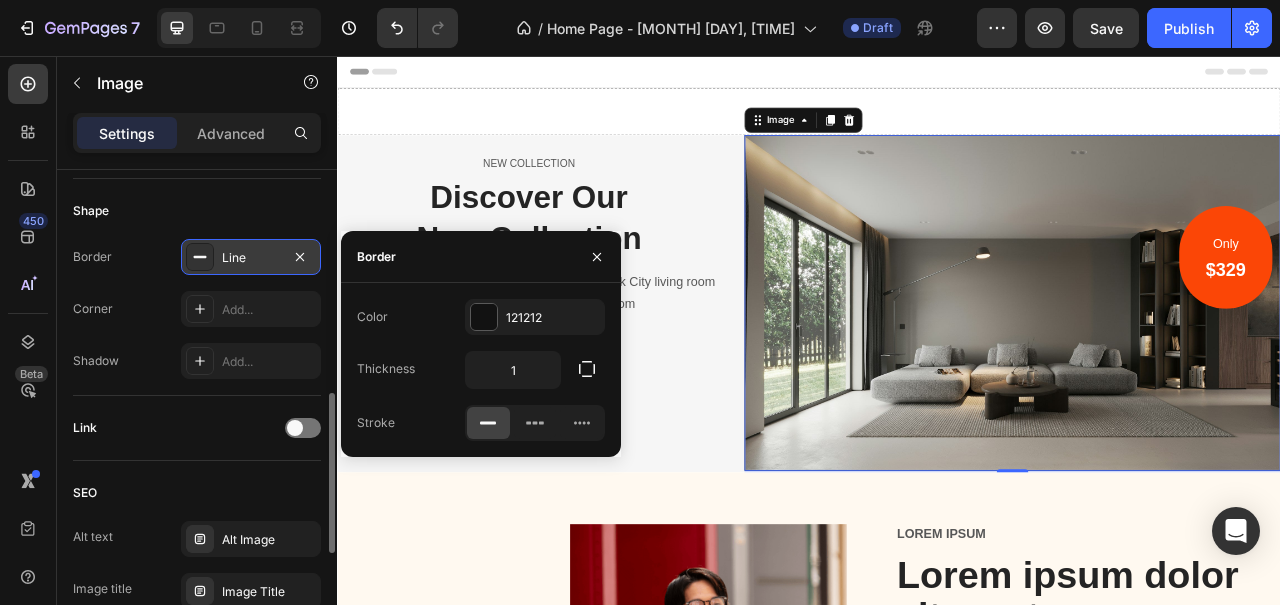 click 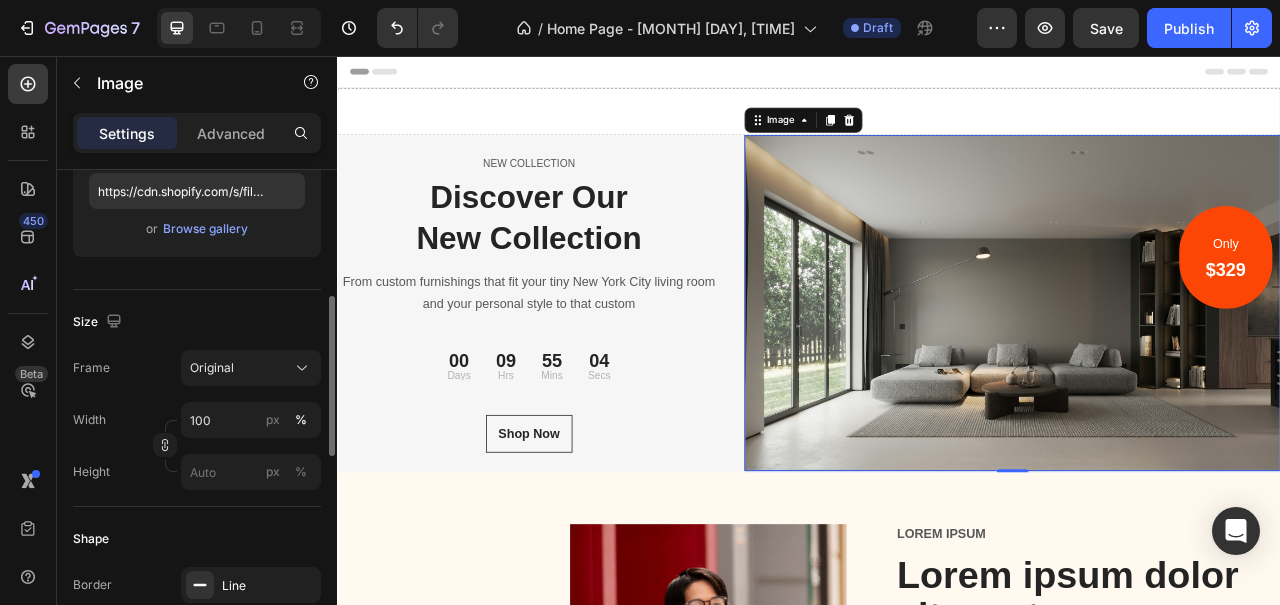 scroll, scrollTop: 364, scrollLeft: 0, axis: vertical 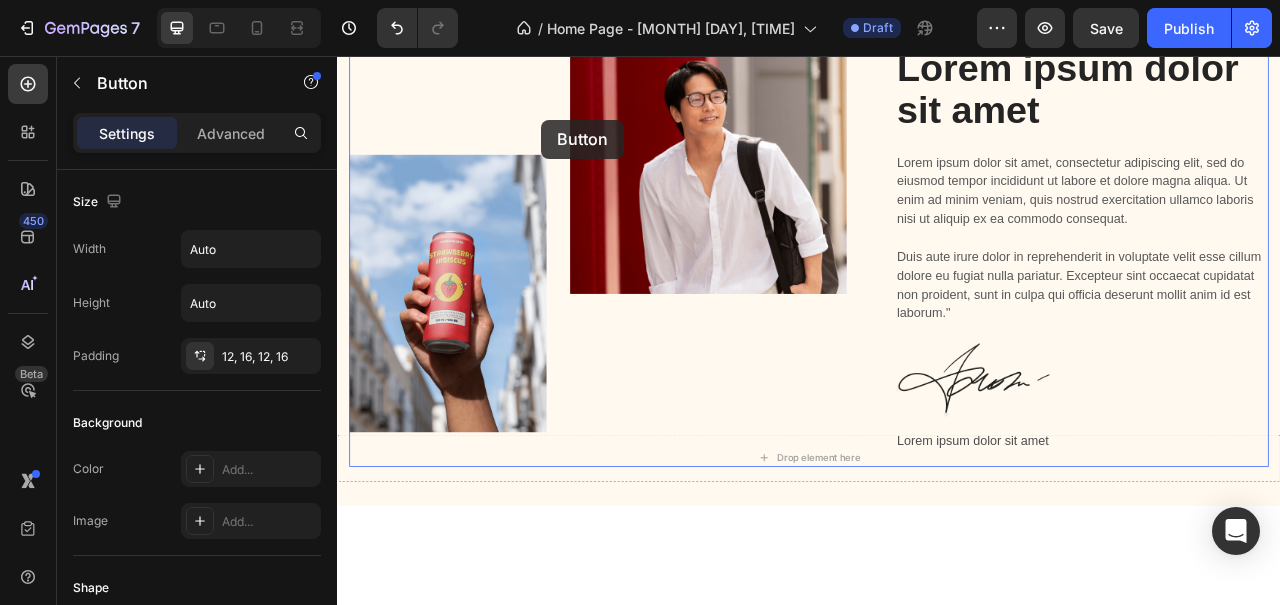 drag, startPoint x: 735, startPoint y: 551, endPoint x: 597, endPoint y: 139, distance: 434.4974 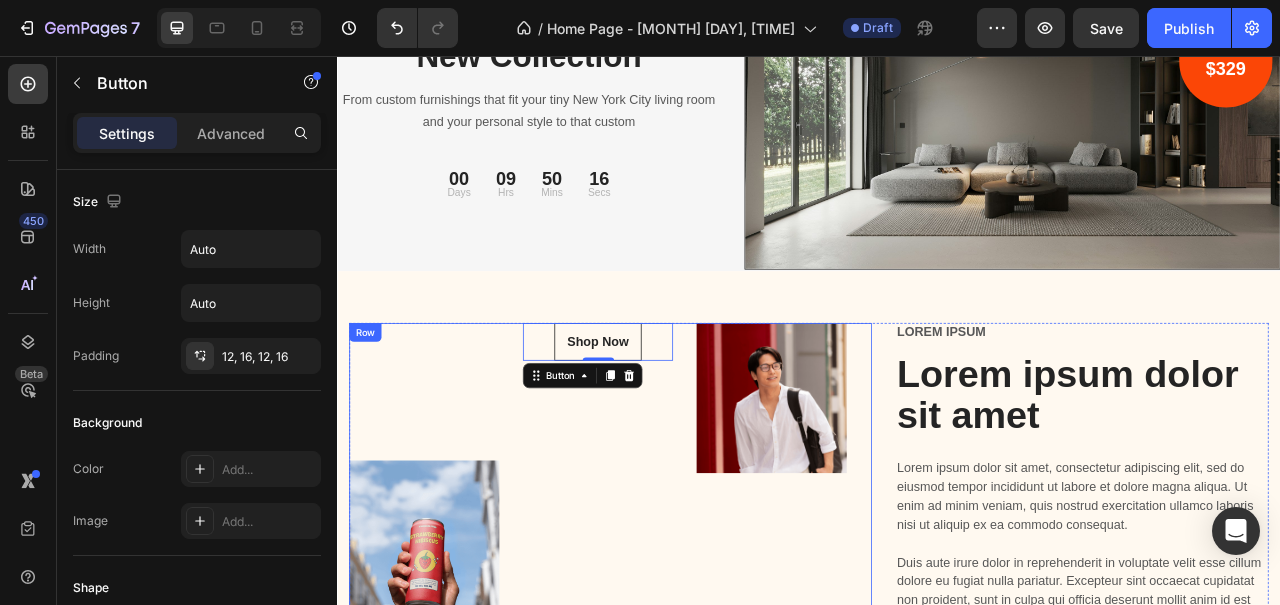 scroll, scrollTop: 161, scrollLeft: 0, axis: vertical 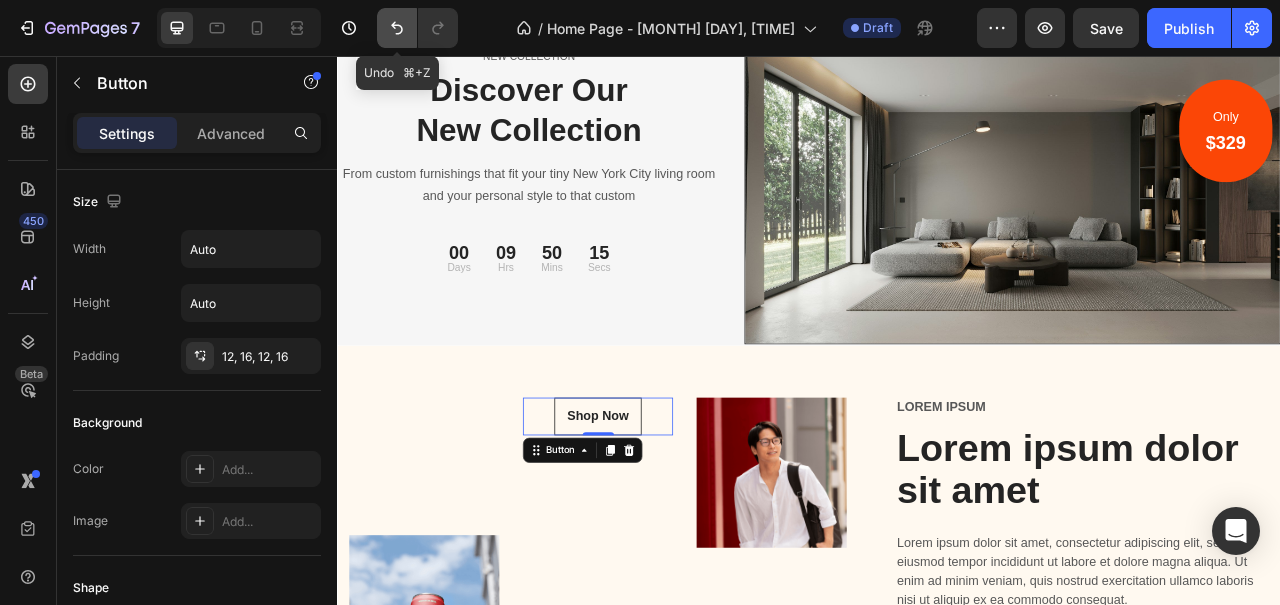 click 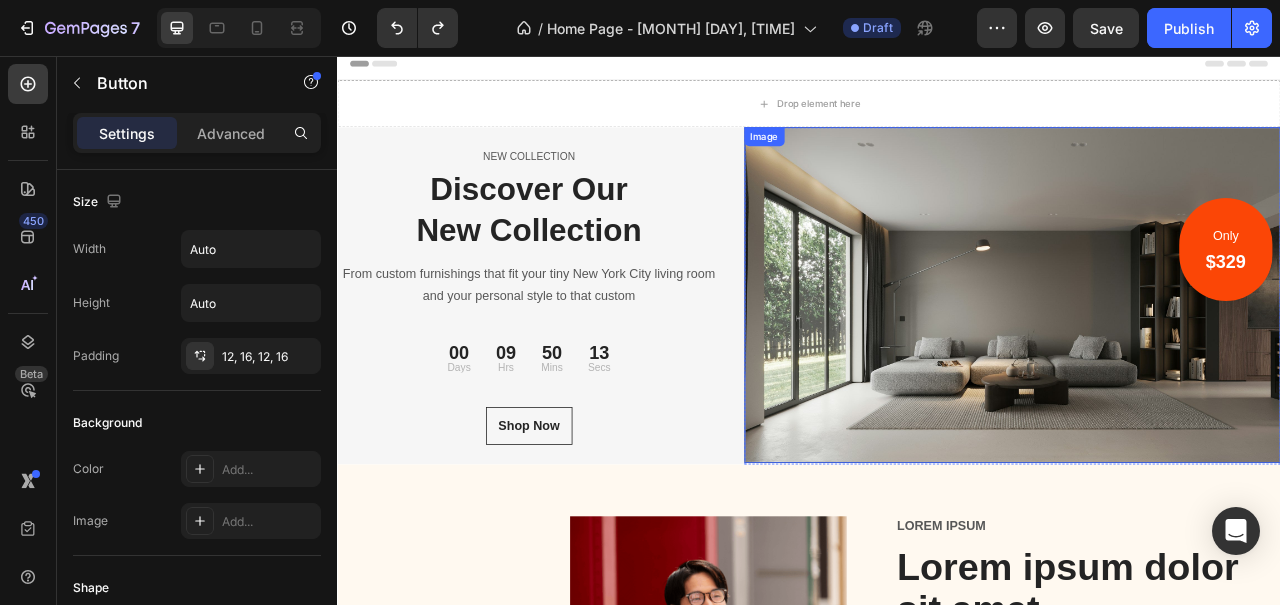 scroll, scrollTop: 0, scrollLeft: 0, axis: both 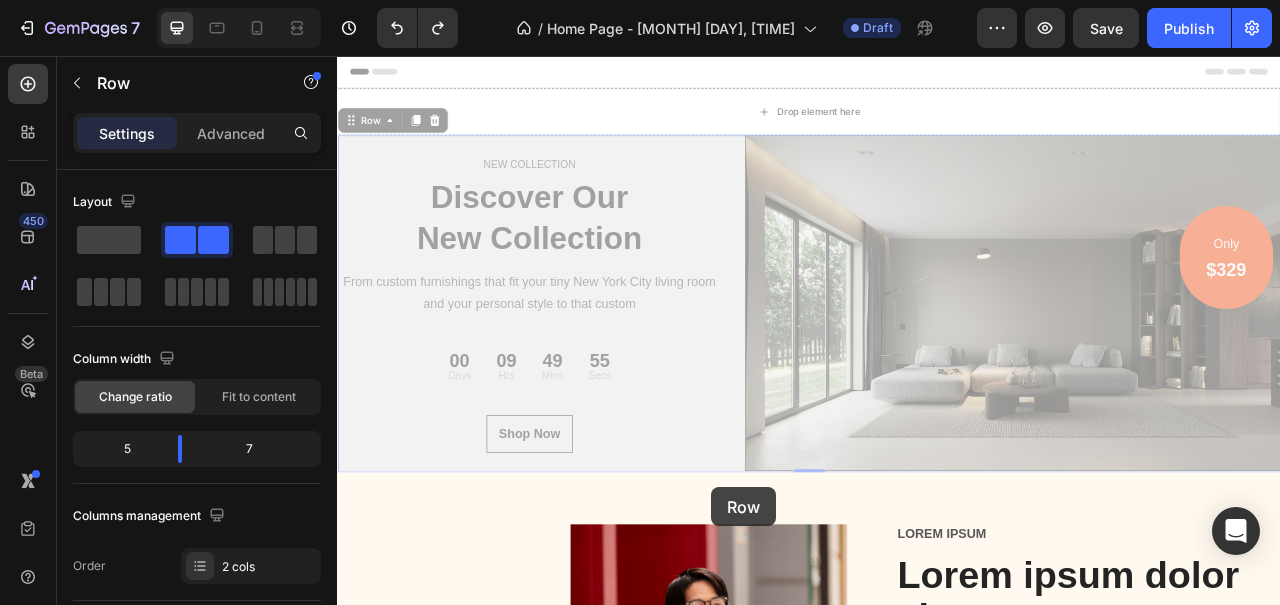 drag, startPoint x: 812, startPoint y: 584, endPoint x: 813, endPoint y: 605, distance: 21.023796 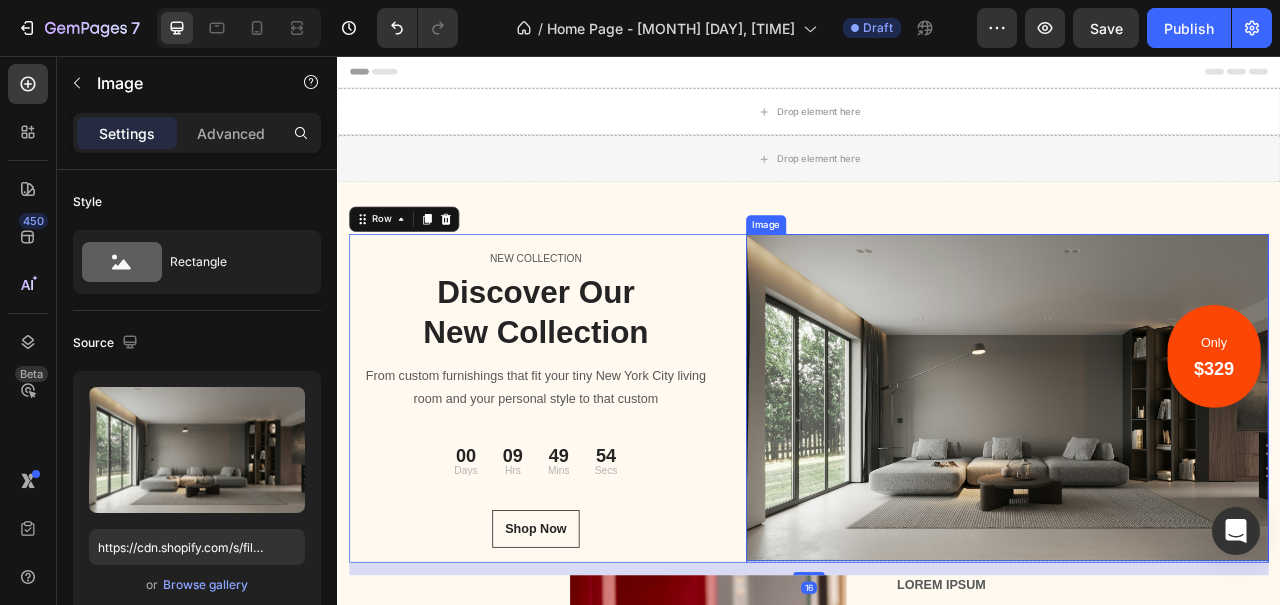 click at bounding box center (1189, 491) 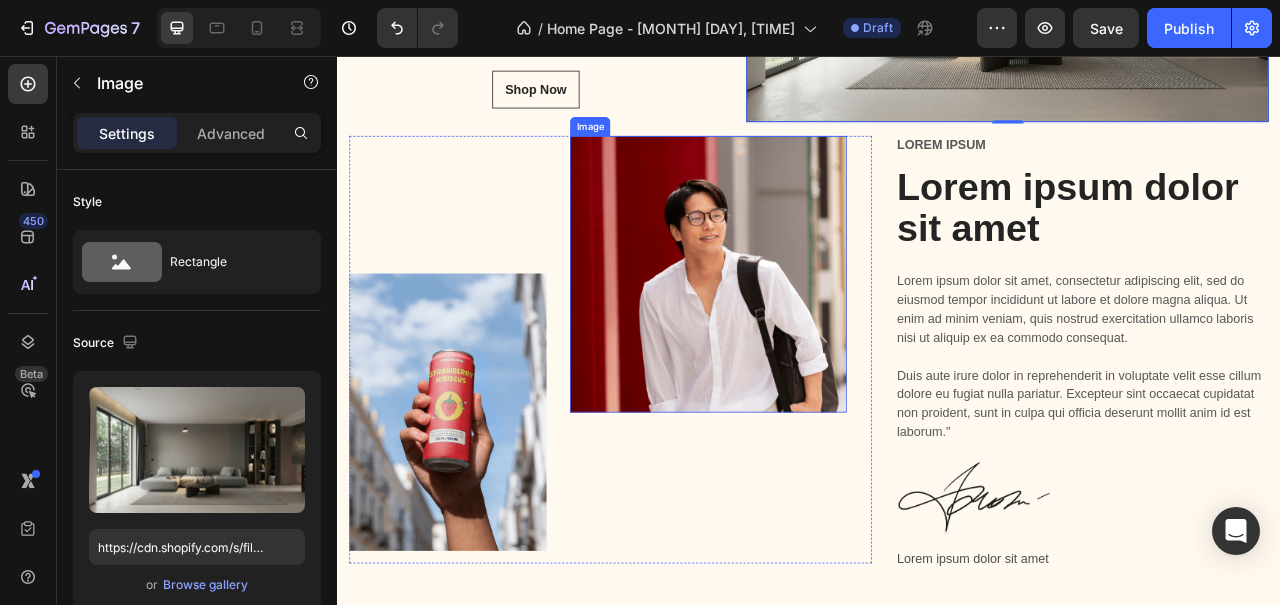scroll, scrollTop: 567, scrollLeft: 0, axis: vertical 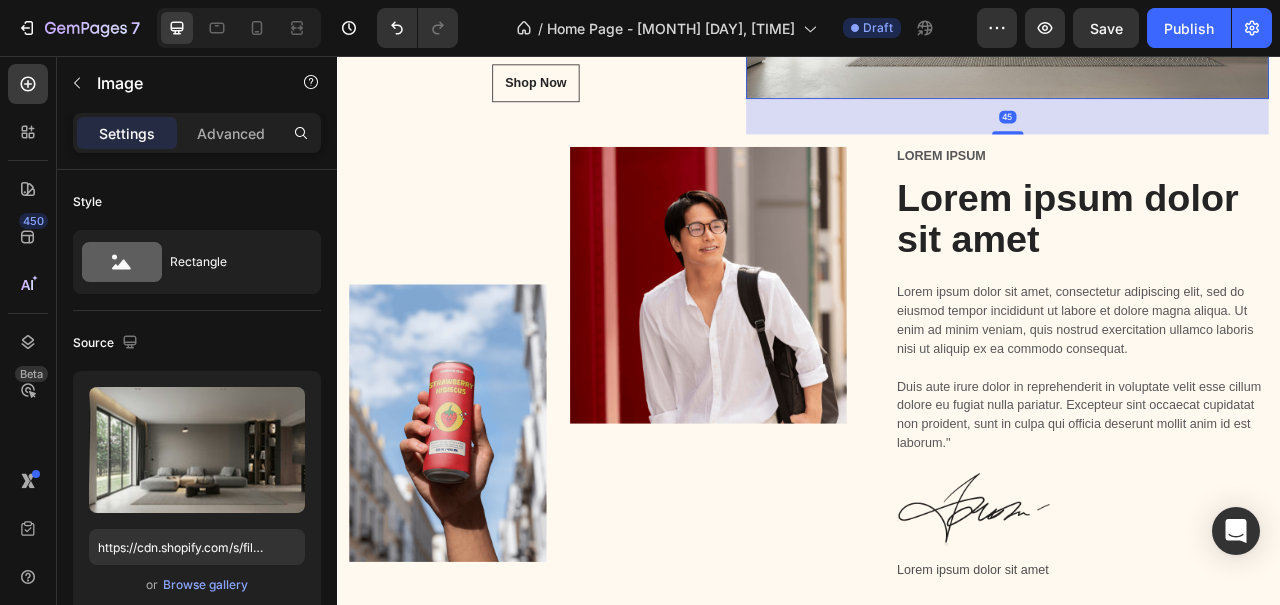 drag, startPoint x: 1183, startPoint y: 134, endPoint x: 1182, endPoint y: 175, distance: 41.01219 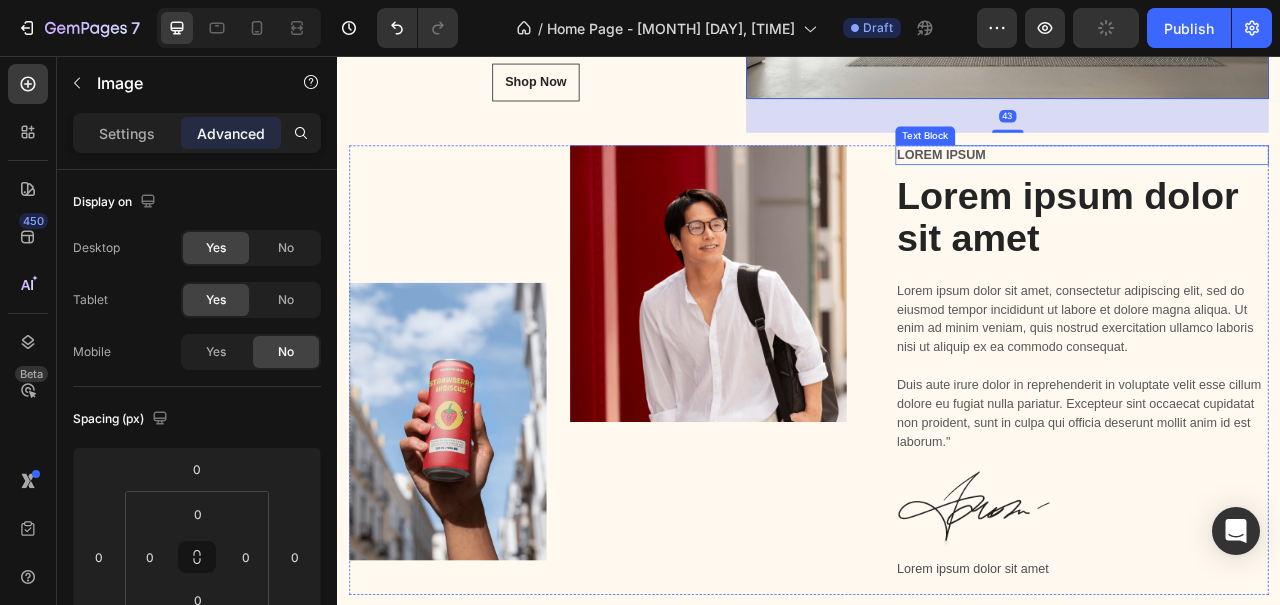 scroll, scrollTop: 587, scrollLeft: 0, axis: vertical 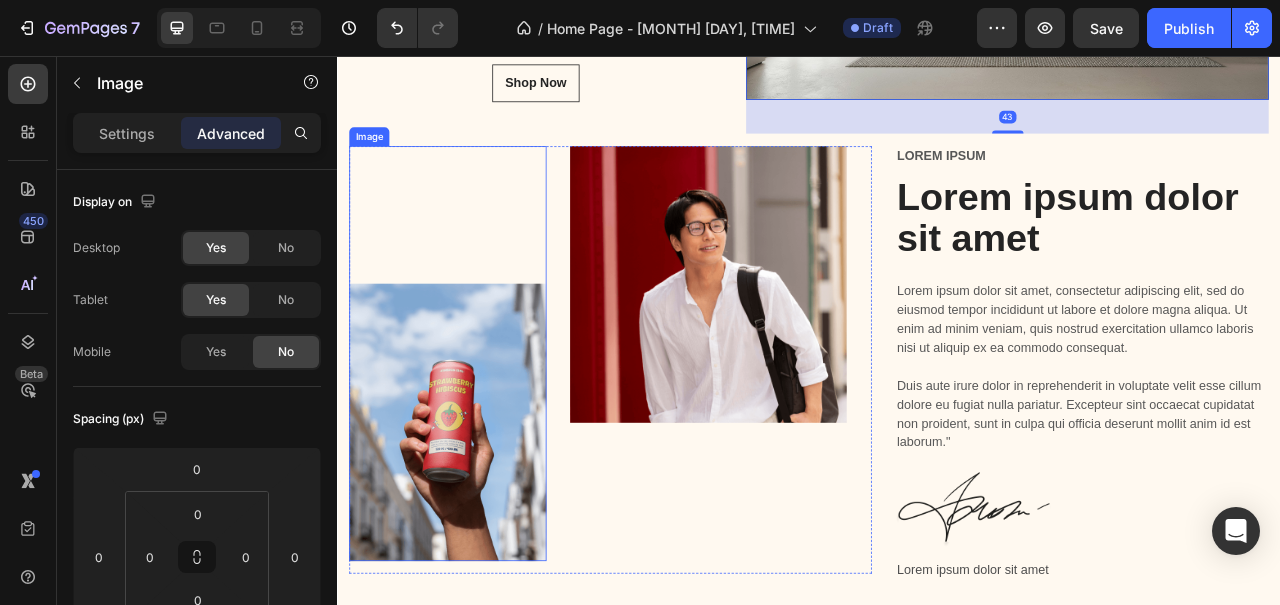 click on "Image" at bounding box center (477, 435) 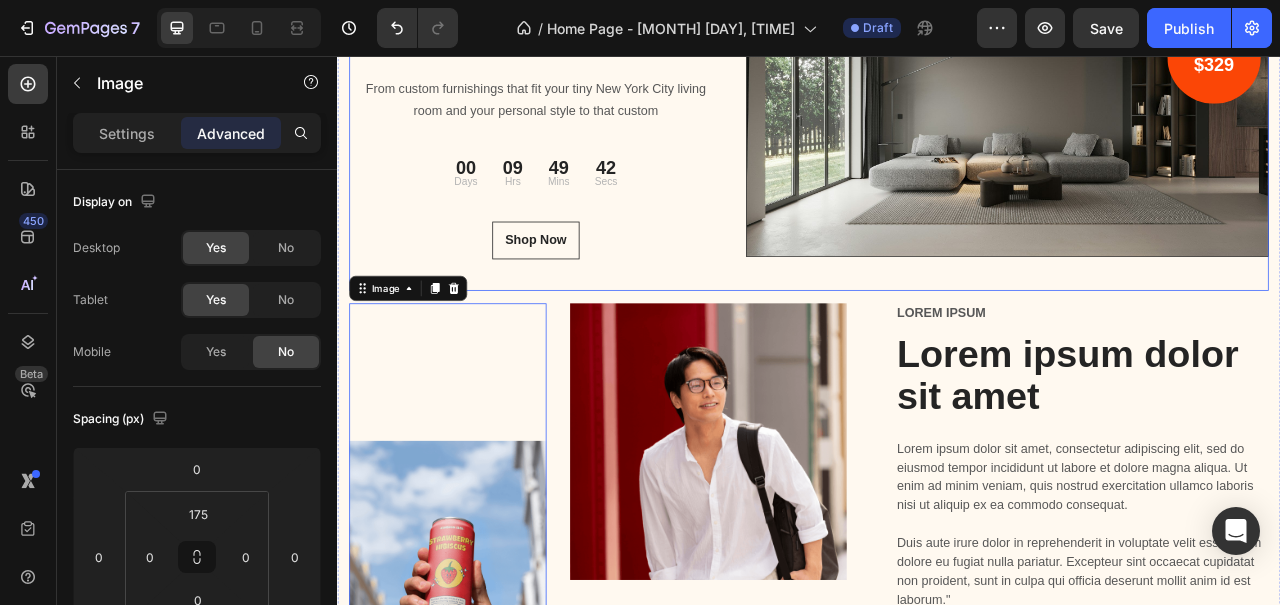scroll, scrollTop: 333, scrollLeft: 0, axis: vertical 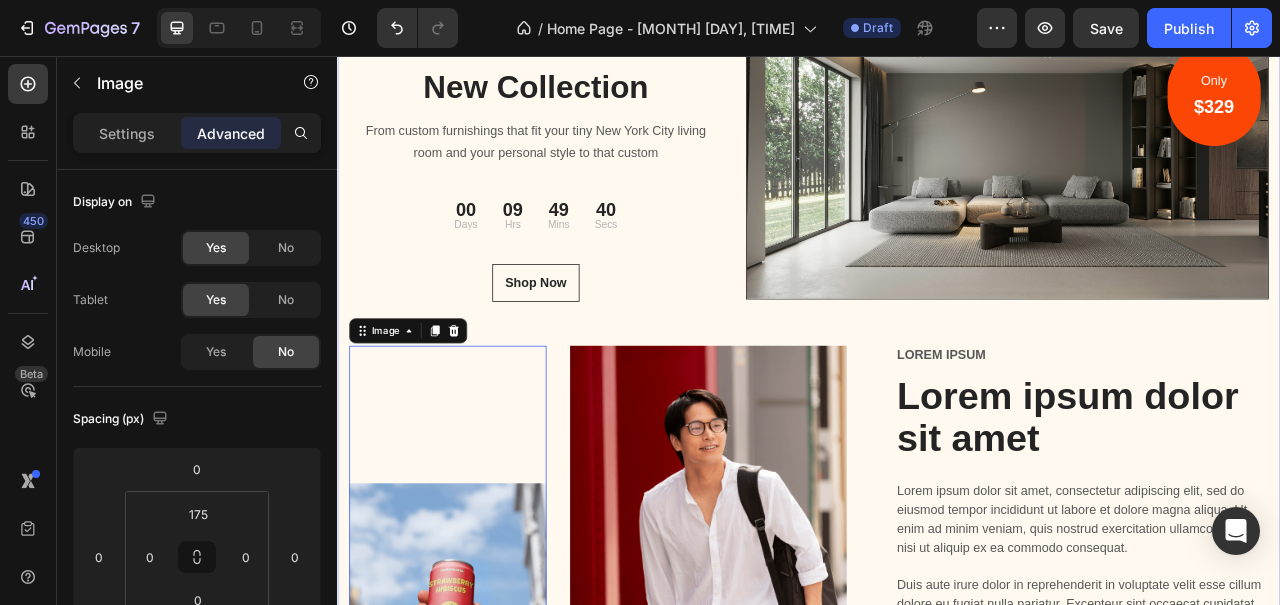 click on "Only Text block $329 Heading Row Image Image" at bounding box center [1189, 179] 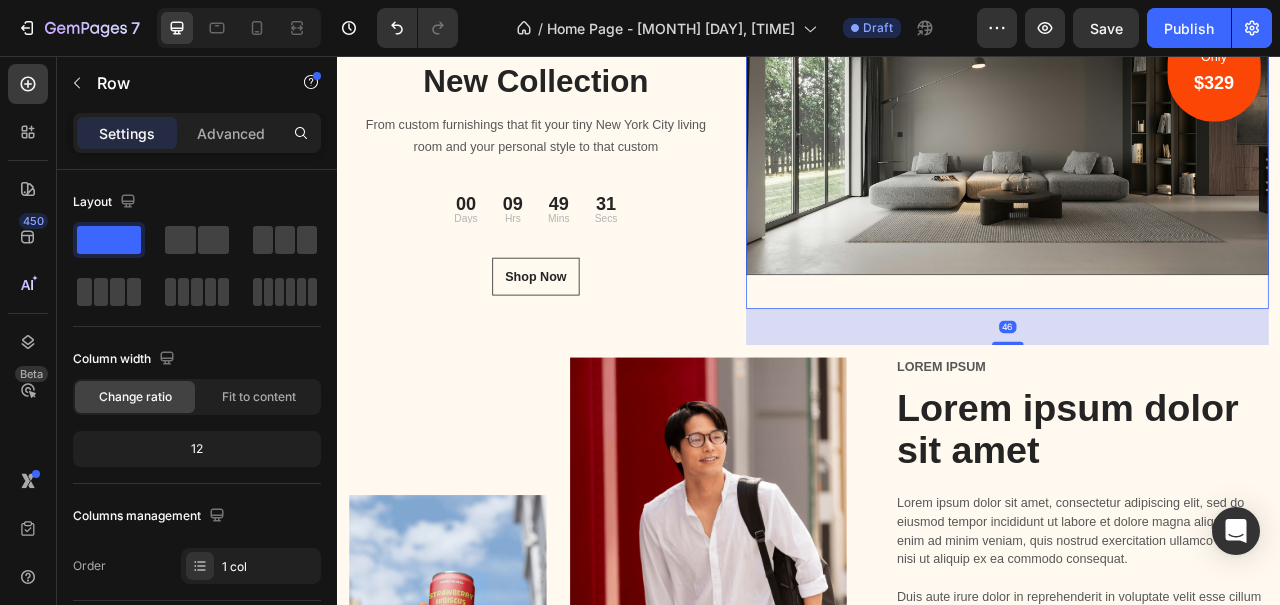 scroll, scrollTop: 356, scrollLeft: 0, axis: vertical 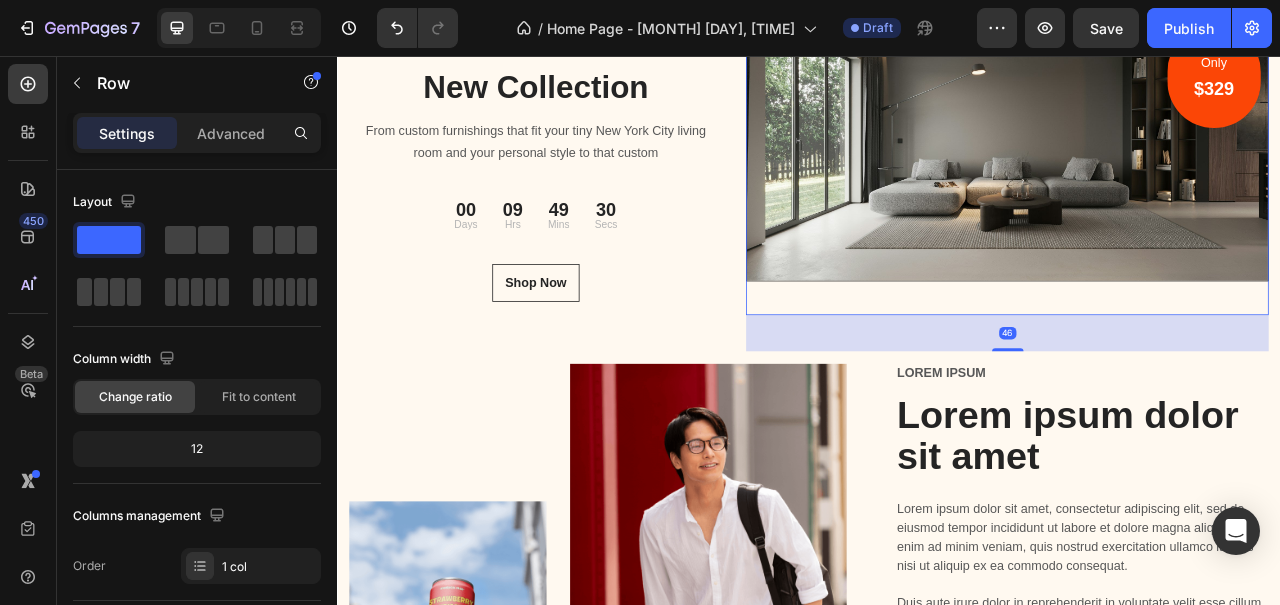 drag, startPoint x: 1178, startPoint y: 404, endPoint x: 1160, endPoint y: 451, distance: 50.32892 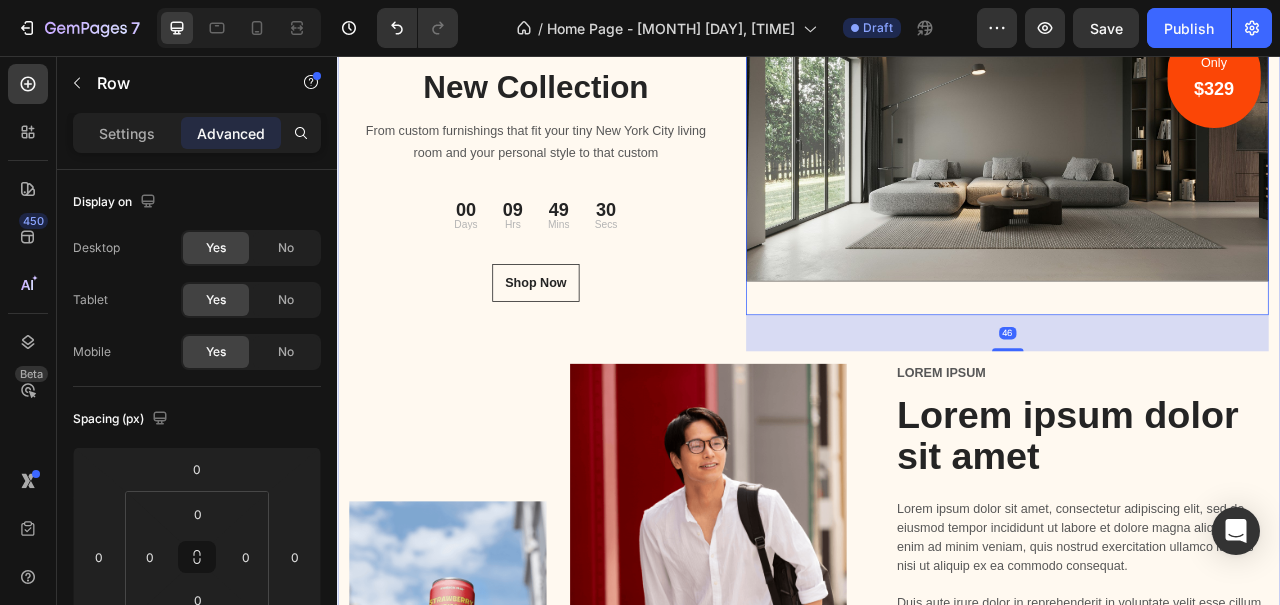click on "NEW COLLECTION Text block Discover Our New Collection Heading From custom furnishings that fit your tiny [CITY] living room and your personal style to that custom Text block [DAYS] Days [HOURS] Hrs [MINS] Mins [SECS] Secs CountDown Timer Shop Now Button Only Text block $329 Heading Row Image Image Row   46 Row Row Image Image Row Lorem ipsum Text Block Lorem ipsum dolor sit amet Heading Lorem ipsum dolor sit amet, consectetur adipiscing elit, sed do eiusmod tempor incididunt ut labore et dolore magna aliqua. Ut enim ad minim veniam, quis nostrud exercitation ullamco laboris nisi ut aliquip ex ea commodo consequat. Duis aute irure dolor in reprehenderit in voluptate velit esse cillum dolore eu fugiat nulla pariatur. Excepteur sint occaecat cupidatat non proident, sunt in culpa qui officia deserunt mollit anim id est laborum." Text Block Image Lorem ipsum dolor sit amet Text Block Row" at bounding box center [937, 481] 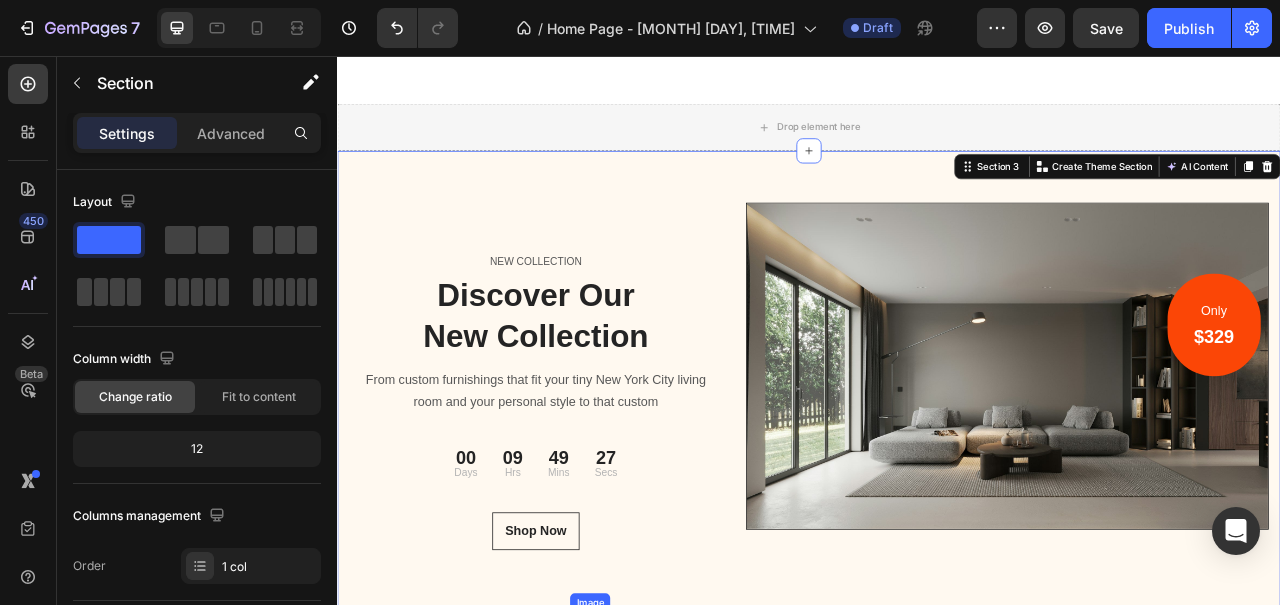 scroll, scrollTop: 236, scrollLeft: 0, axis: vertical 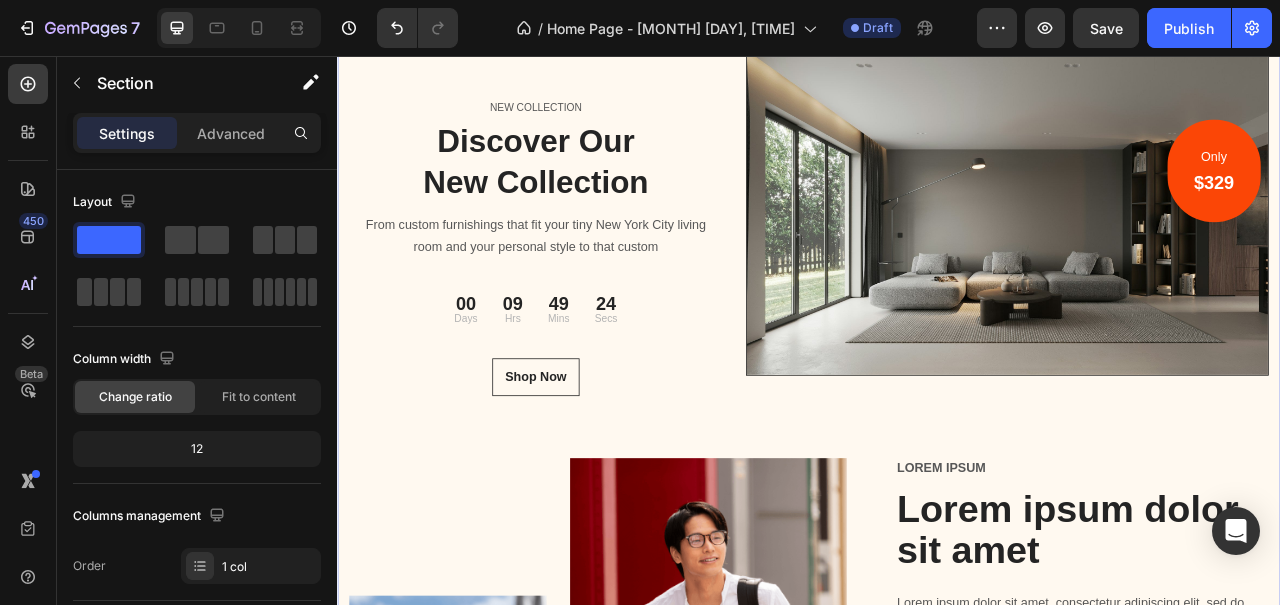 click on "Only Text block $329 Heading Row Image Image Row" at bounding box center [1189, 299] 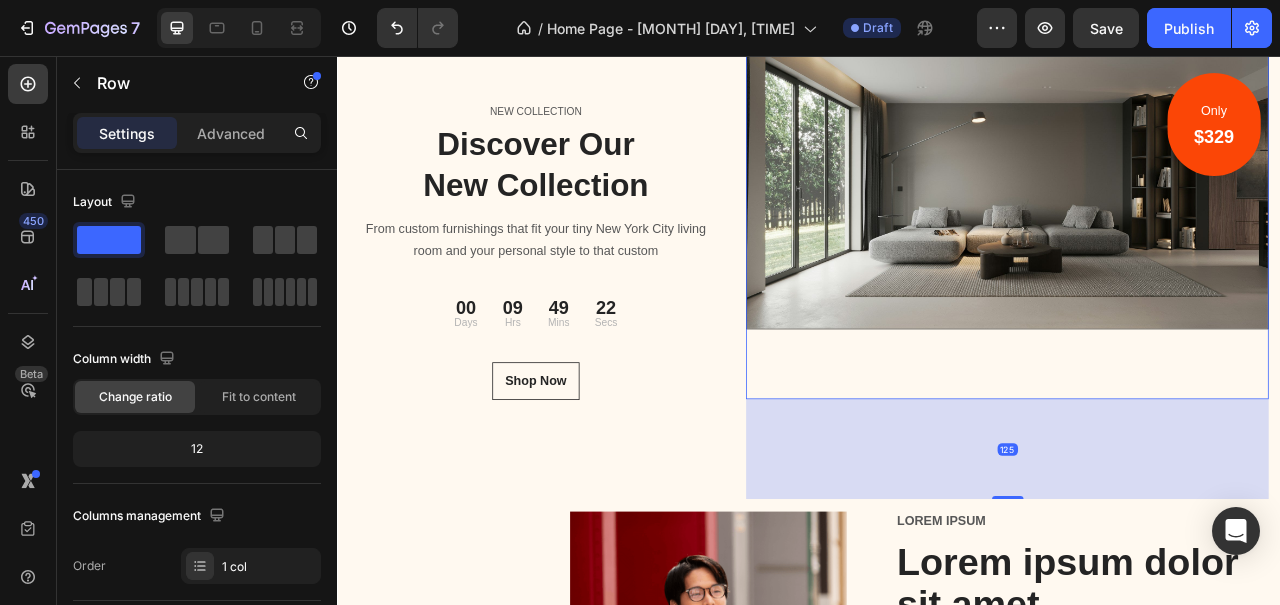 scroll, scrollTop: 300, scrollLeft: 0, axis: vertical 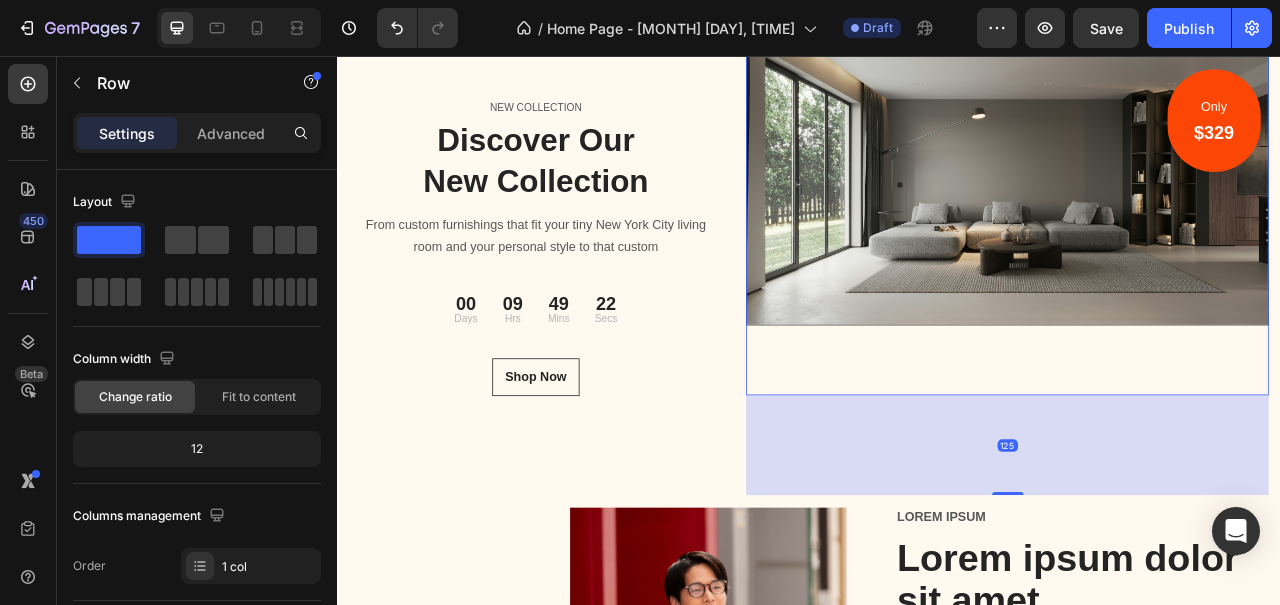drag, startPoint x: 1186, startPoint y: 548, endPoint x: 1185, endPoint y: 674, distance: 126.00397 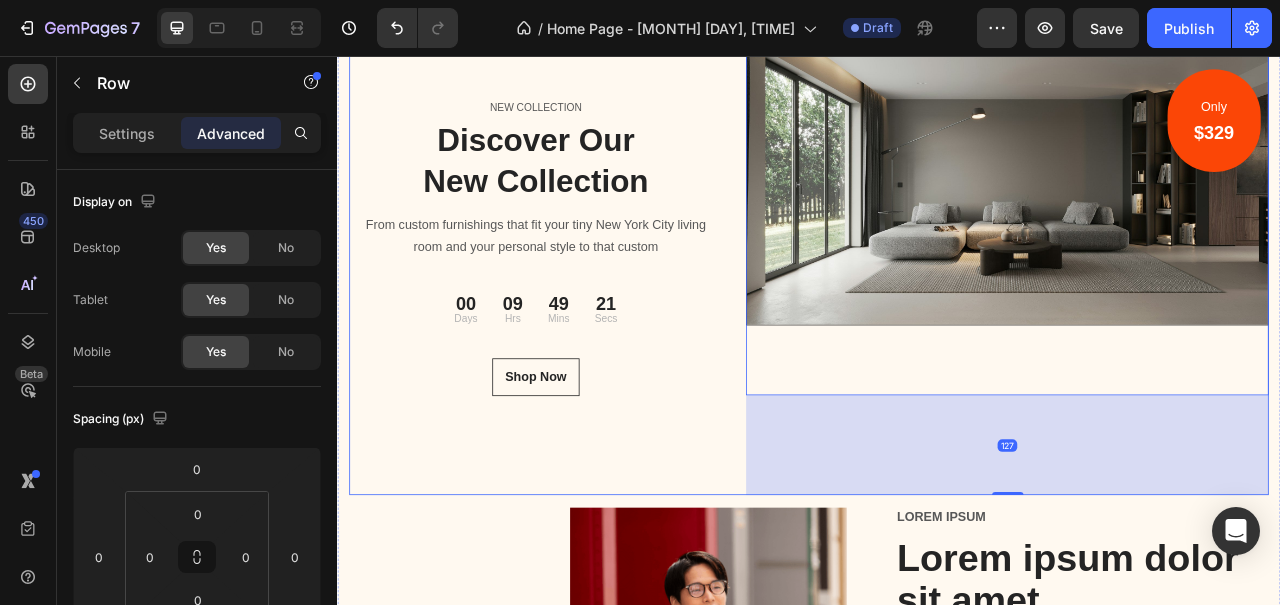 click on "NEW COLLECTION Text block Discover Our New Collection Heading From custom furnishings that fit your tiny [CITY] living room and your personal style to that custom Text block [DAYS] Days [HOURS] Hrs [MINS] Mins [SECS] Secs CountDown Timer Shop Now Button" at bounding box center [589, 299] 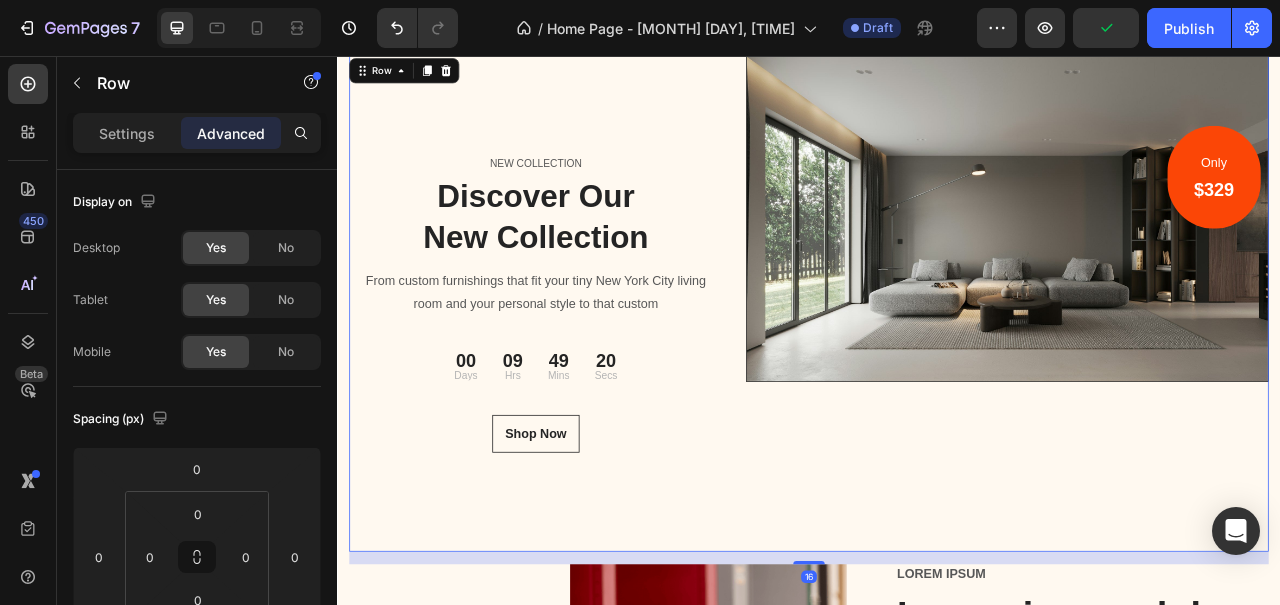 scroll, scrollTop: 243, scrollLeft: 0, axis: vertical 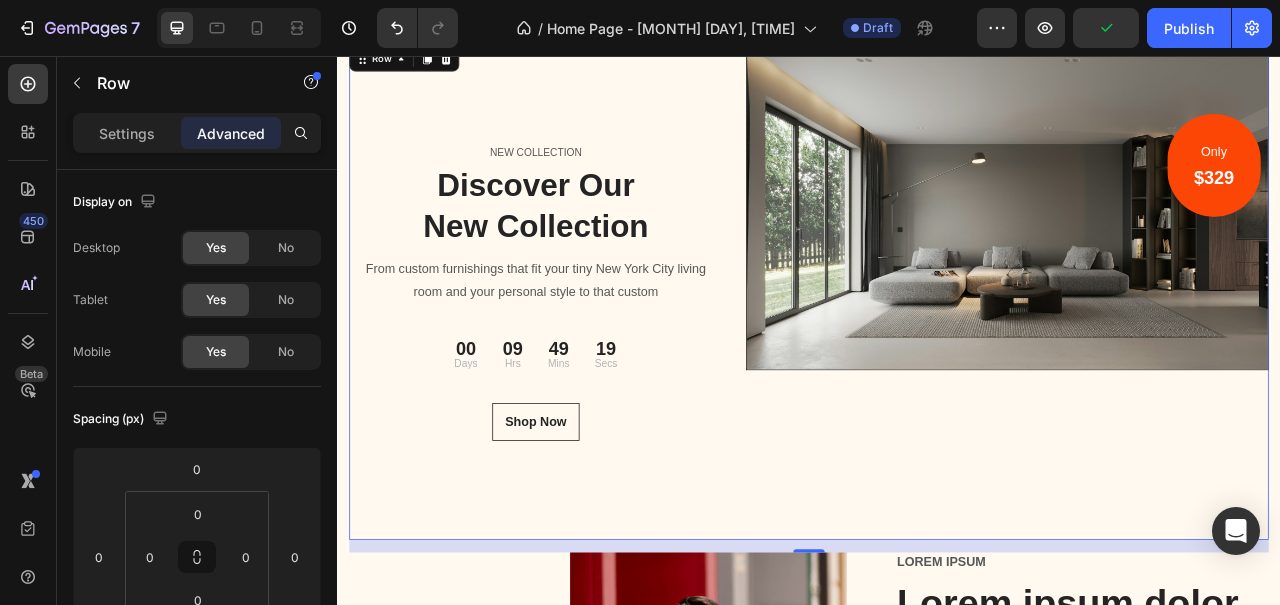 click on "Only Text block $329 Heading Row Image Image Row Row" at bounding box center [1189, 356] 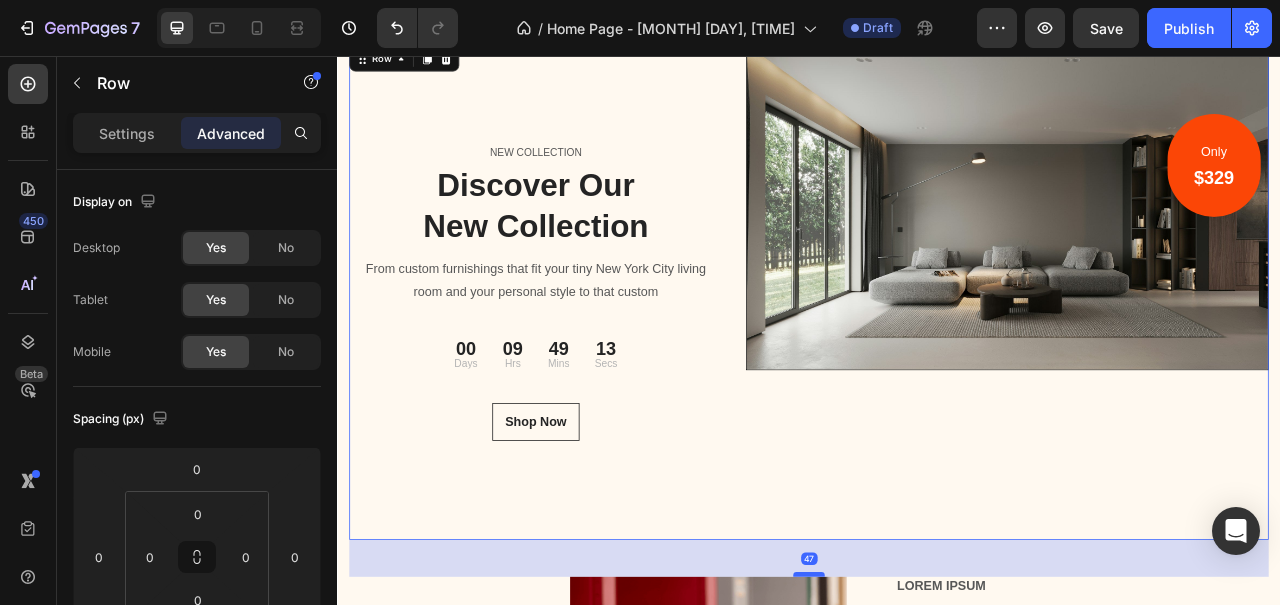 drag, startPoint x: 937, startPoint y: 686, endPoint x: 931, endPoint y: 717, distance: 31.575306 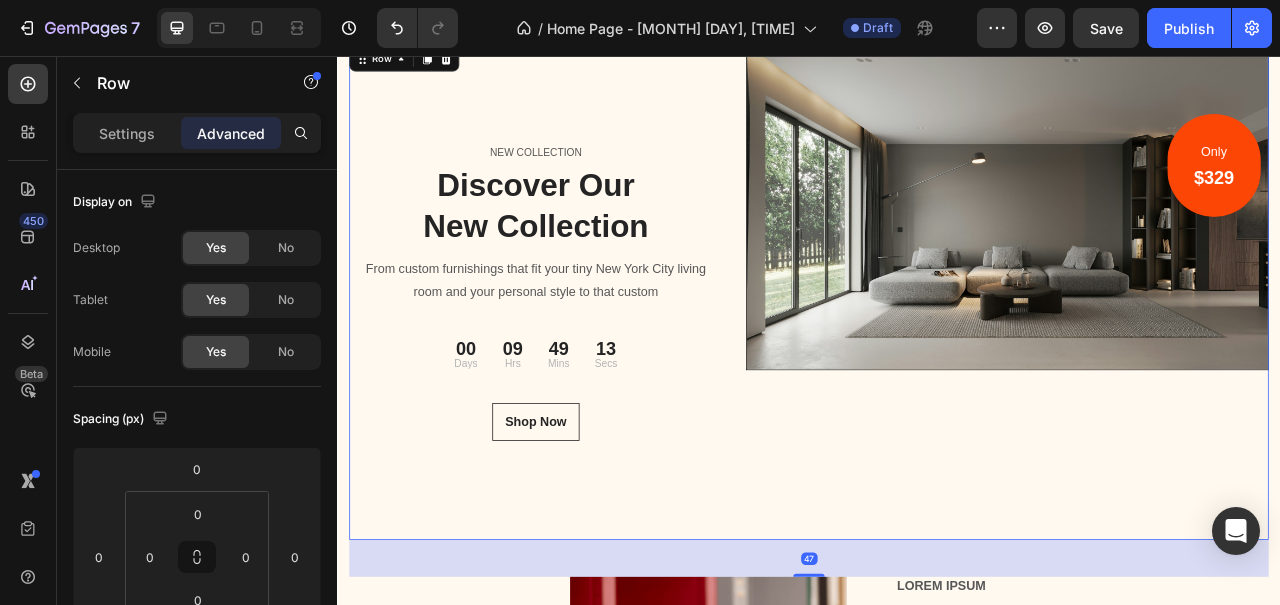 click on "Only Text block $329 Heading Row Image Image Row Row" at bounding box center [1189, 356] 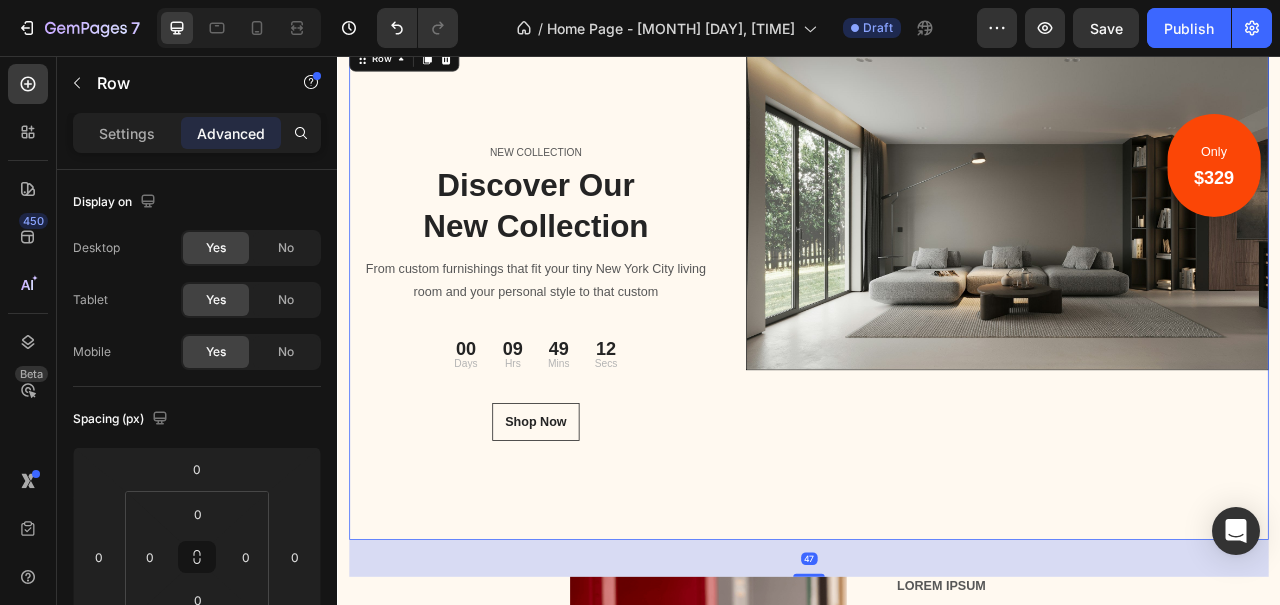 click on "Only Text block $329 Heading Row Image Image Row Row" at bounding box center (1189, 356) 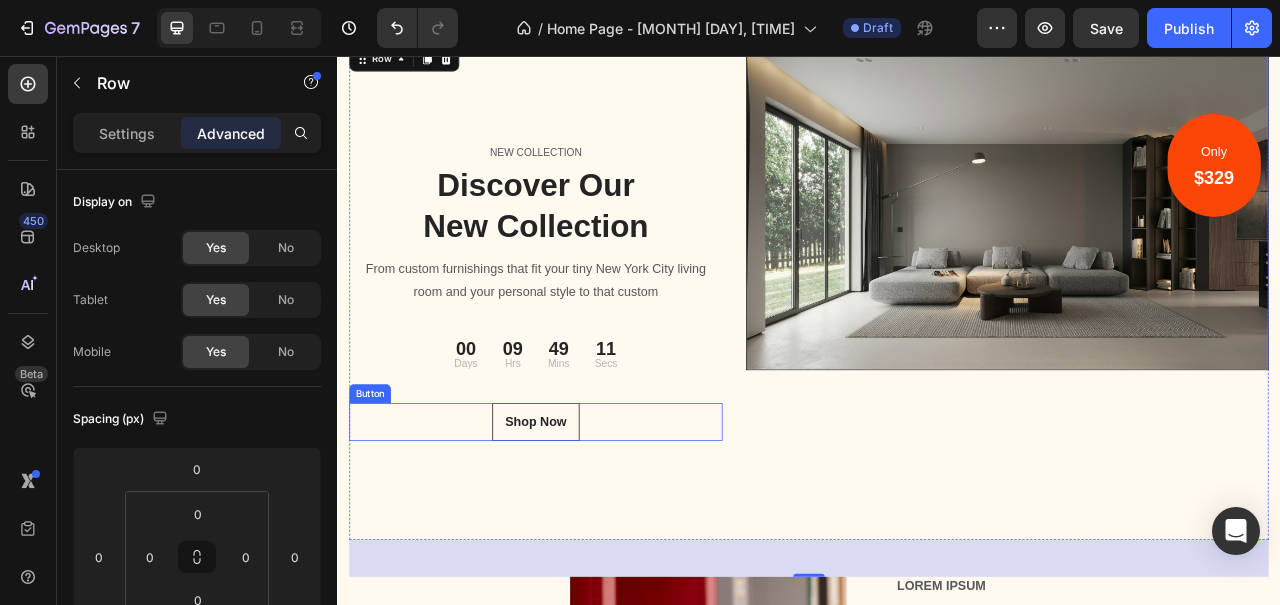 click on "[DAYS] Days [HOURS] Hrs [MINS] Mins [SECS] Secs" at bounding box center (589, 436) 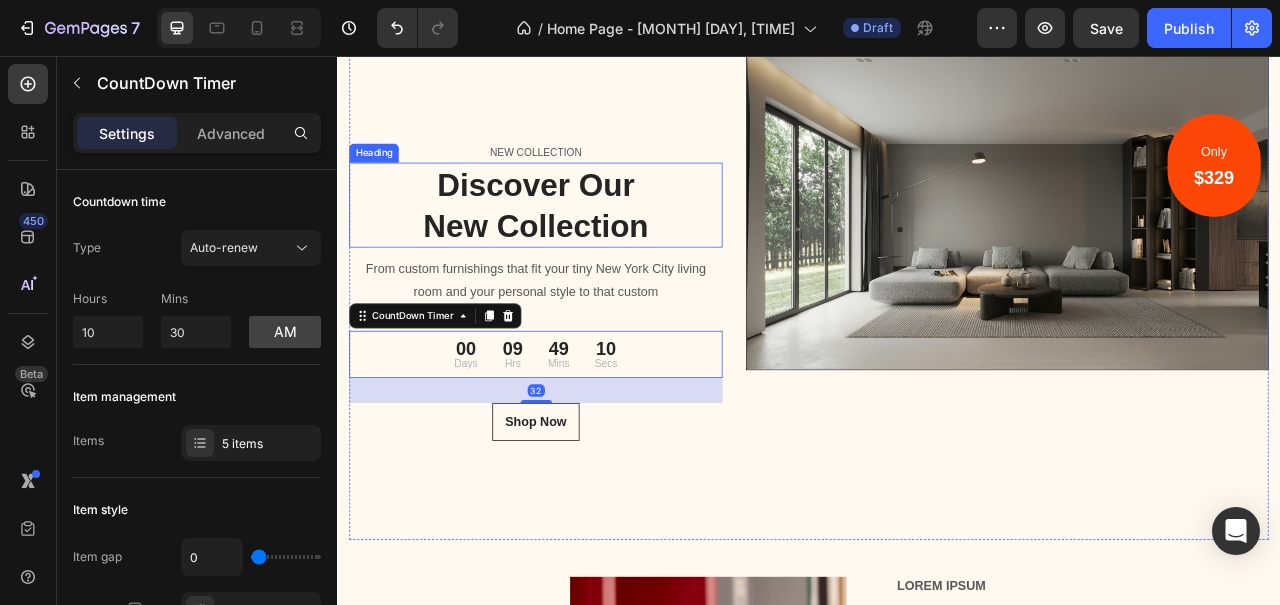 click on "Discover Our New Collection" at bounding box center (589, 246) 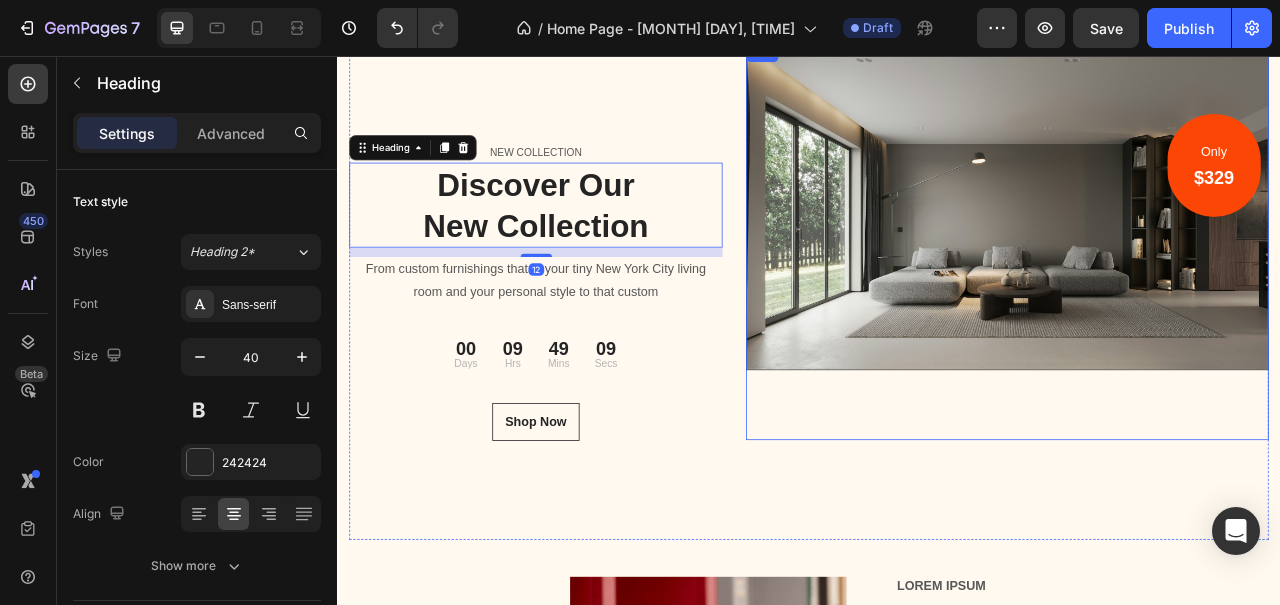 click on "Only Text block $329 Heading Row Image Image Row" at bounding box center [1189, 292] 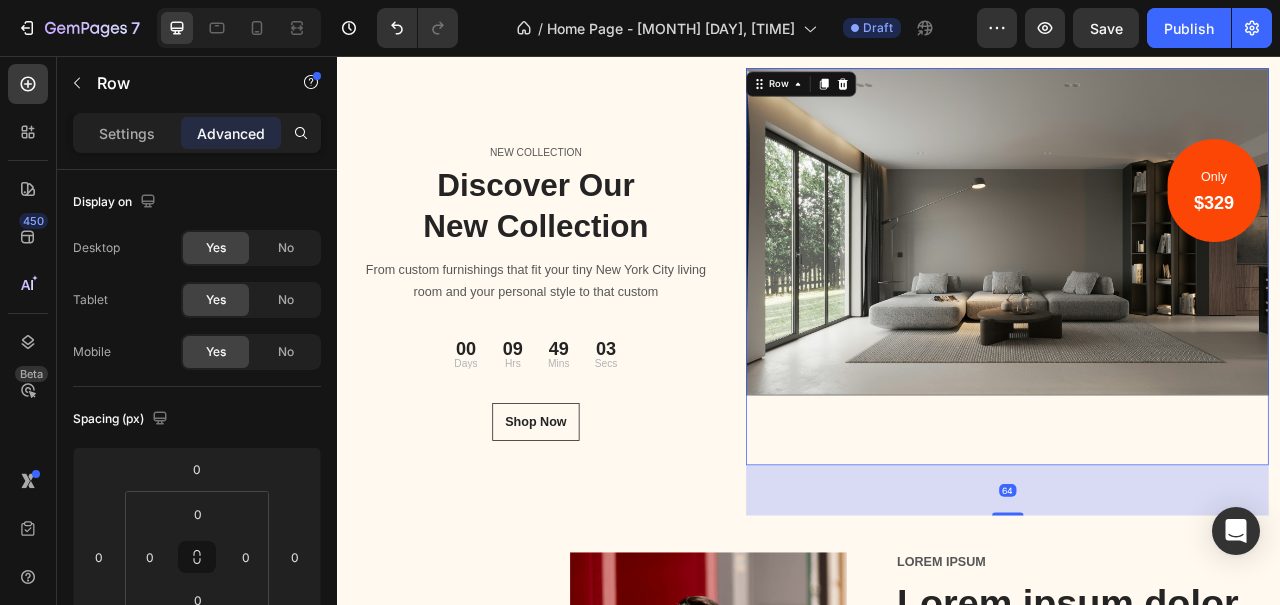 drag, startPoint x: 1195, startPoint y: 670, endPoint x: 1187, endPoint y: 599, distance: 71.44928 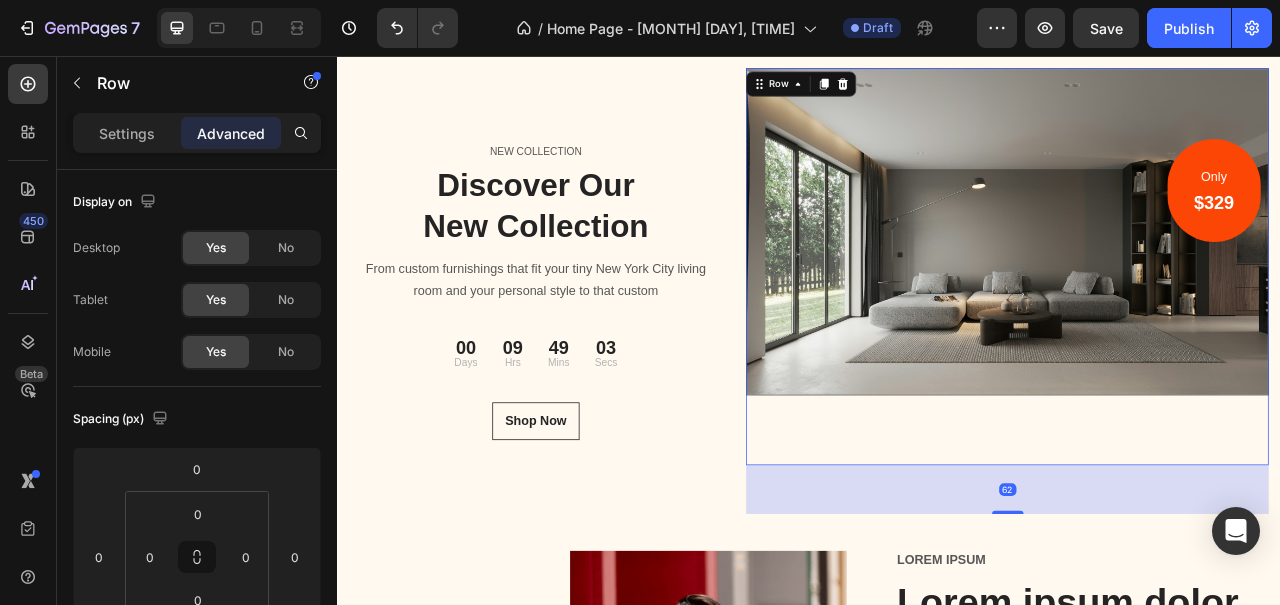 scroll, scrollTop: 210, scrollLeft: 0, axis: vertical 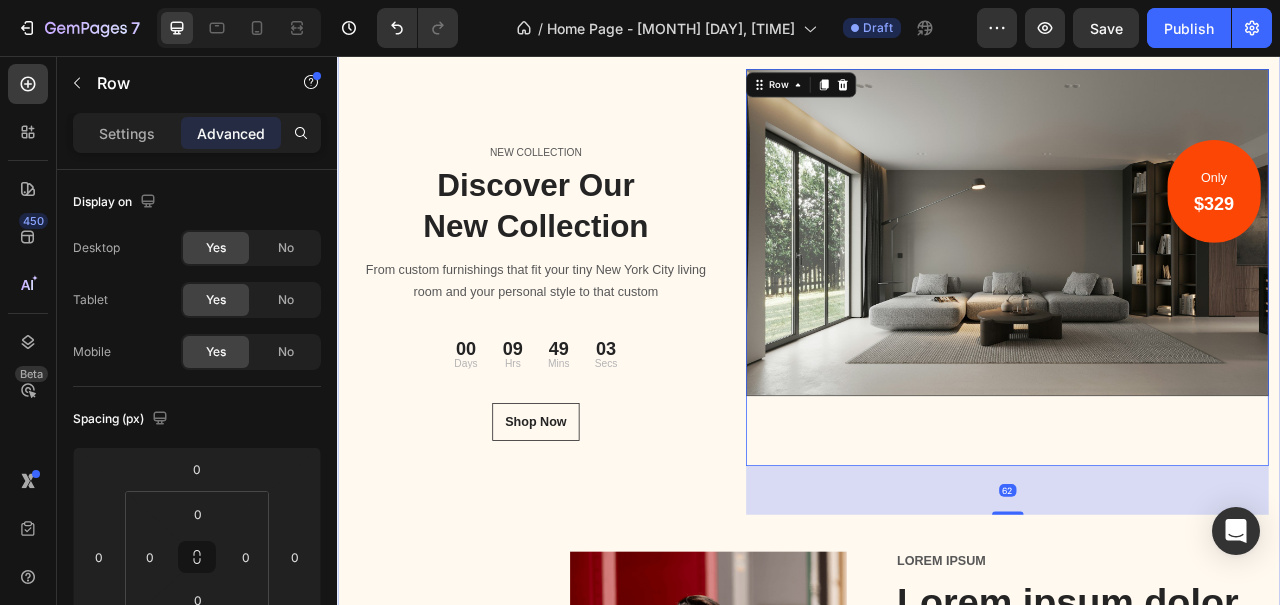 click on "NEW COLLECTION Text block Discover Our New Collection Heading From custom furnishings that fit your tiny [CITY] living room and your personal style to that custom Text block [DAYS] Days [HOURS] Hrs [MINS] Mins [SECS] Secs CountDown Timer Shop Now Button" at bounding box center (589, 356) 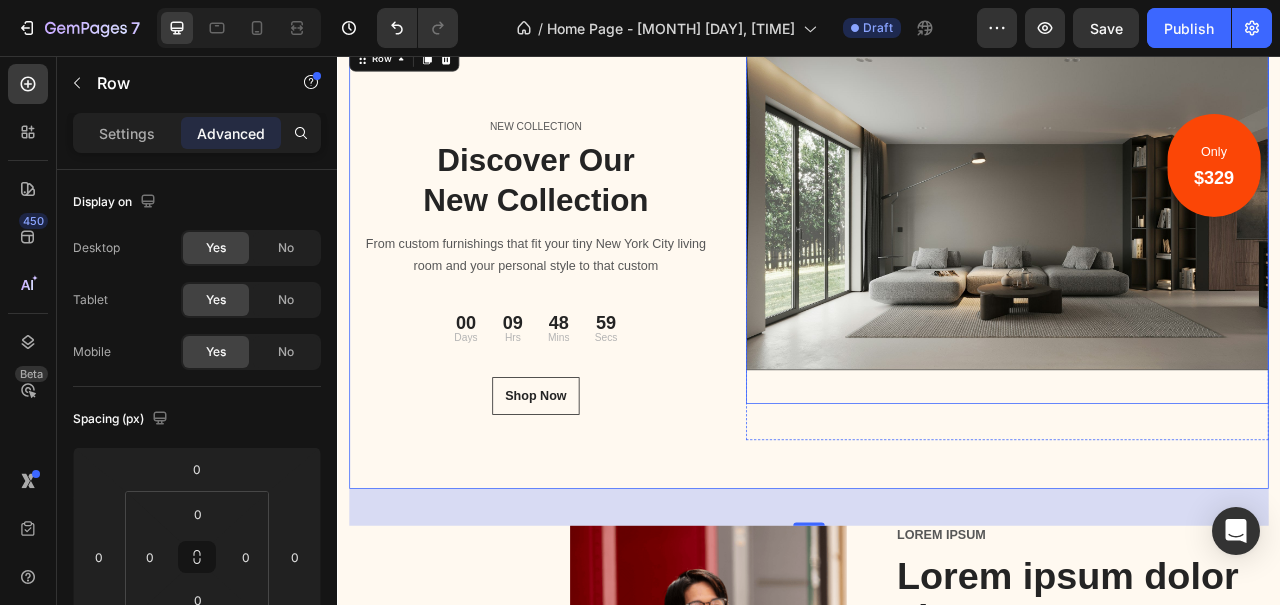 scroll, scrollTop: 271, scrollLeft: 0, axis: vertical 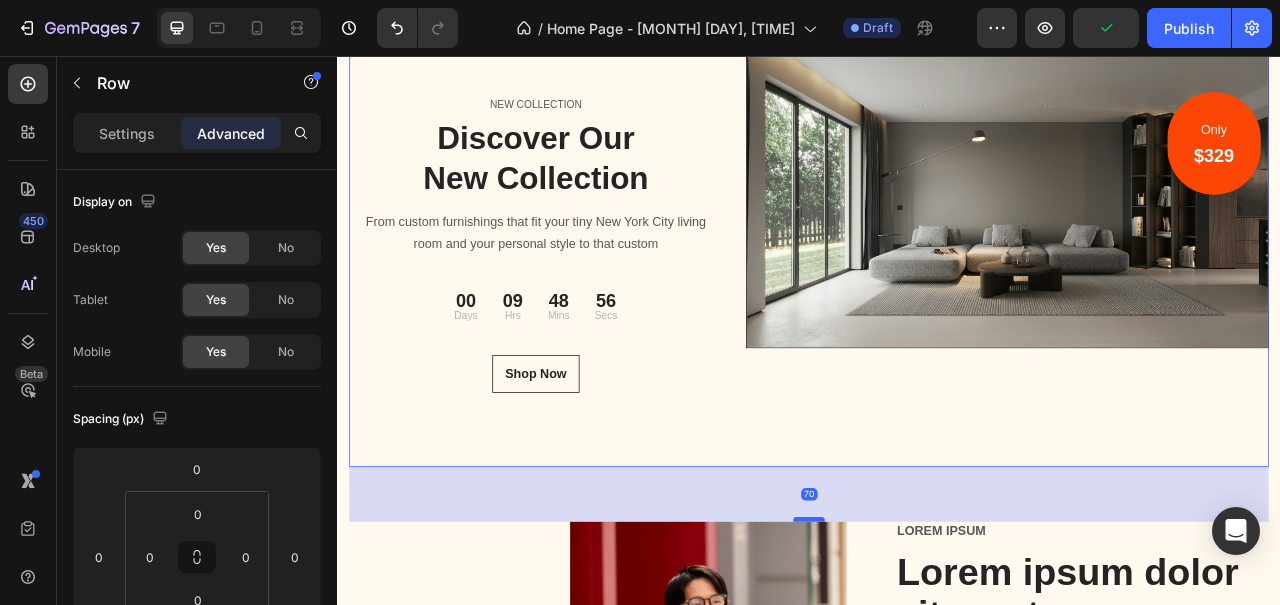 drag, startPoint x: 934, startPoint y: 620, endPoint x: 933, endPoint y: 643, distance: 23.021729 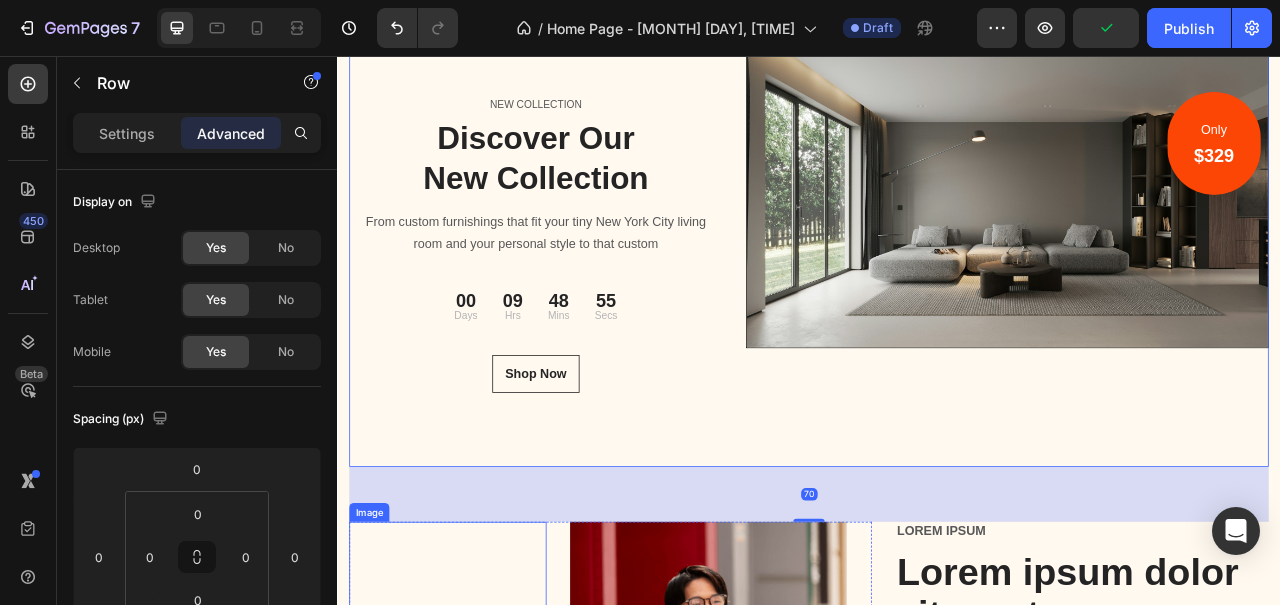 click on "Image" at bounding box center [477, 913] 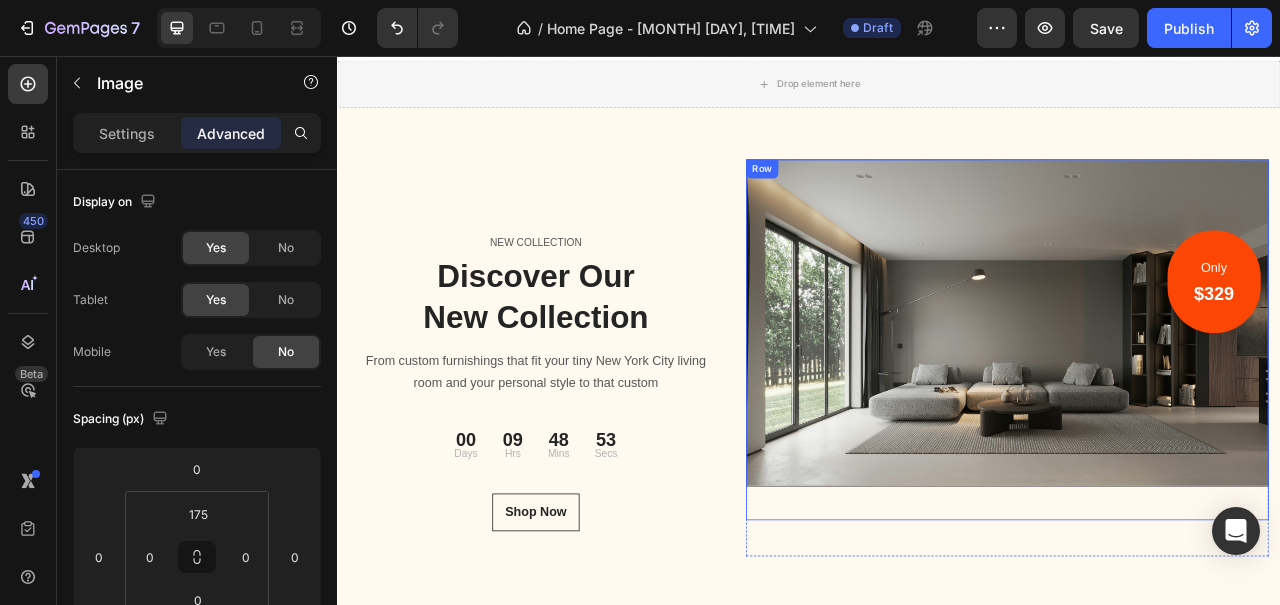 scroll, scrollTop: 85, scrollLeft: 0, axis: vertical 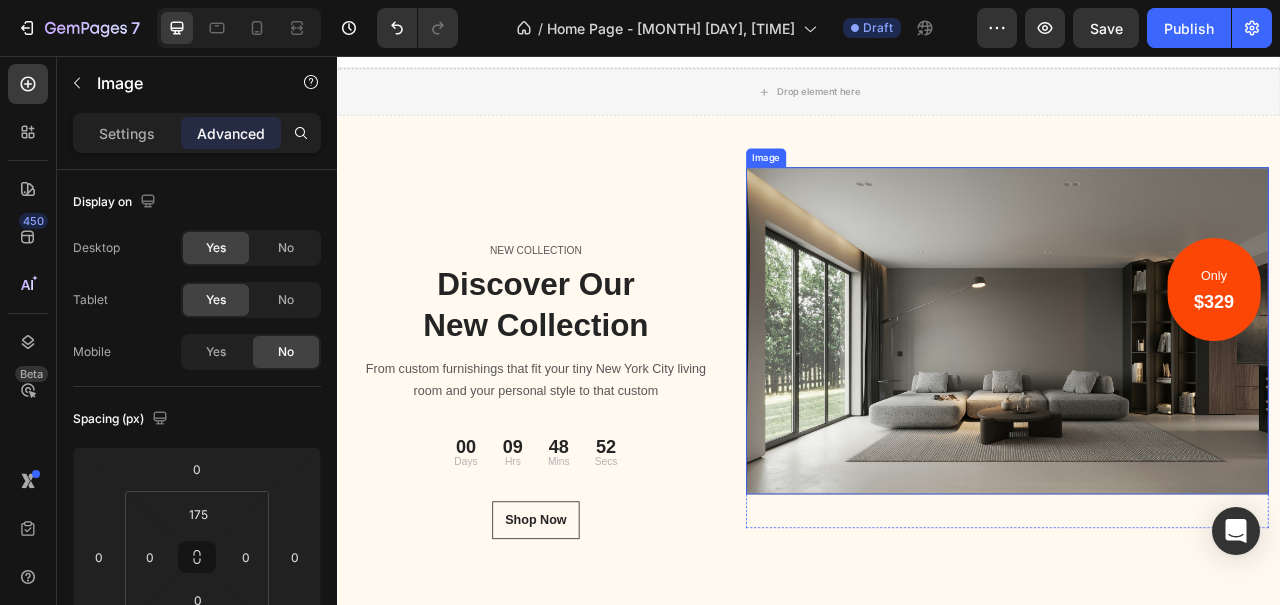 click at bounding box center [1189, 406] 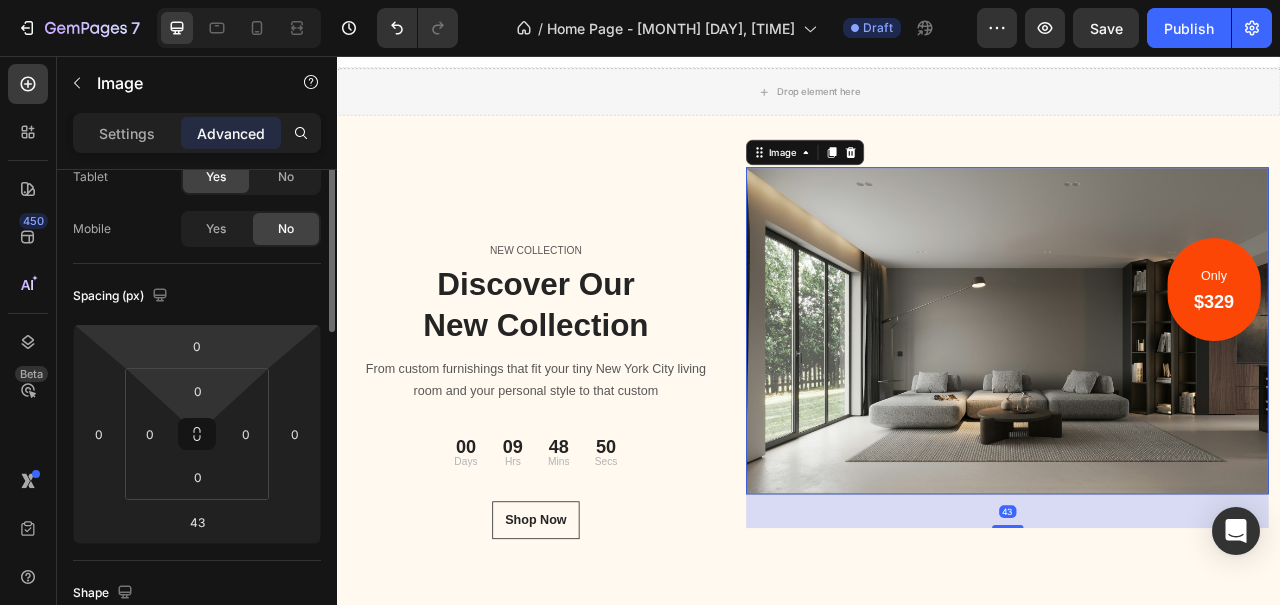 scroll, scrollTop: 125, scrollLeft: 0, axis: vertical 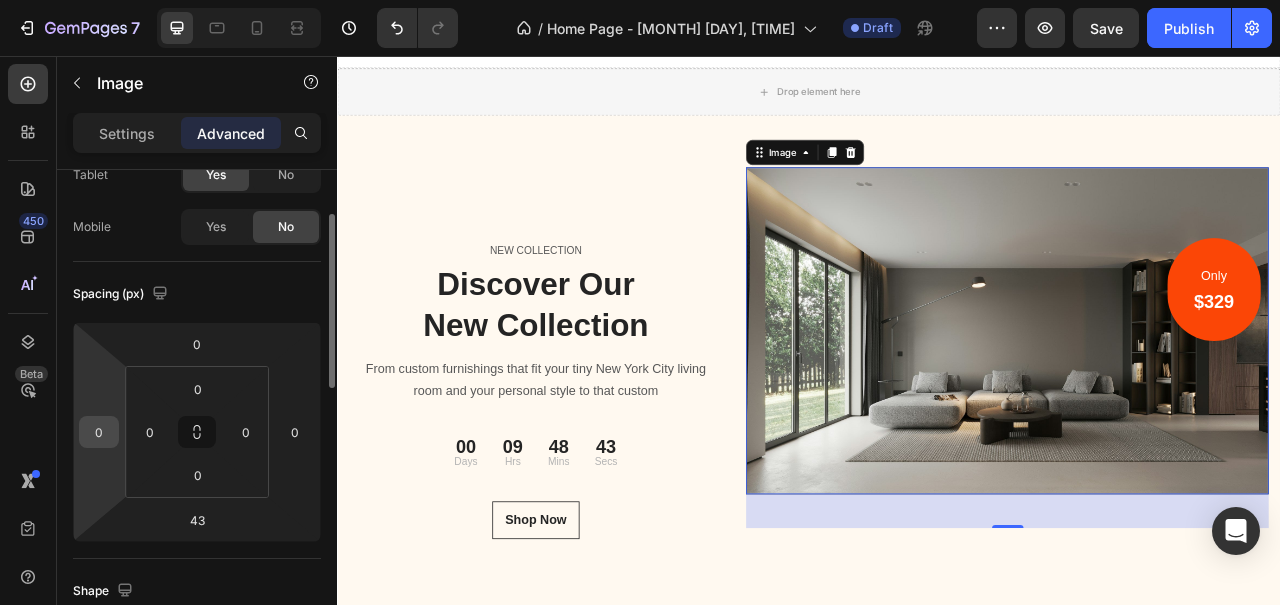 click on "0" at bounding box center [99, 432] 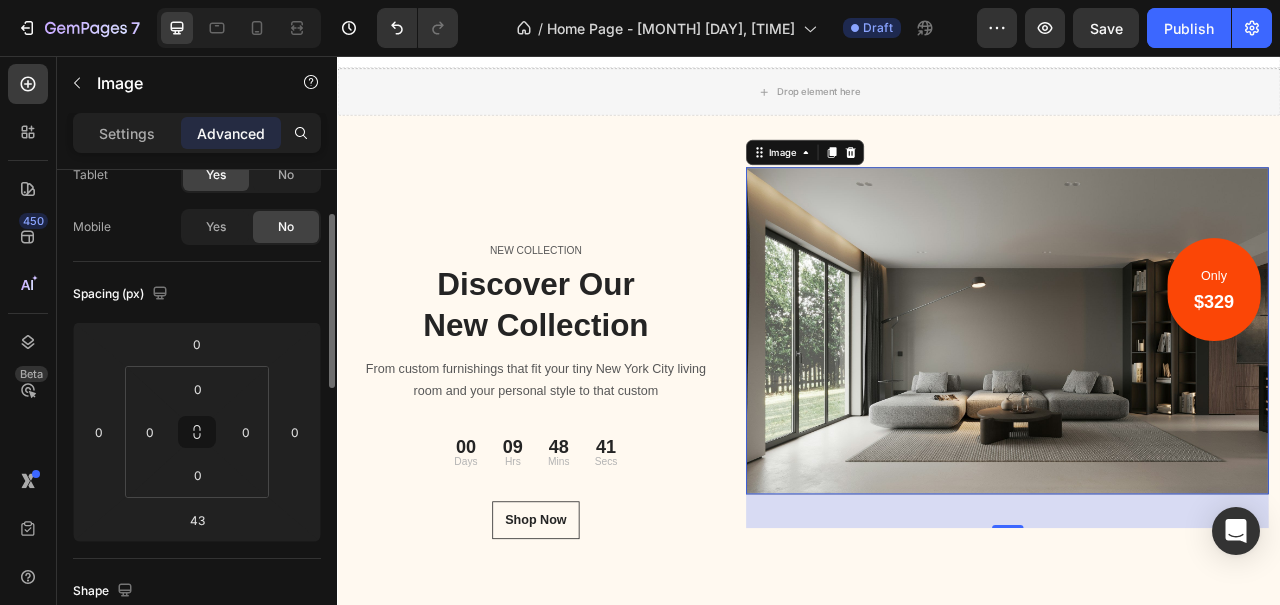 click on "Spacing (px) 0 0 43 0 0 0 0 0" 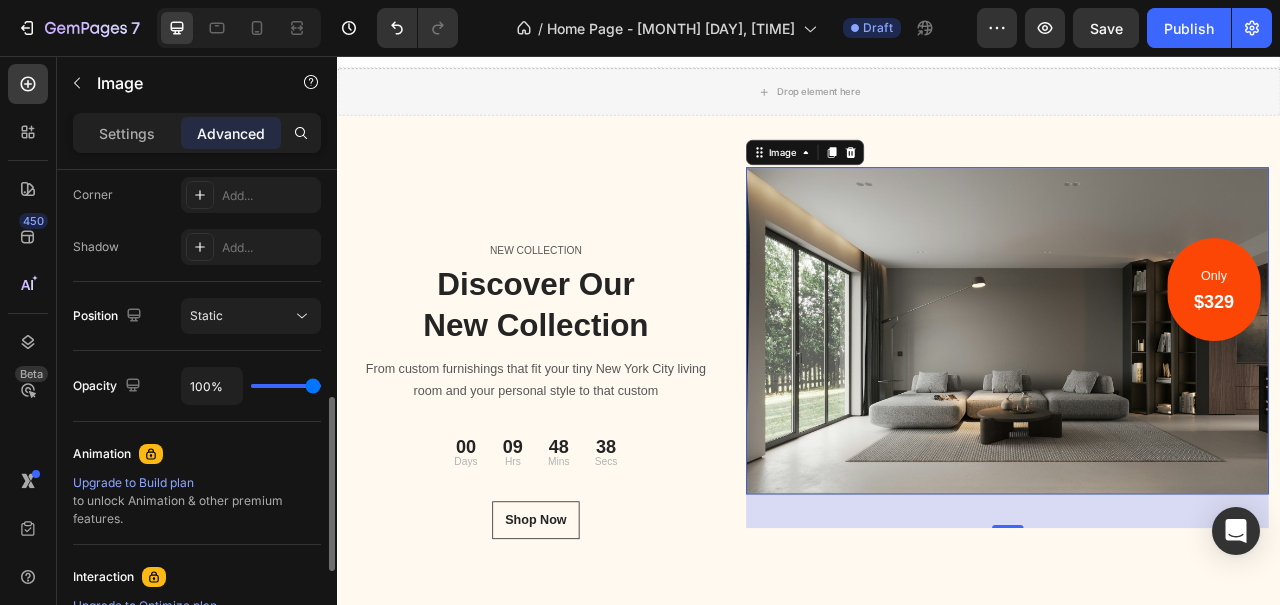 scroll, scrollTop: 631, scrollLeft: 0, axis: vertical 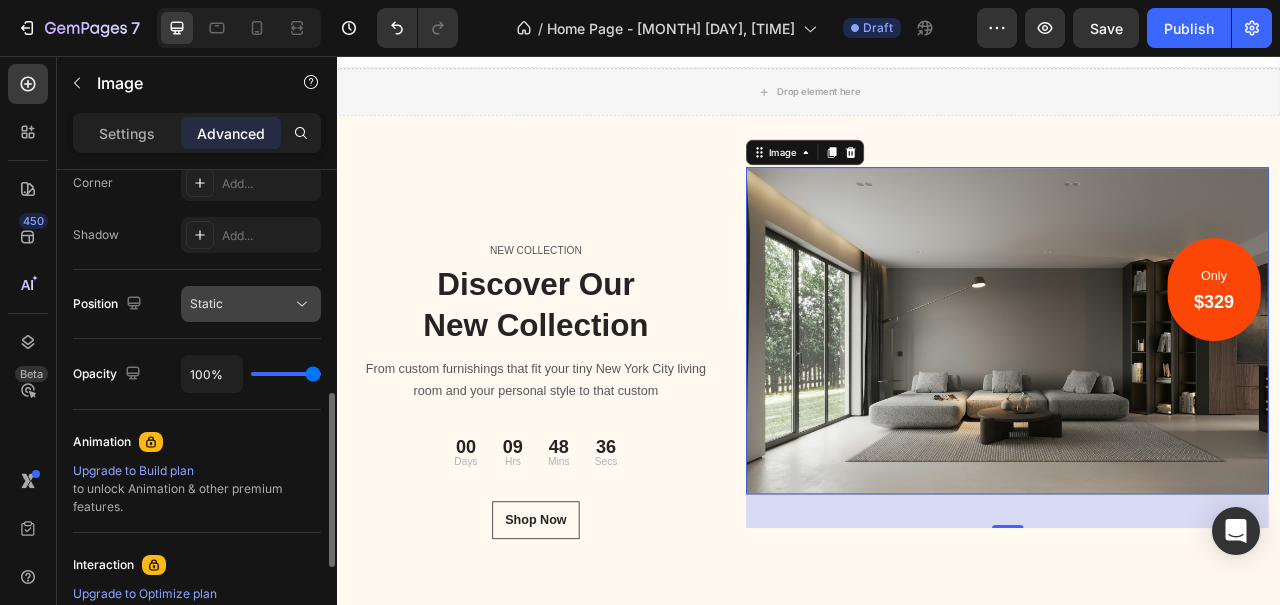 click on "Static" at bounding box center [241, 304] 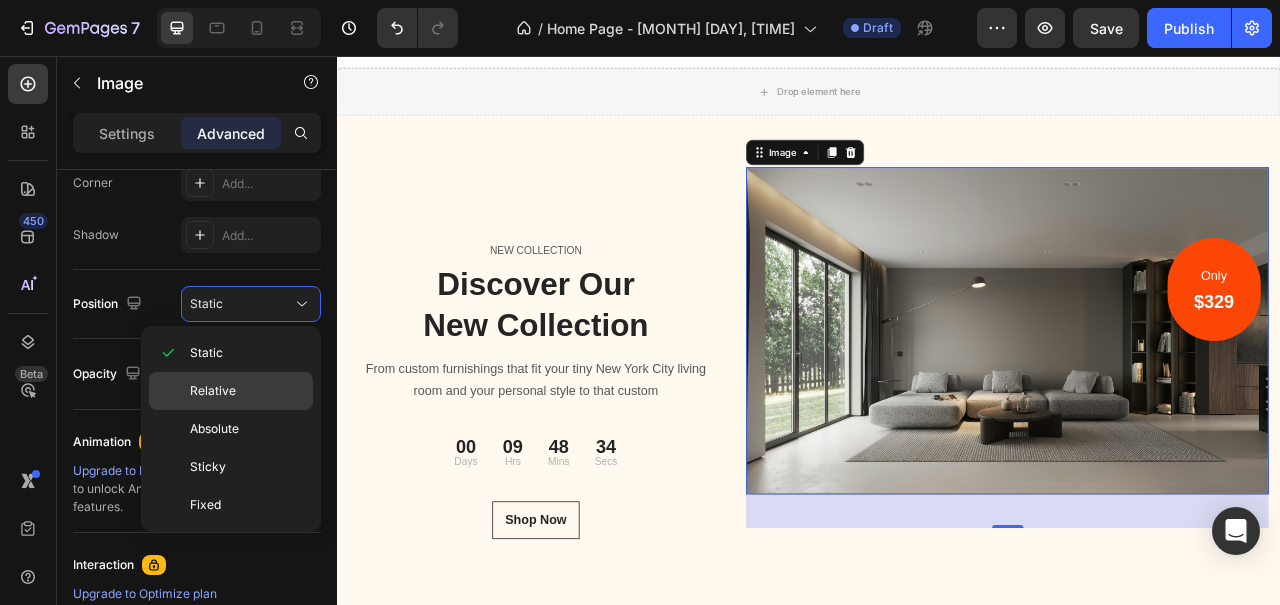 click on "Relative" at bounding box center [247, 391] 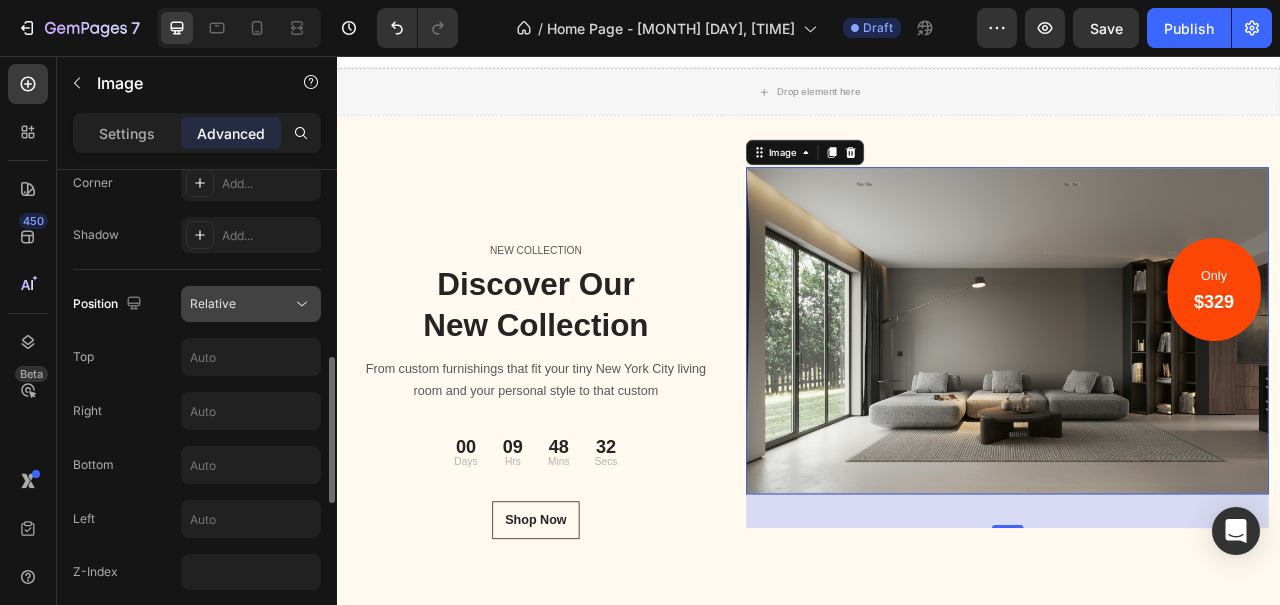 click on "Relative" at bounding box center (241, 304) 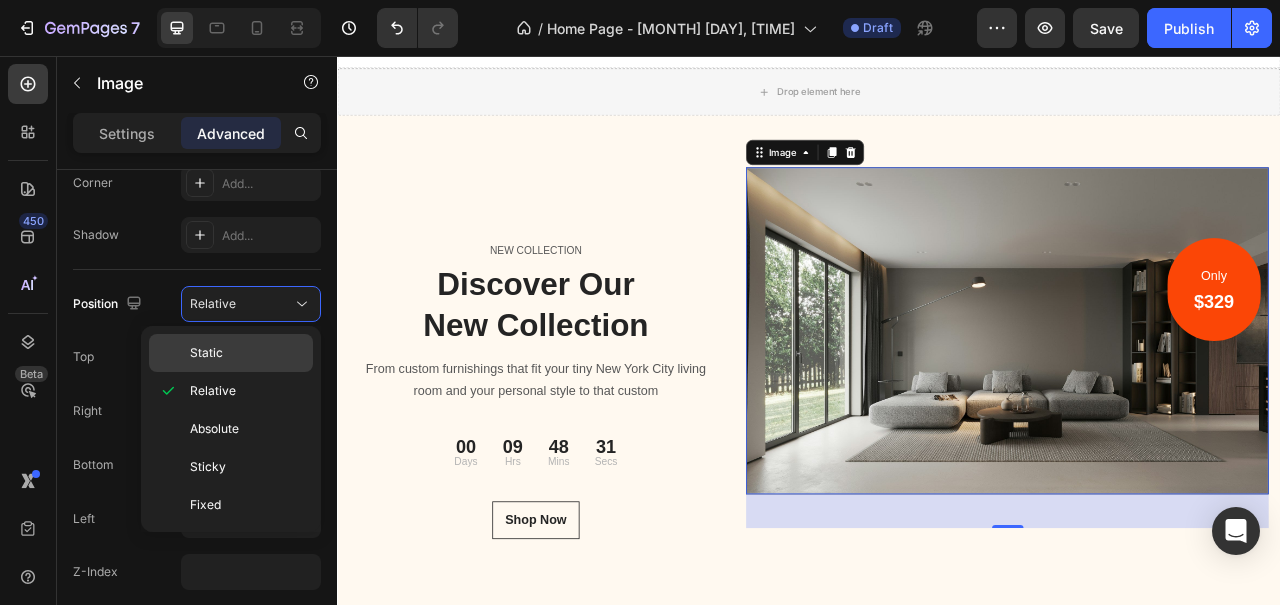 click on "Static" 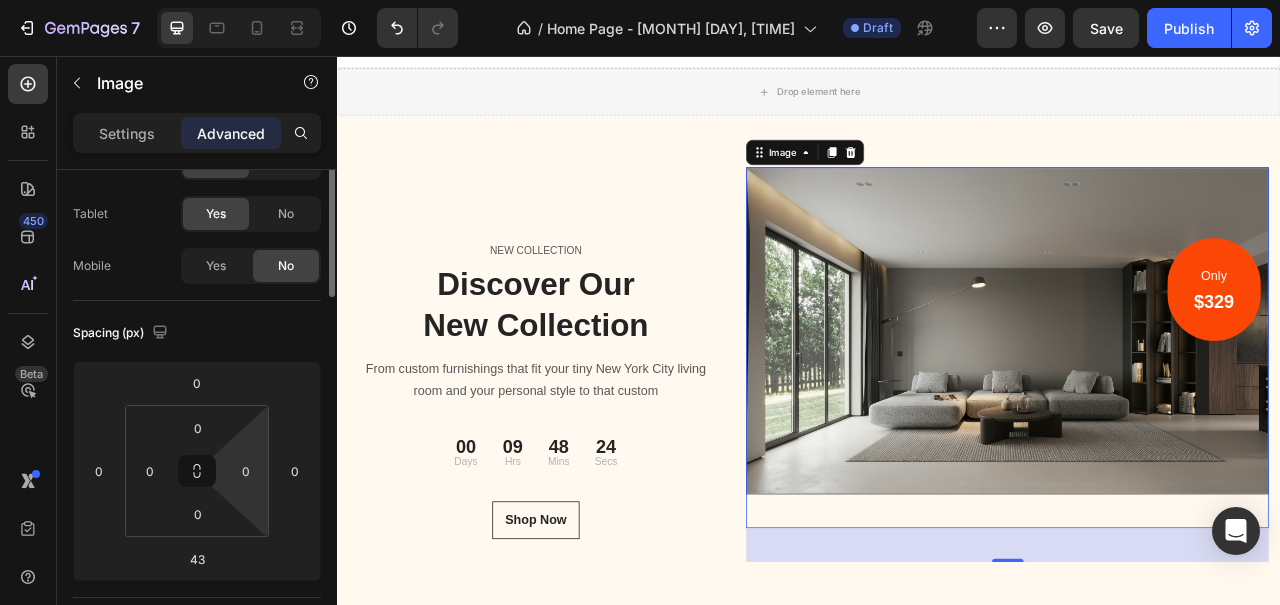 scroll, scrollTop: 0, scrollLeft: 0, axis: both 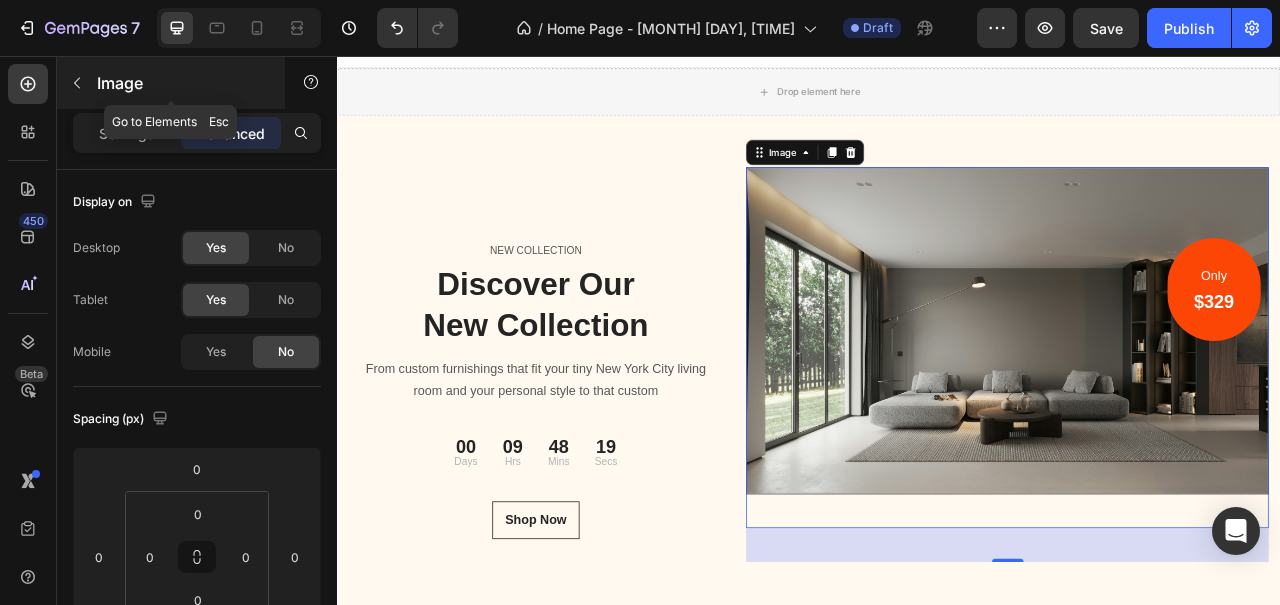 click on "Image" at bounding box center [182, 83] 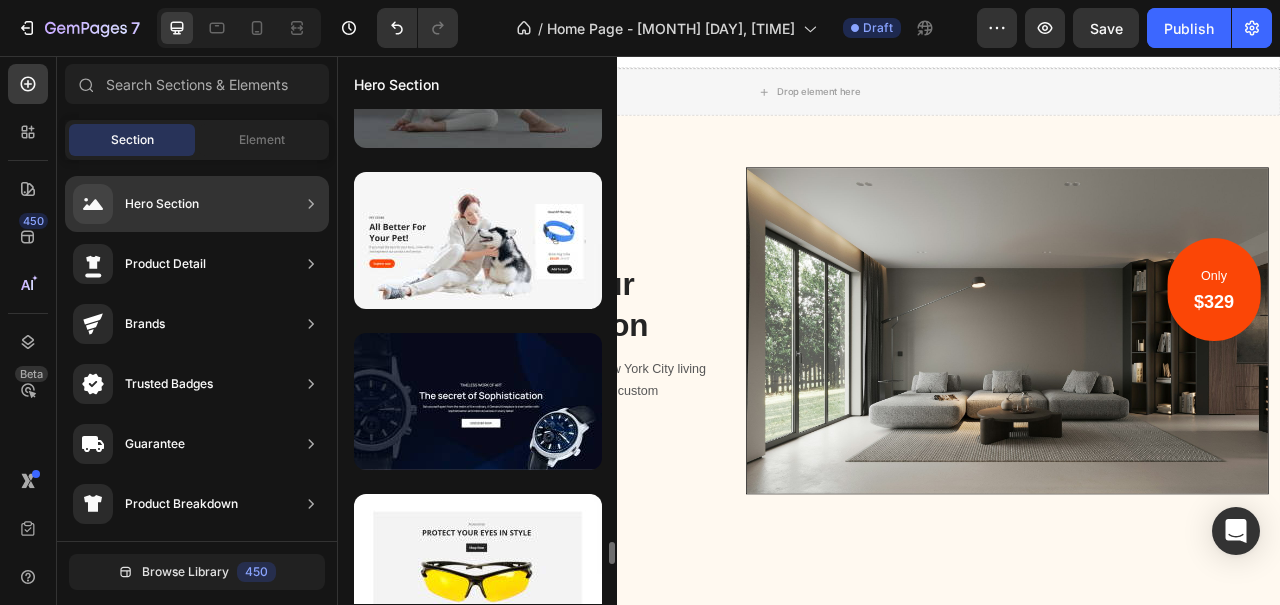 scroll, scrollTop: 9602, scrollLeft: 0, axis: vertical 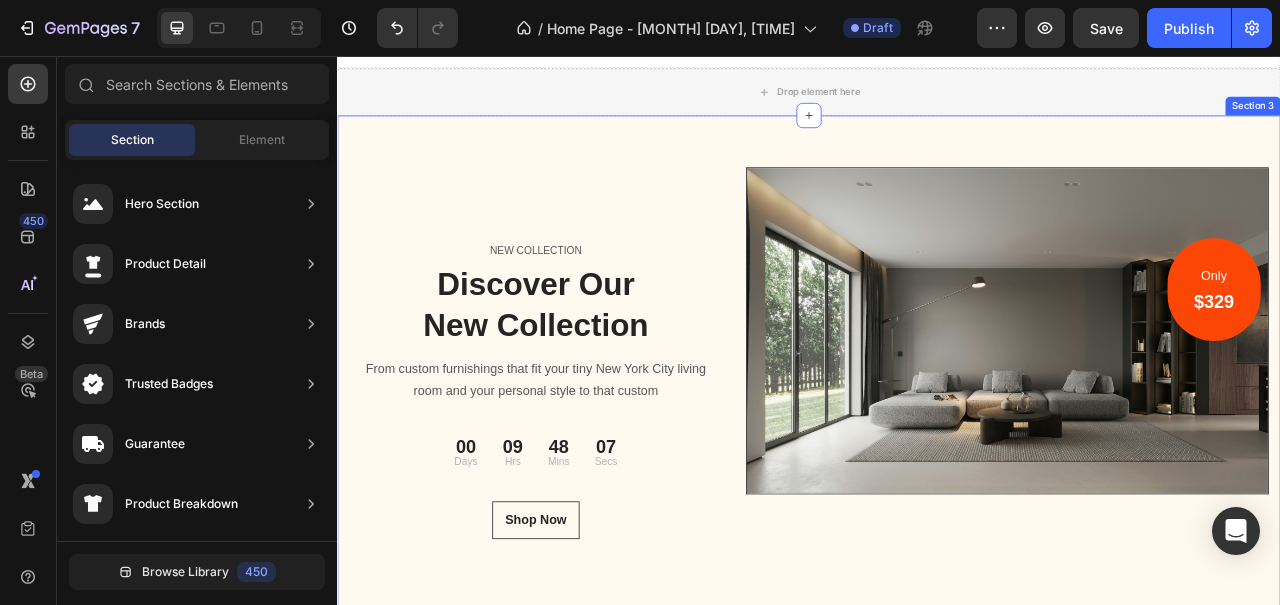 click on "NEW COLLECTION Text block Discover Our New Collection Heading From custom furnishings that fit your tiny [CITY] living room and your personal style to that custom Text block [DAYS] Days [HOURS] Hrs [MINS] Mins [SECS] Secs CountDown Timer Shop Now Button Only Text block $329 Heading Row Image Image Row Row Row Image Image Row Lorem ipsum Text Block Lorem ipsum dolor sit amet Heading Lorem ipsum dolor sit amet, consectetur adipiscing elit, sed do eiusmod tempor incididunt ut labore et dolore magna aliqua. Ut enim ad minim veniam, quis nostrud exercitation ullamco laboris nisi ut aliquip ex ea commodo consequat. Duis aute irure dolor in reprehenderit in voluptate velit esse cillum dolore eu fugiat nulla pariatur. Excepteur sint occaecat cupidatat non proident, sunt in culpa qui officia deserunt mollit anim id est laborum." Text Block Image Lorem ipsum dolor sit amet Text Block Row Section 3" at bounding box center (937, 794) 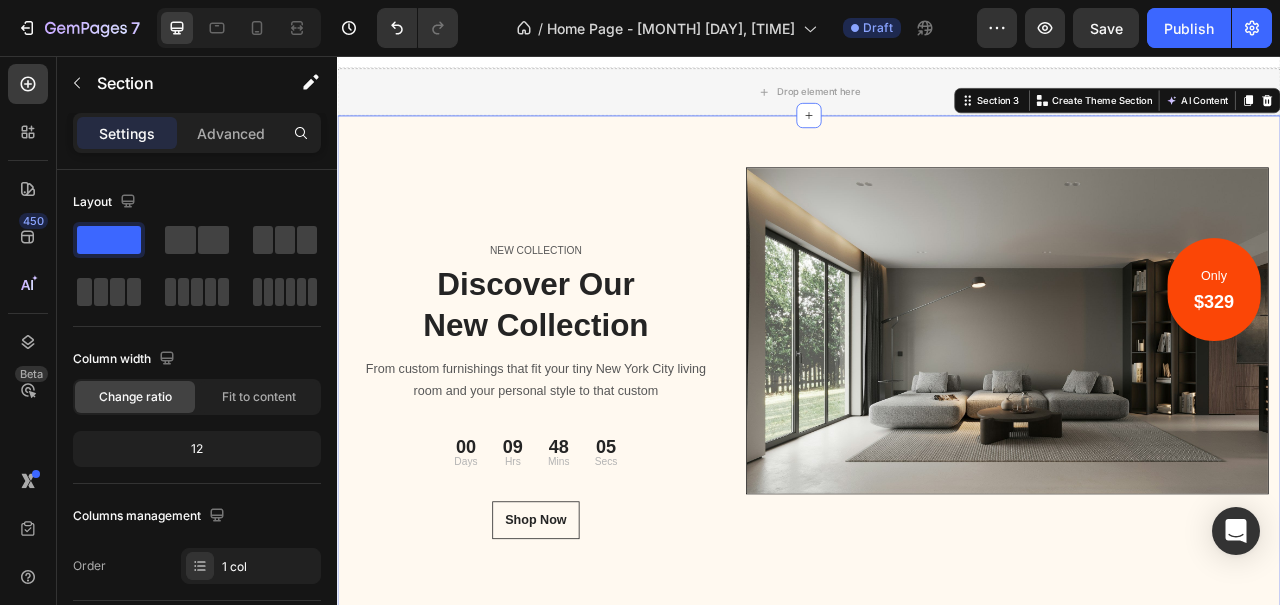 click on "NEW COLLECTION Text block Discover Our New Collection Heading From custom furnishings that fit your tiny [CITY] living room and your personal style to that custom Text block [DAYS] Days [HOURS] Hrs [MINS] Mins [SECS] Secs CountDown Timer Shop Now Button Only Text block $329 Heading Row Image Image Row Row Row Image Image Row Lorem ipsum Text Block Lorem ipsum dolor sit amet Heading Lorem ipsum dolor sit amet, consectetur adipiscing elit, sed do eiusmod tempor incididunt ut labore et dolore magna aliqua. Ut enim ad minim veniam, quis nostrud exercitation ullamco laboris nisi ut aliquip ex ea commodo consequat. Duis aute irure dolor in reprehenderit in voluptate velit esse cillum dolore eu fugiat nulla pariatur. Excepteur sint occaecat cupidatat non proident, sunt in culpa qui officia deserunt mollit anim id est laborum." Text Block Image Lorem ipsum dolor sit amet Text Block Row Section 3   You can create reusable sections Create Theme Section AI Content Write with GemAI What would you like to describe here? Persuasive" at bounding box center [937, 794] 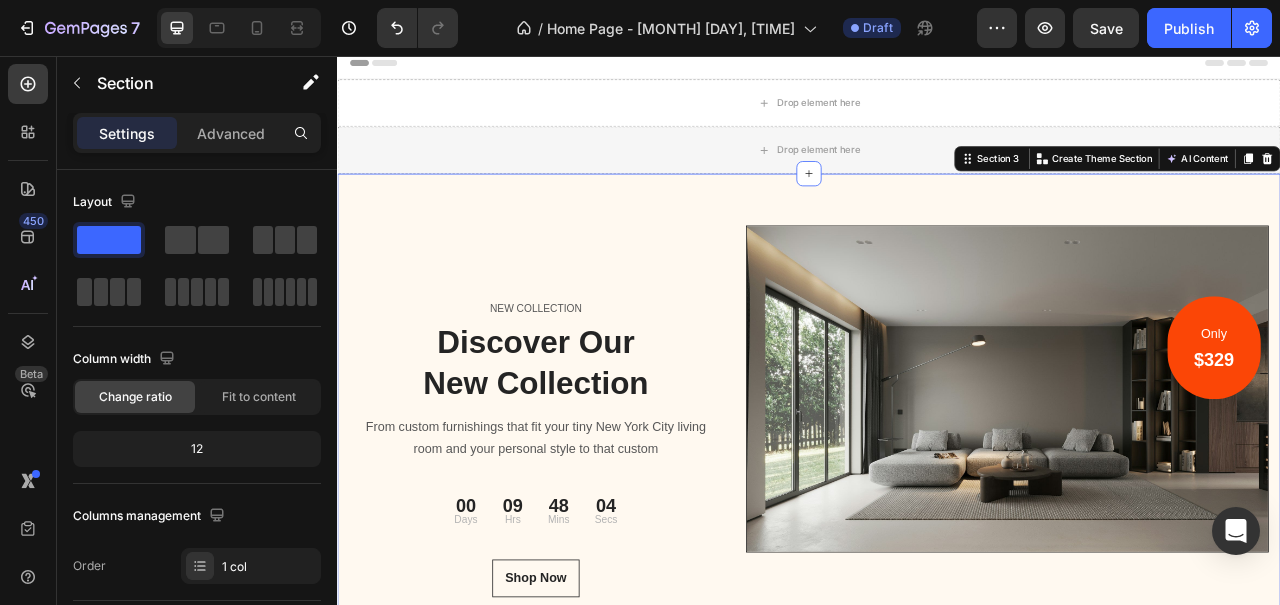 scroll, scrollTop: 0, scrollLeft: 0, axis: both 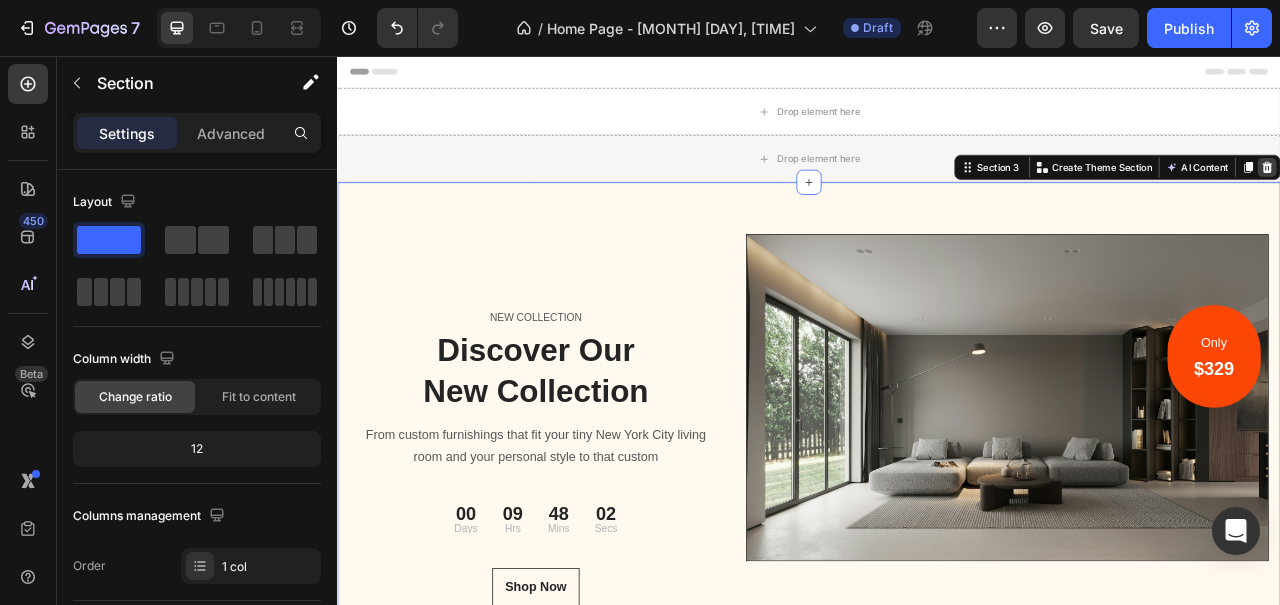 click 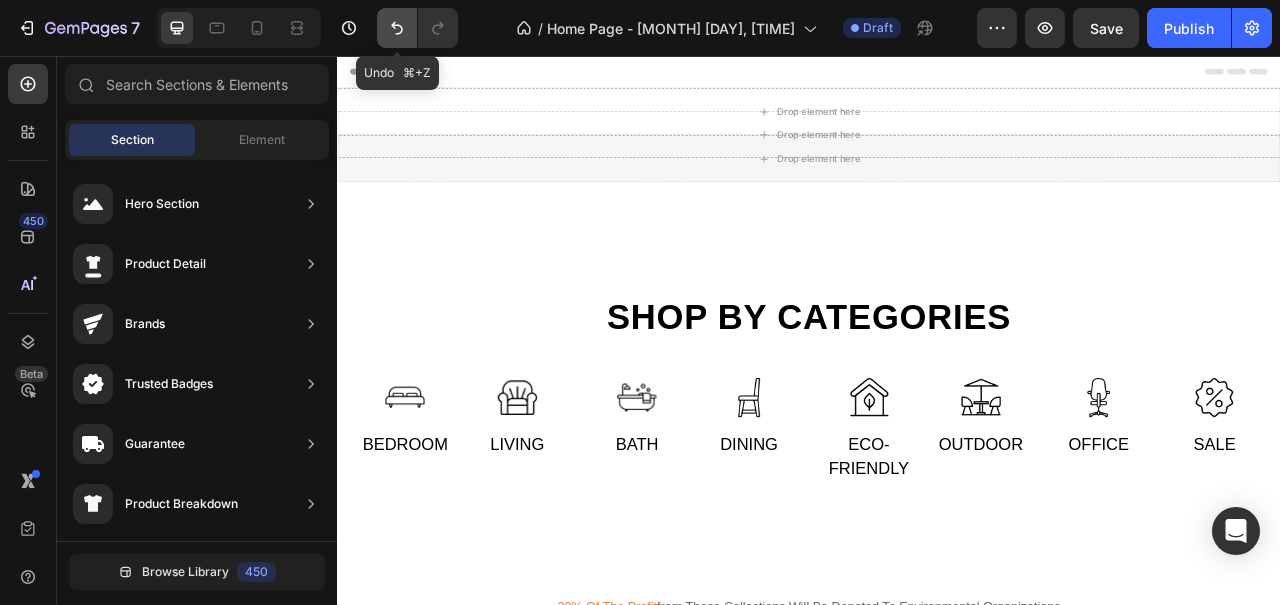 click 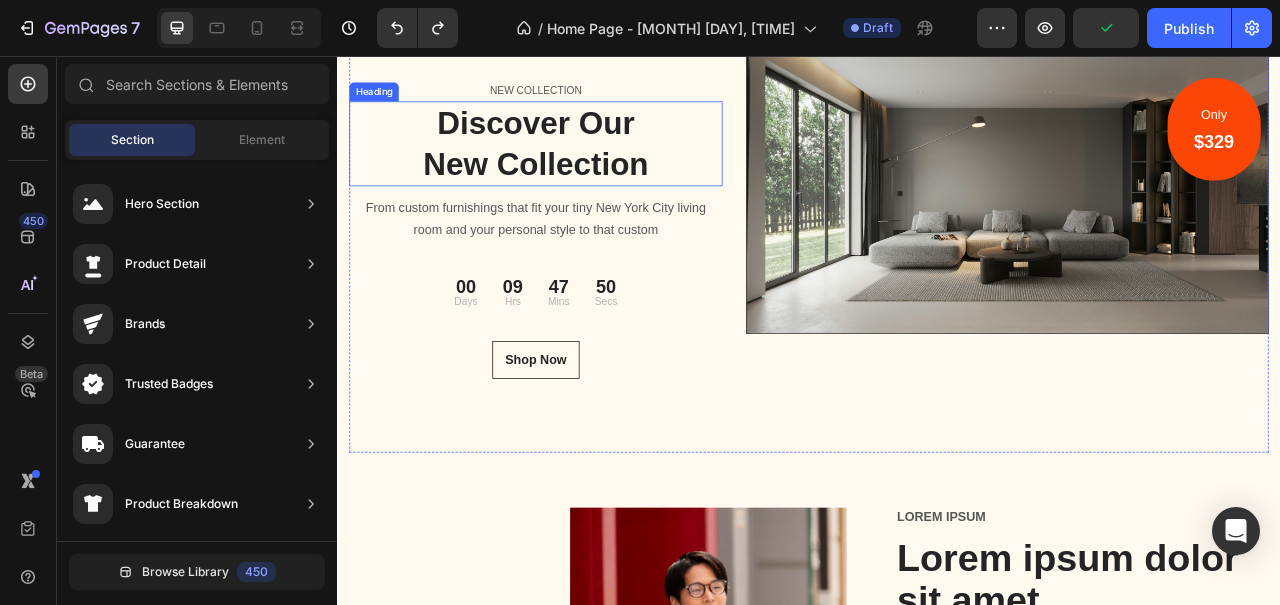 scroll, scrollTop: 292, scrollLeft: 0, axis: vertical 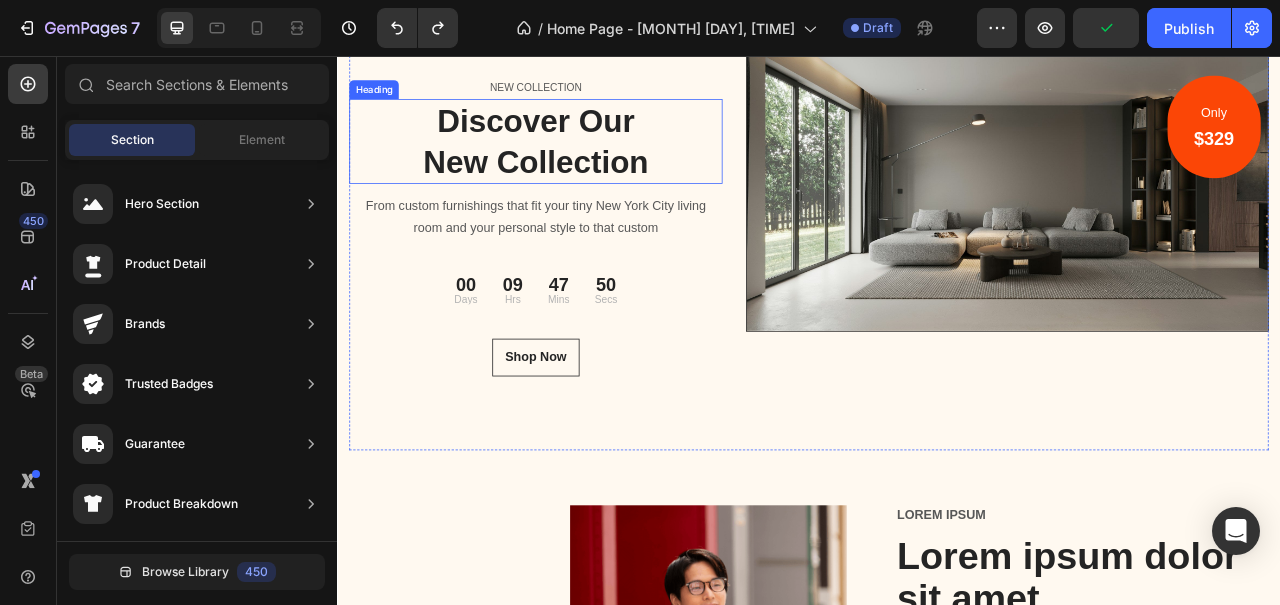 click on "Shop Now Button" at bounding box center [589, 440] 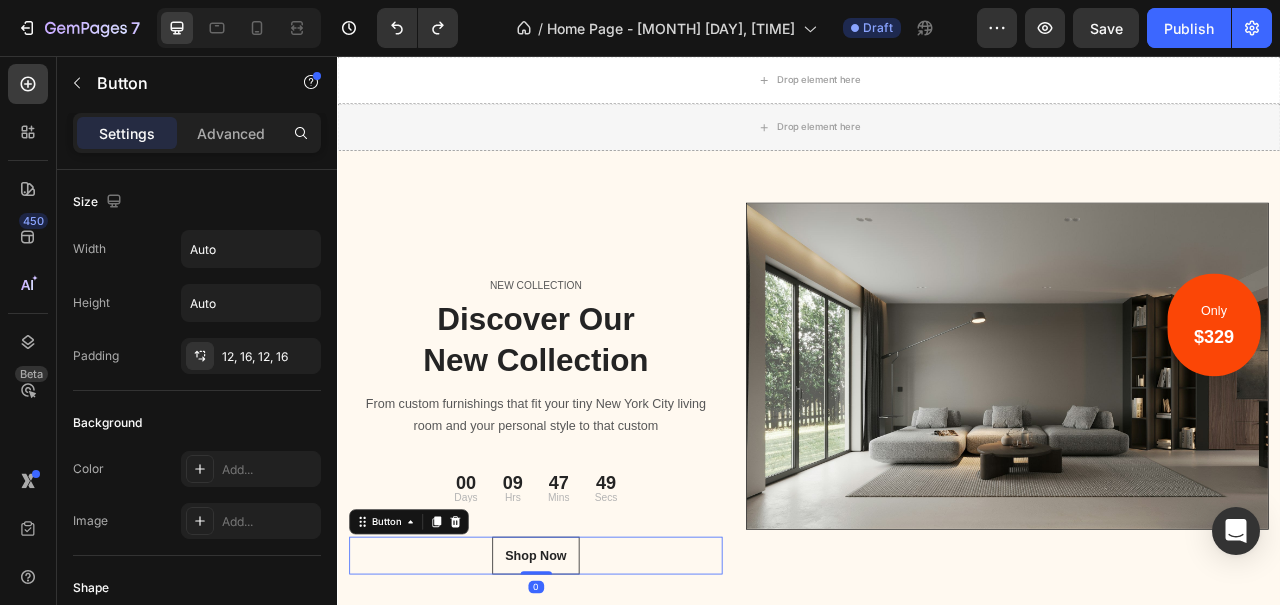 scroll, scrollTop: 0, scrollLeft: 0, axis: both 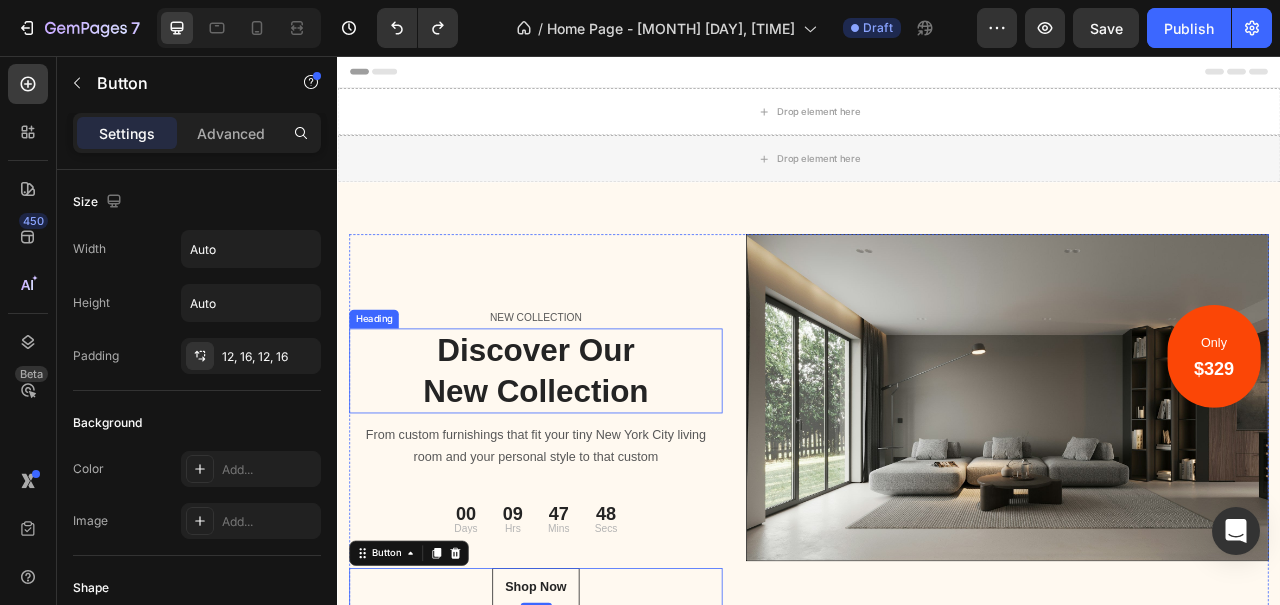 click on "NEW COLLECTION Text block Discover Our New Collection Heading From custom furnishings that fit your tiny [CITY] living room and your personal style to that custom Text block [DAYS] Days [HOURS] Hrs [MINS] Mins [SECS] Secs CountDown Timer Shop Now Button   0" at bounding box center (589, 566) 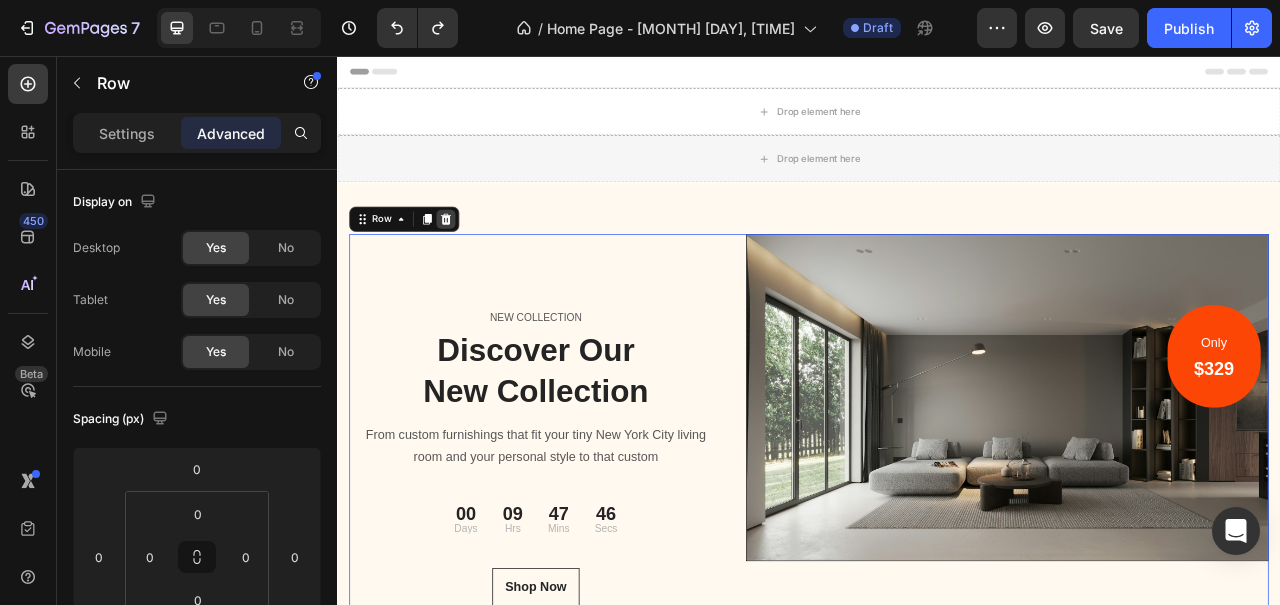 click 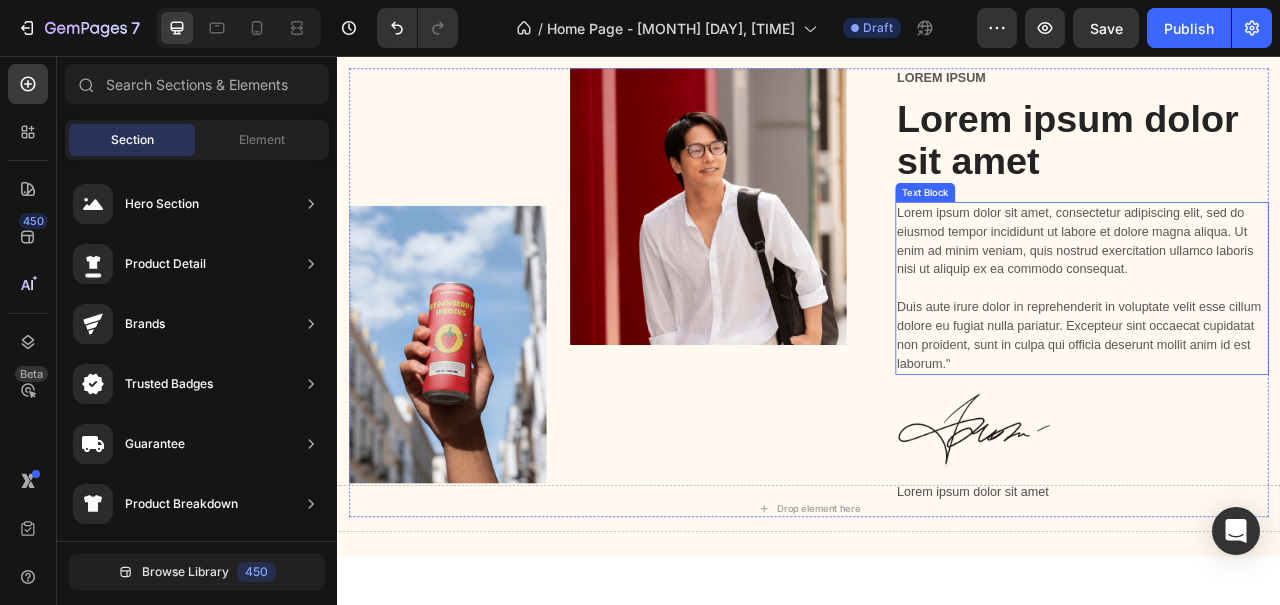 scroll, scrollTop: 178, scrollLeft: 0, axis: vertical 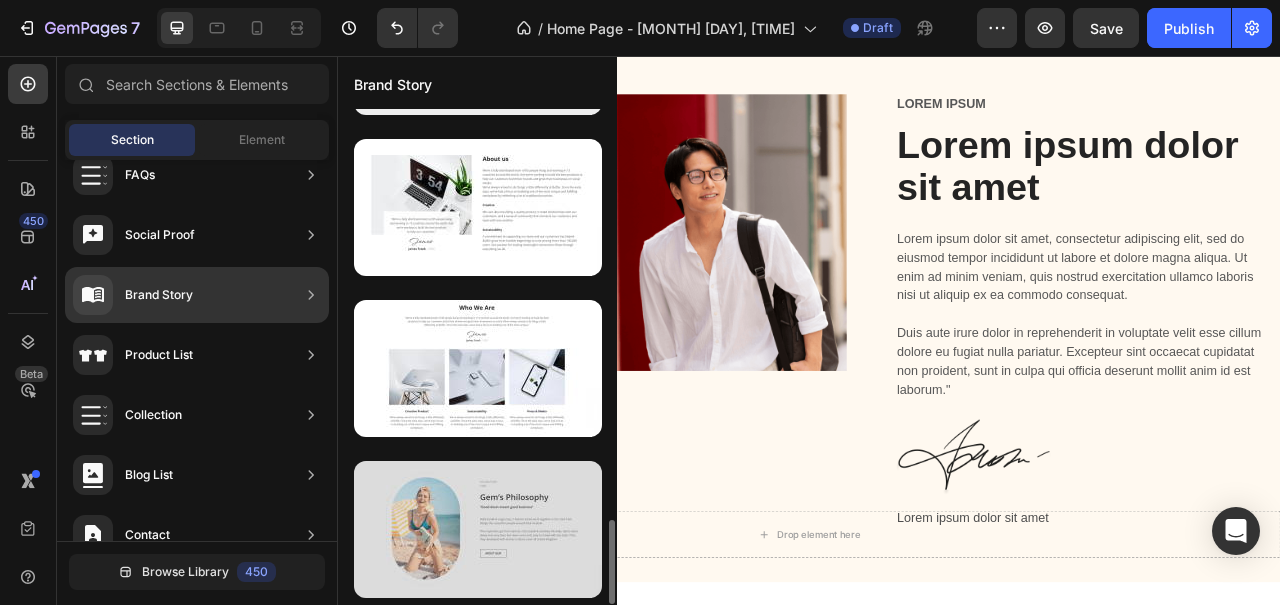 click at bounding box center [478, 529] 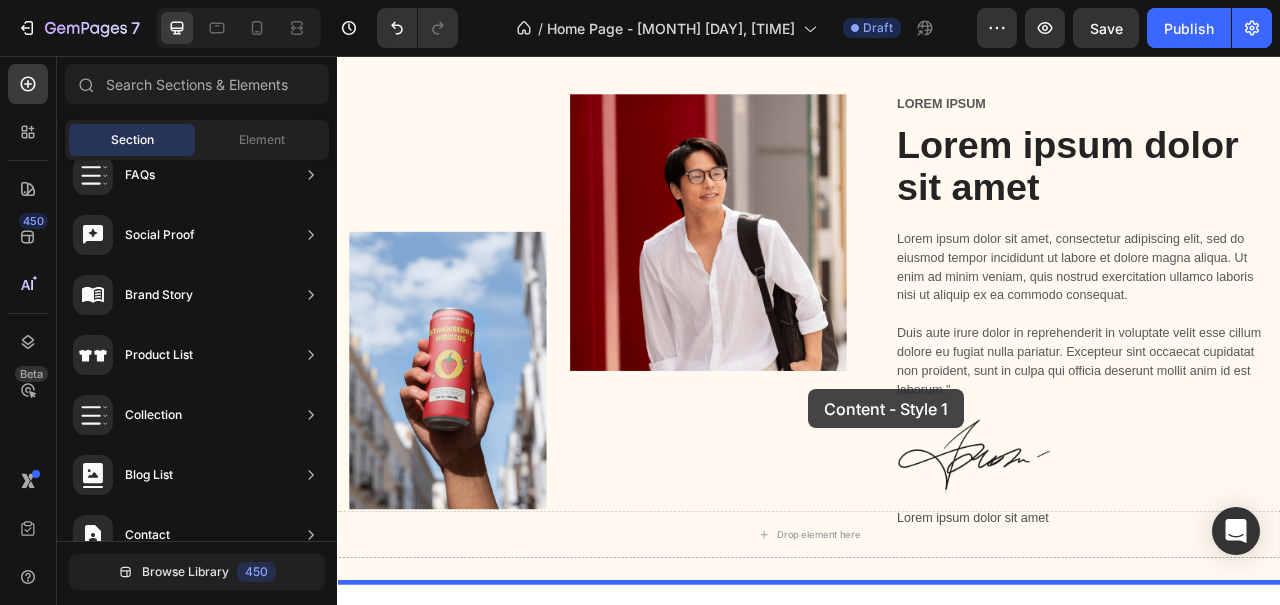 drag, startPoint x: 876, startPoint y: 629, endPoint x: 936, endPoint y: 481, distance: 159.69972 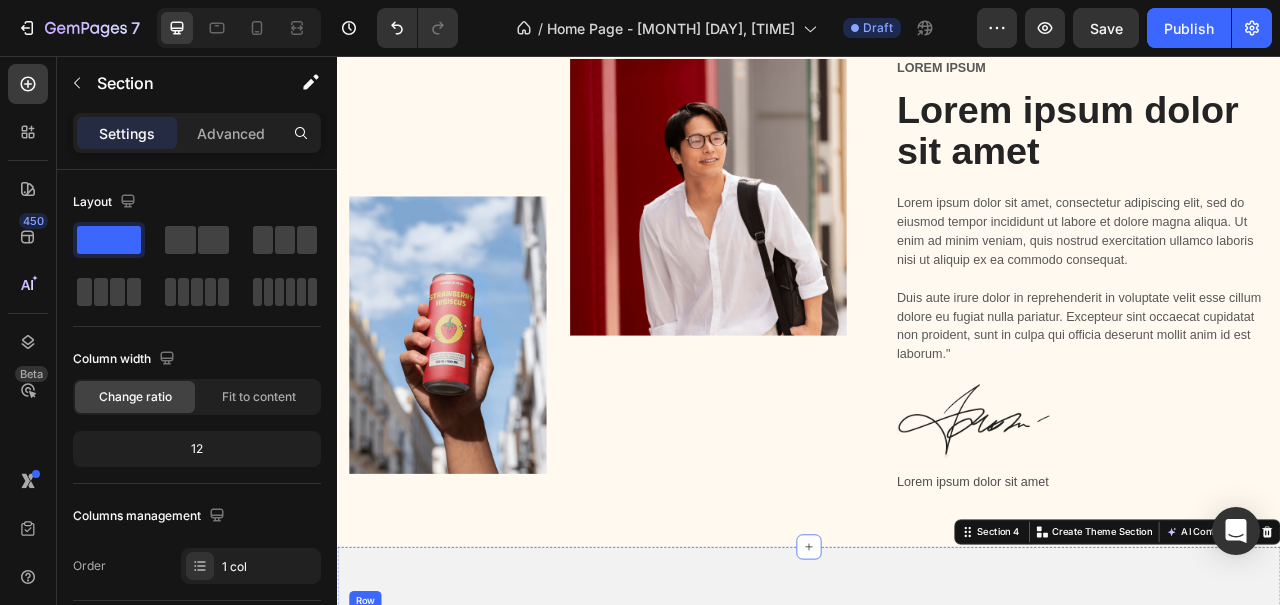 scroll, scrollTop: 220, scrollLeft: 0, axis: vertical 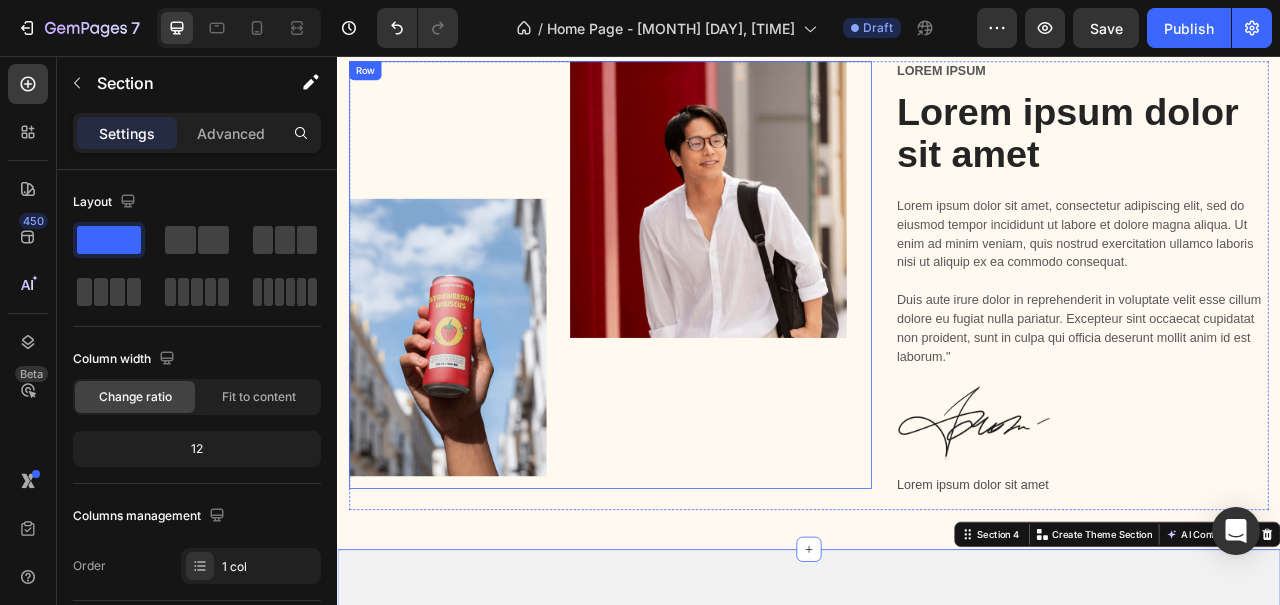 click on "Image Image Row Lorem ipsum Text Block Lorem ipsum dolor sit amet Heading Lorem ipsum dolor sit amet, consectetur adipiscing elit, sed do eiusmod tempor incididunt ut labore et dolore magna aliqua. Ut enim ad minim veniam, quis nostrud exercitation ullamco laboris nisi ut aliquip ex ea commodo consequat. Duis aute irure dolor in reprehenderit in voluptate velit esse cillum dolore eu fugiat nulla pariatur. Excepteur sint occaecat cupidatat non proident, sunt in culpa qui officia deserunt mollit anim id est laborum." Text Block Image Lorem ipsum dolor sit amet Text Block Row" at bounding box center [937, 348] 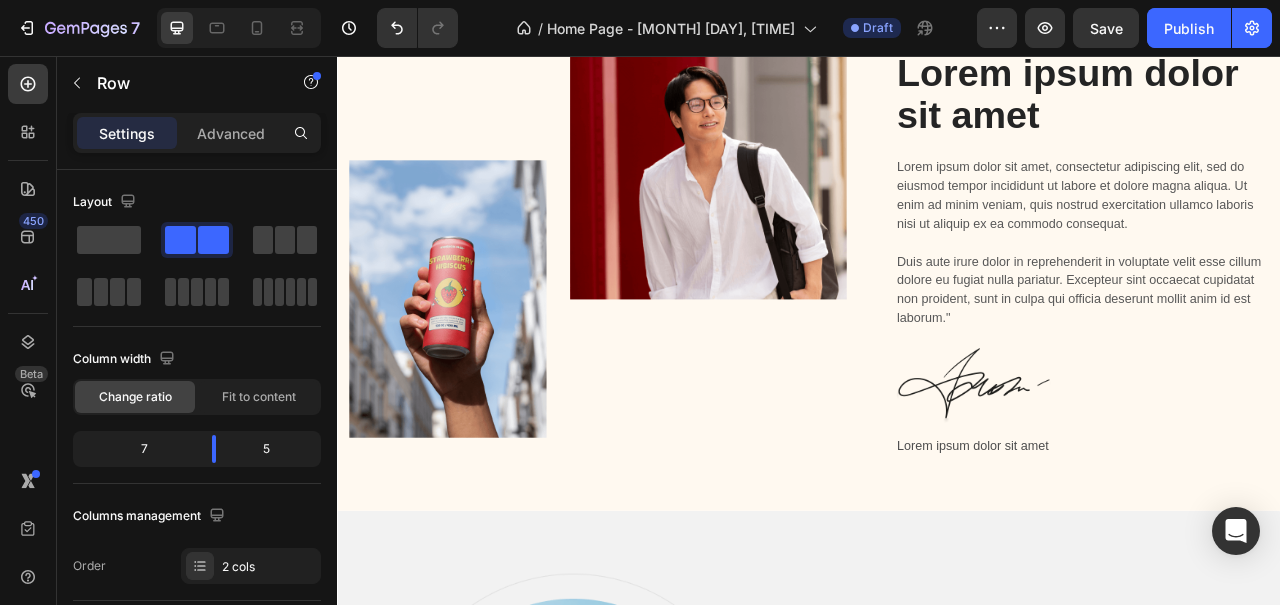 scroll, scrollTop: 0, scrollLeft: 0, axis: both 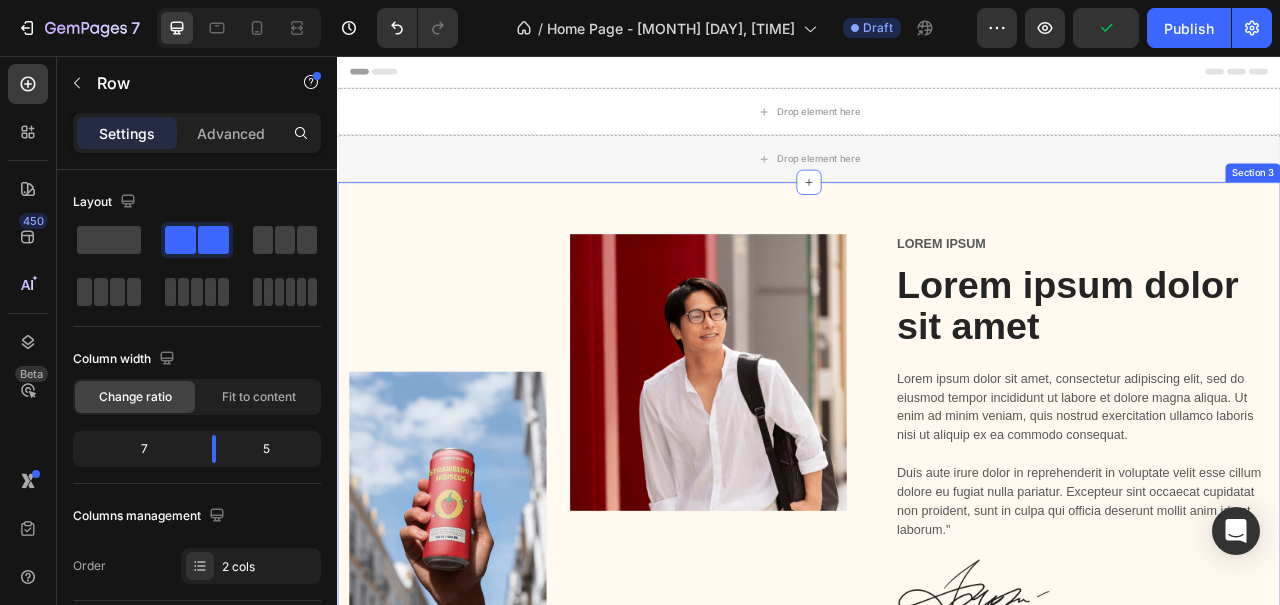 click on "Image Image Row Lorem ipsum Text Block Lorem ipsum dolor sit amet Heading Lorem ipsum dolor sit amet, consectetur adipiscing elit, sed do eiusmod tempor incididunt ut labore et dolore magna aliqua. Ut enim ad minim veniam, quis nostrud exercitation ullamco laboris nisi ut aliquip ex ea commodo consequat. Duis aute irure dolor in reprehenderit in voluptate velit esse cillum dolore eu fugiat nulla pariatur. Excepteur sint occaecat cupidatat non proident, sunt in culpa qui officia deserunt mollit anim id est laborum." Text Block Image Lorem ipsum dolor sit amet Text Block Row Section 3" at bounding box center [937, 560] 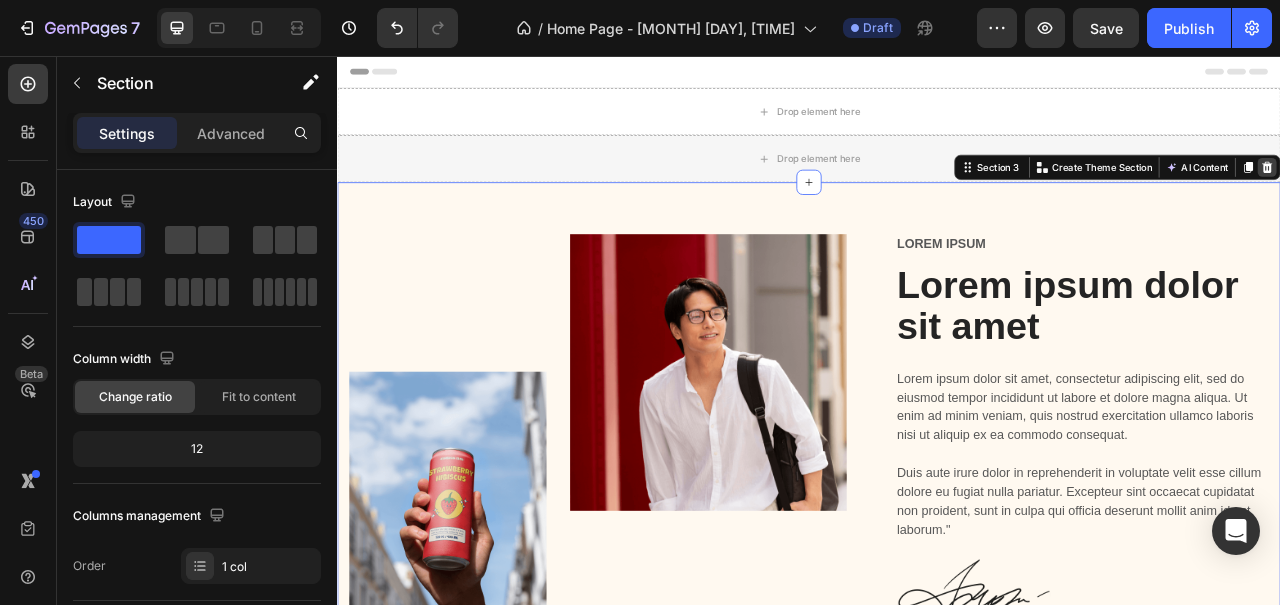 click 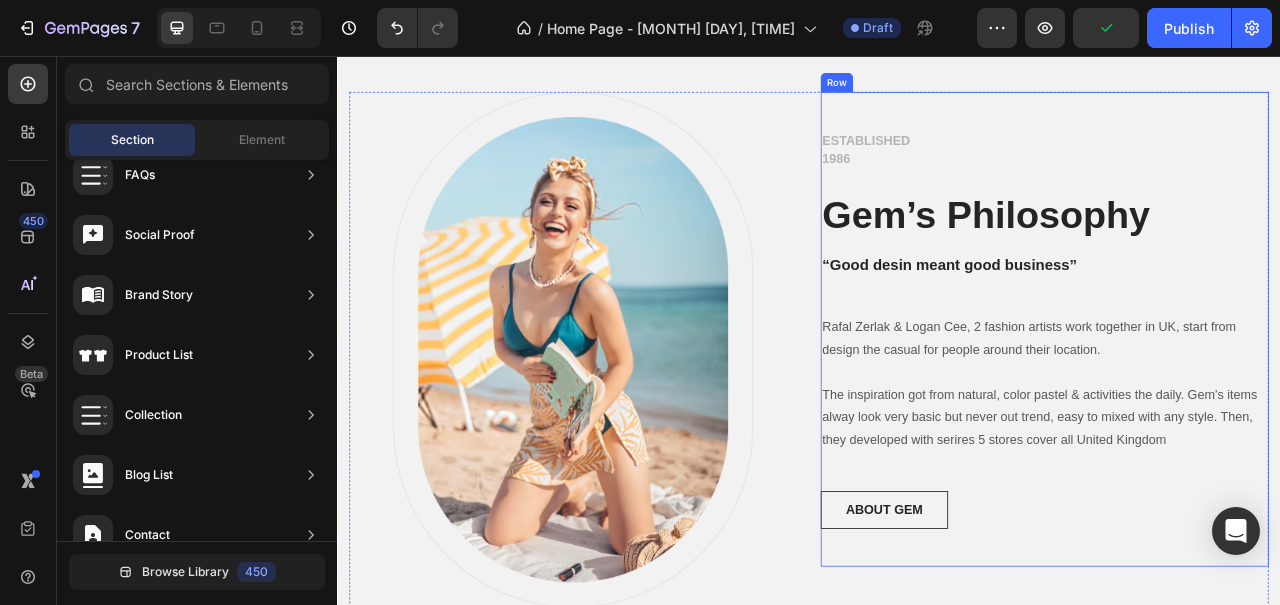 scroll, scrollTop: 190, scrollLeft: 0, axis: vertical 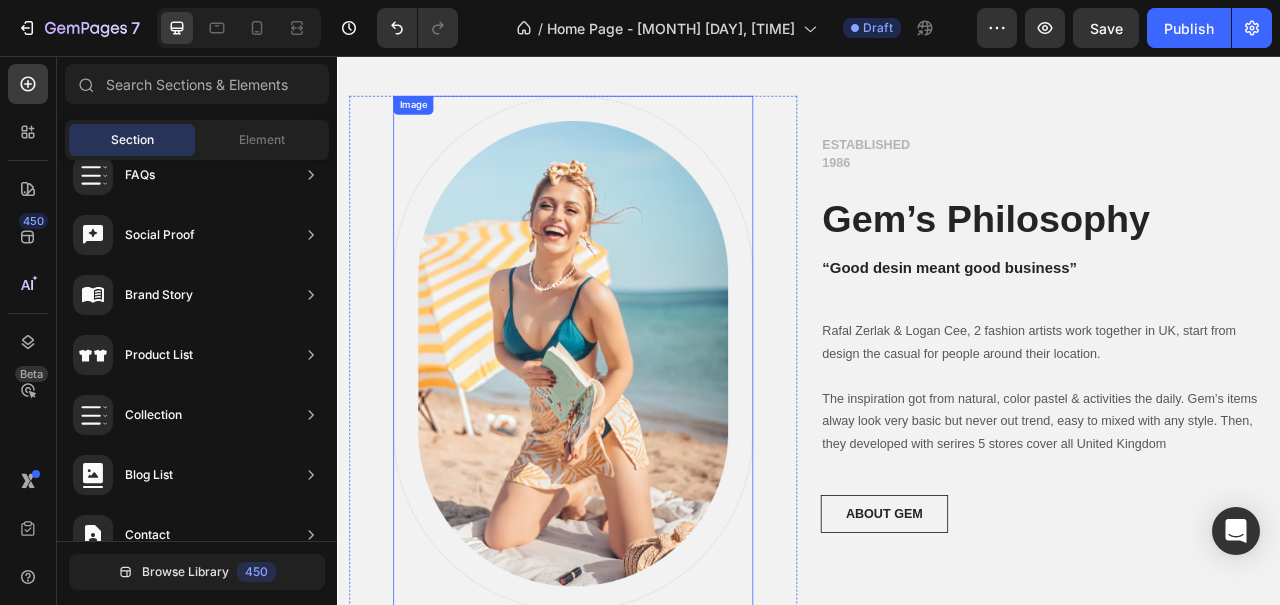 click at bounding box center (637, 435) 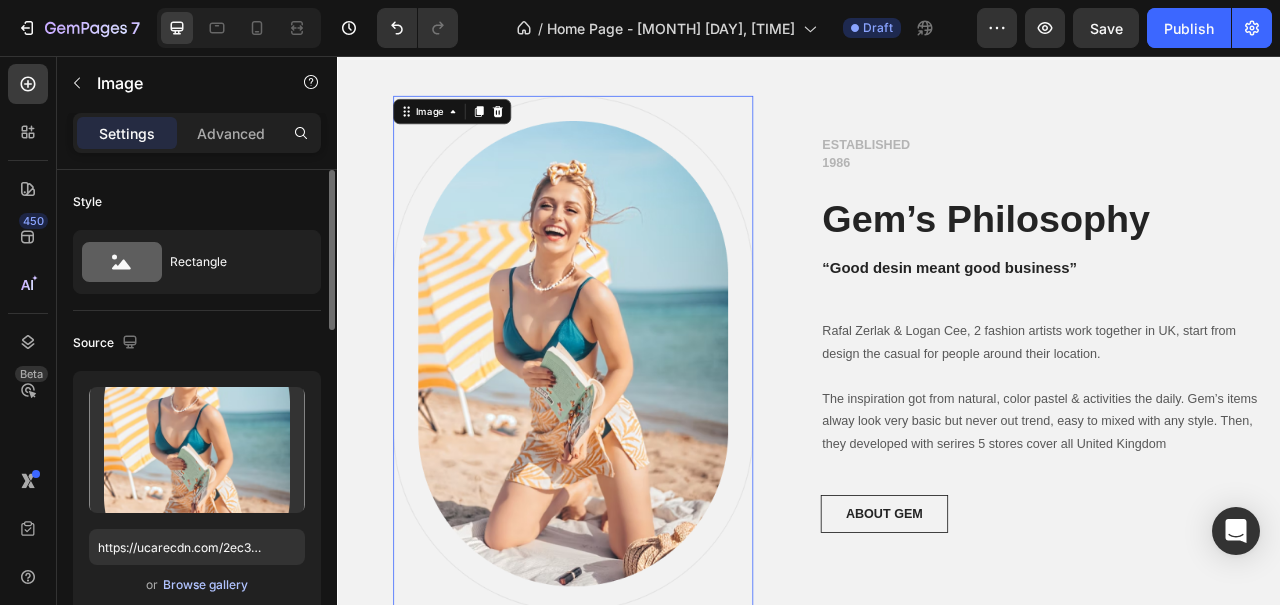 click on "Browse gallery" at bounding box center [205, 585] 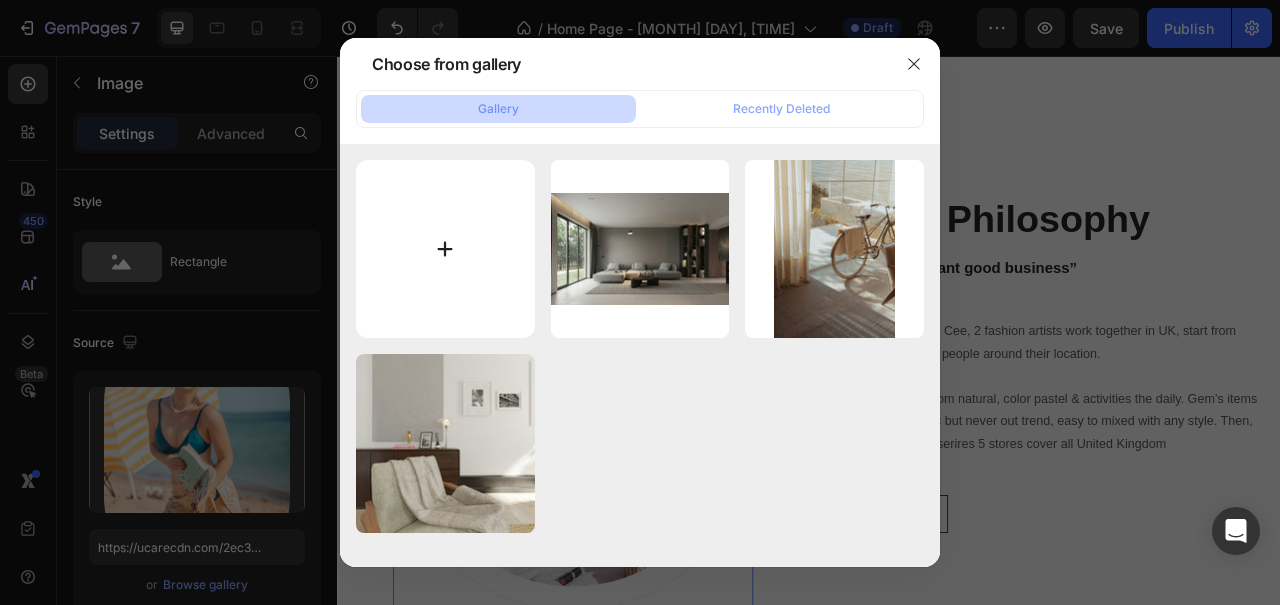 click at bounding box center (445, 249) 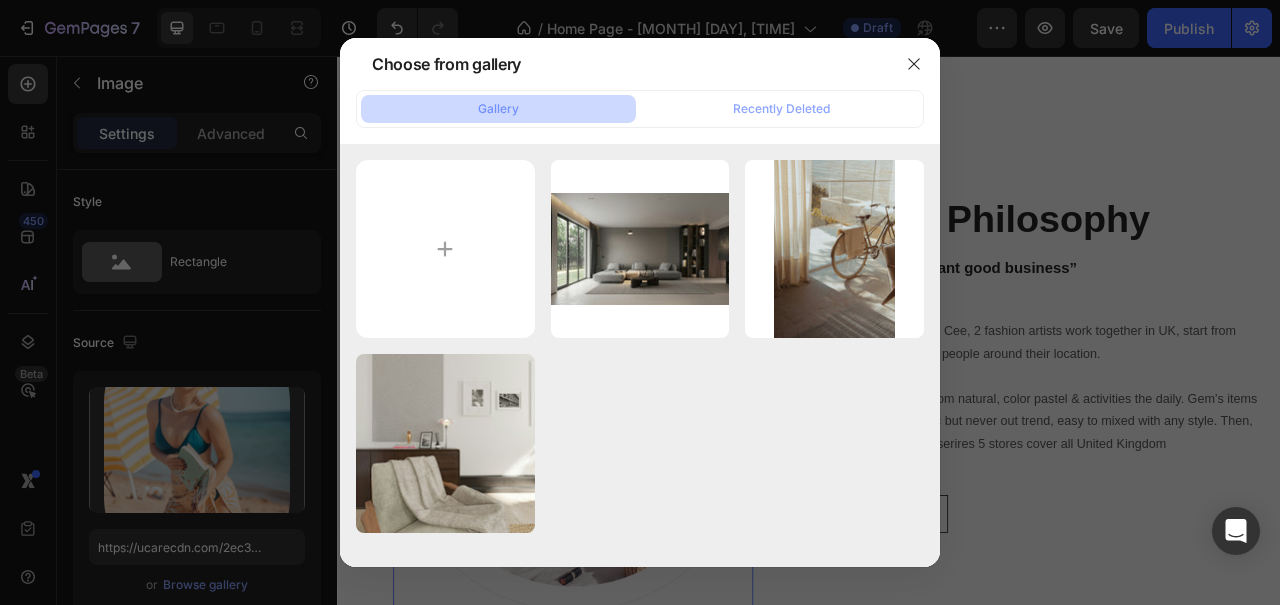 type on "C:\fakepath\huy-nguyen-AB-q9lwCVv8-unsplash.jpg" 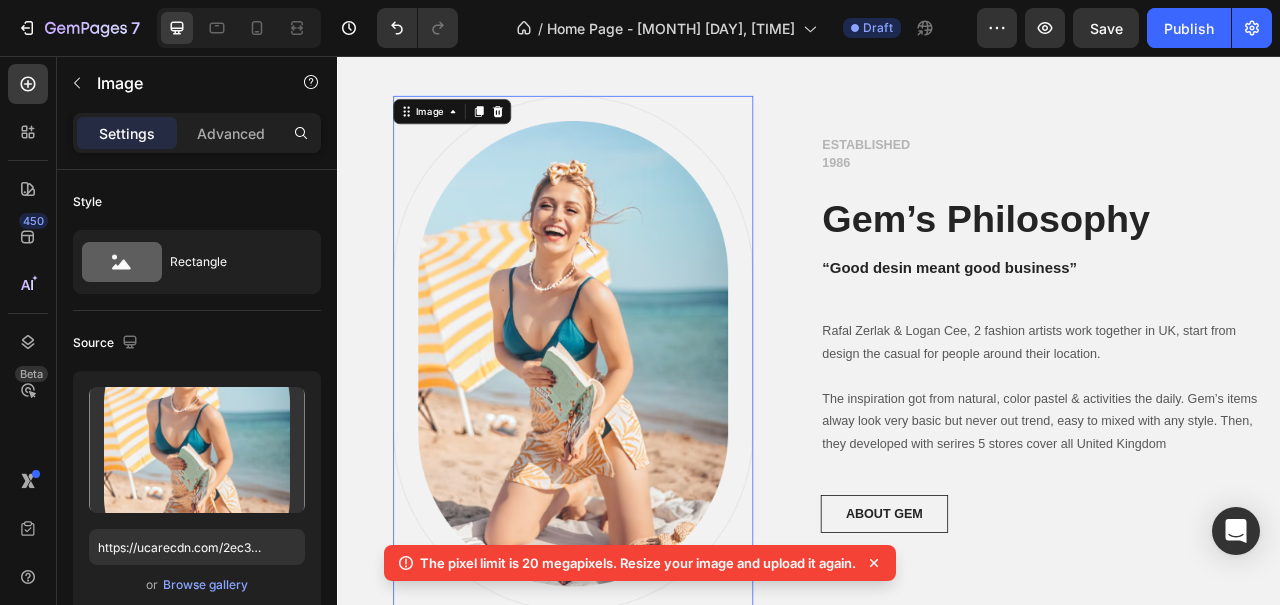 click 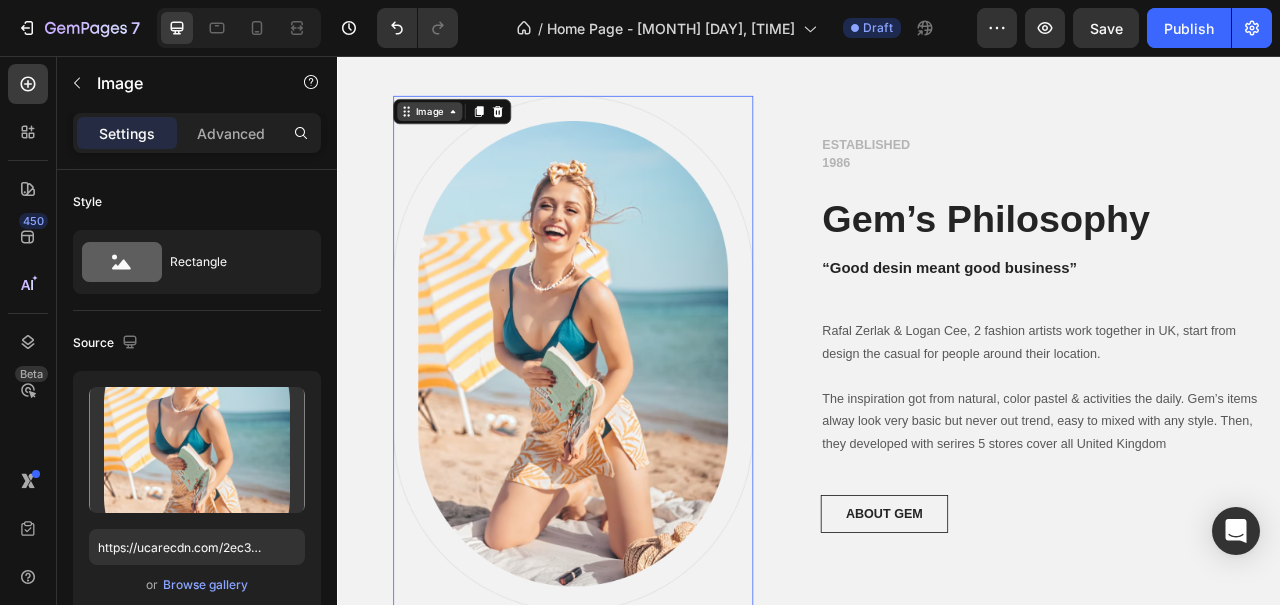click 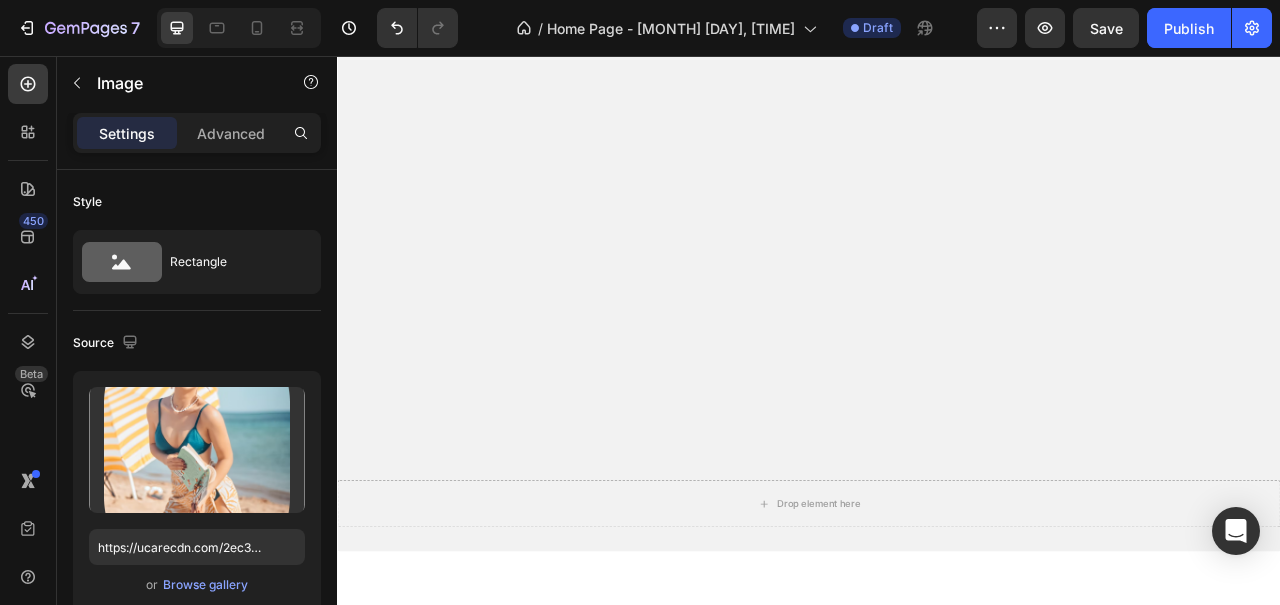 scroll, scrollTop: 1094, scrollLeft: 0, axis: vertical 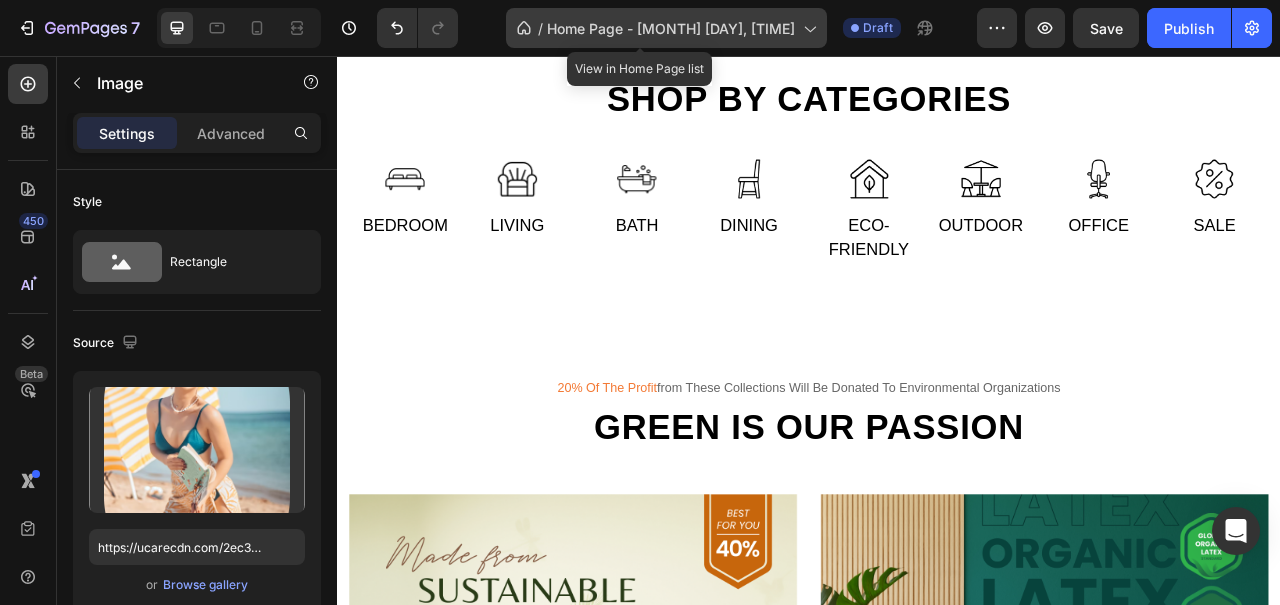 click 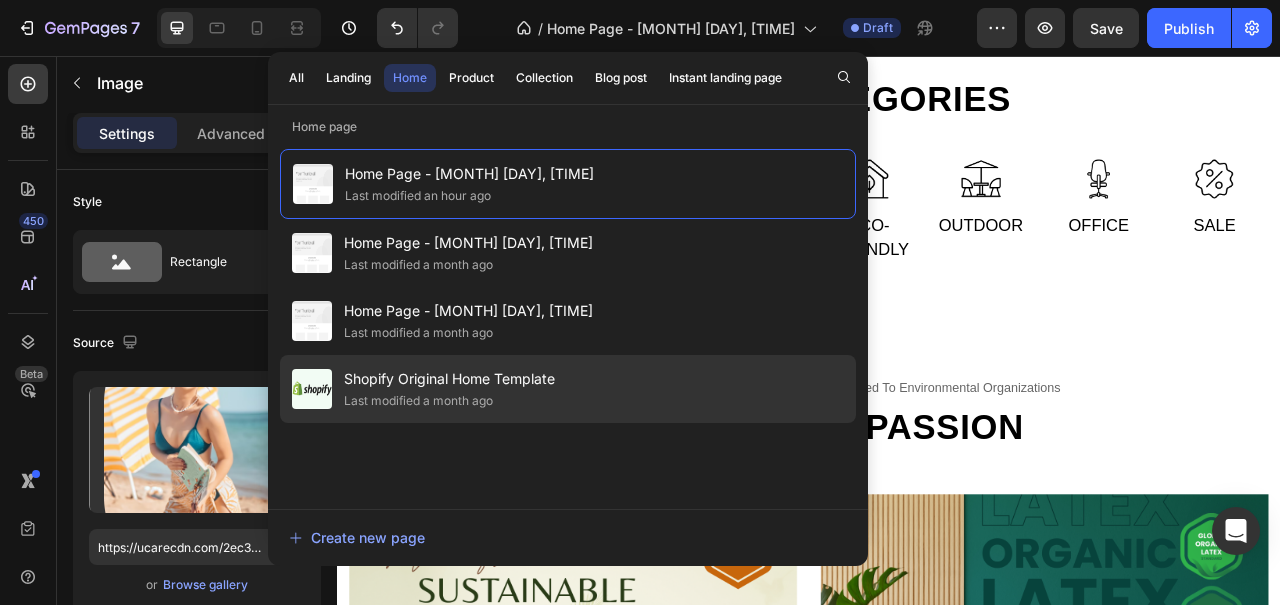 click on "Last modified a month ago" at bounding box center (449, 401) 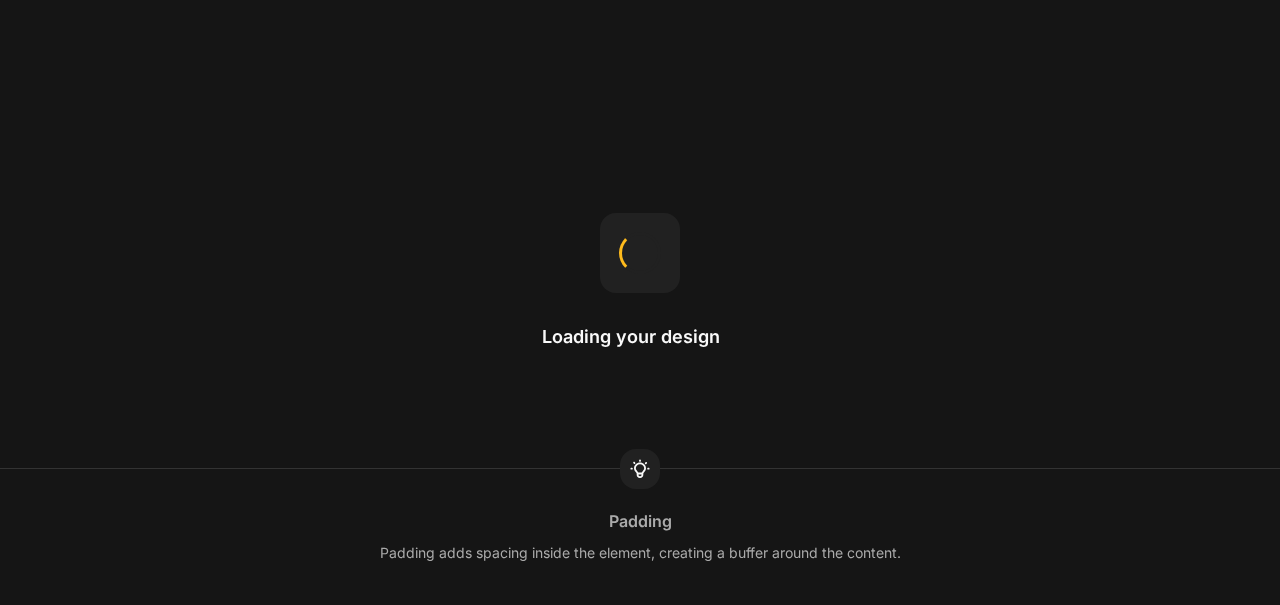 scroll, scrollTop: 0, scrollLeft: 0, axis: both 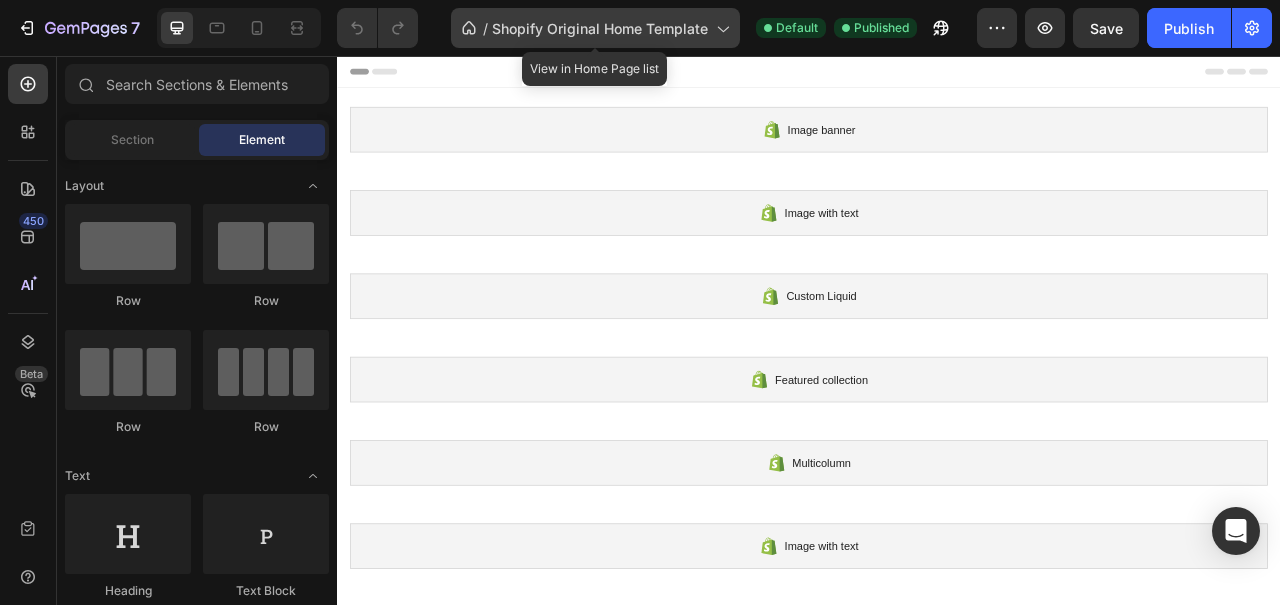 click on "/  Shopify Original Home Template" 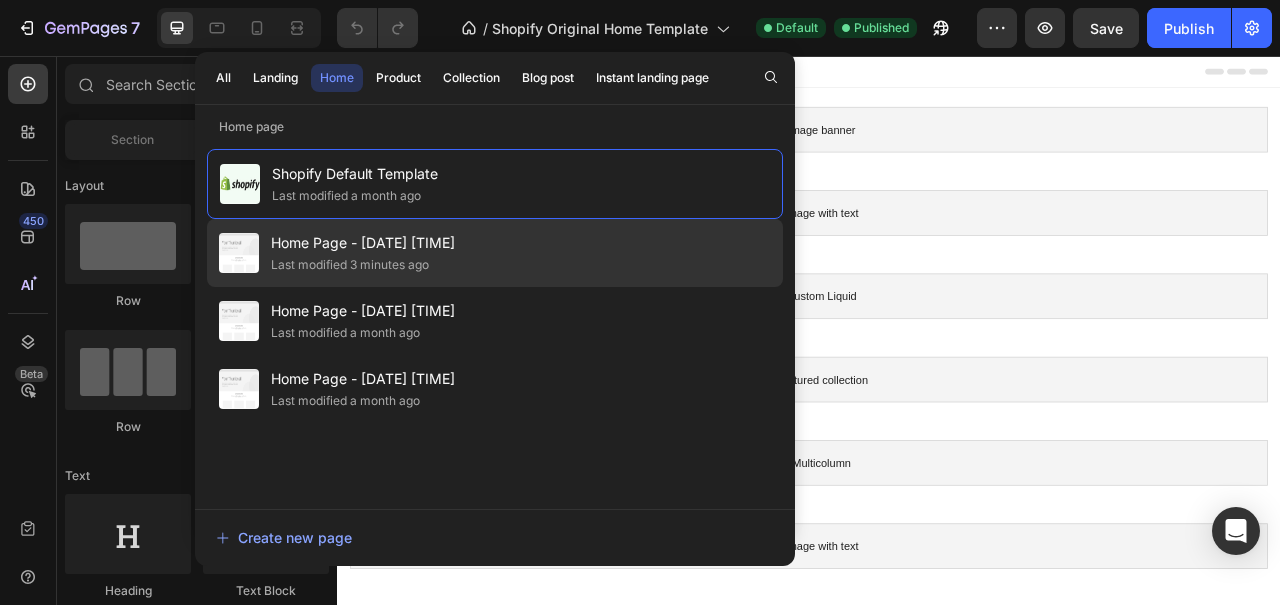 click on "Last modified 3 minutes ago" at bounding box center (363, 265) 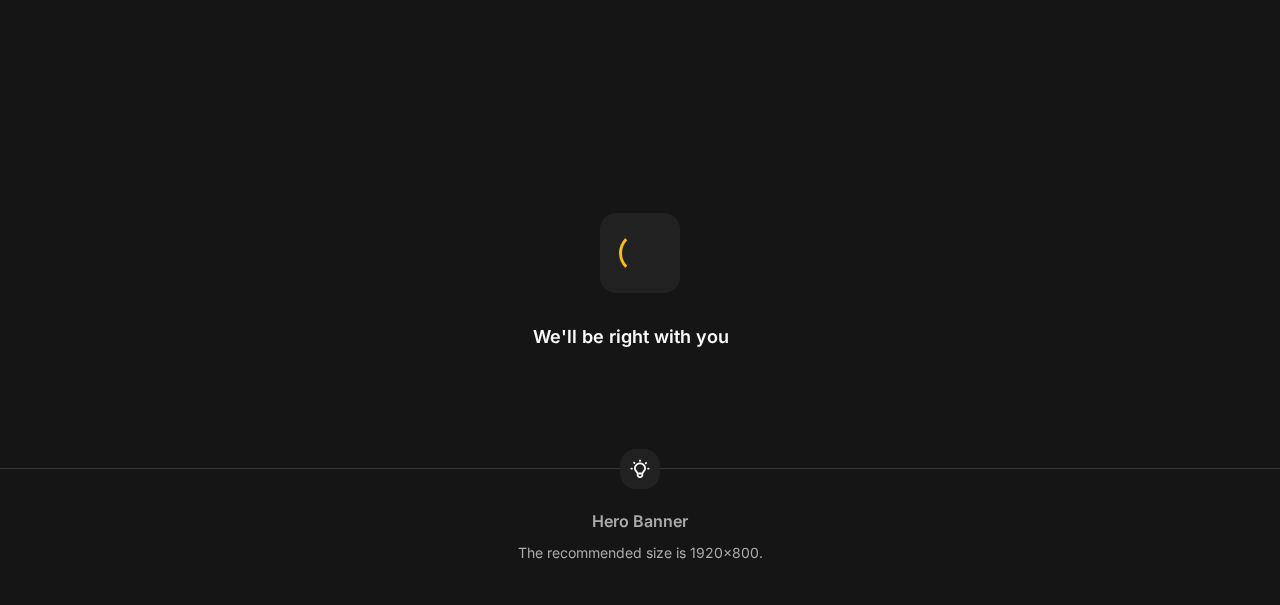 scroll, scrollTop: 0, scrollLeft: 0, axis: both 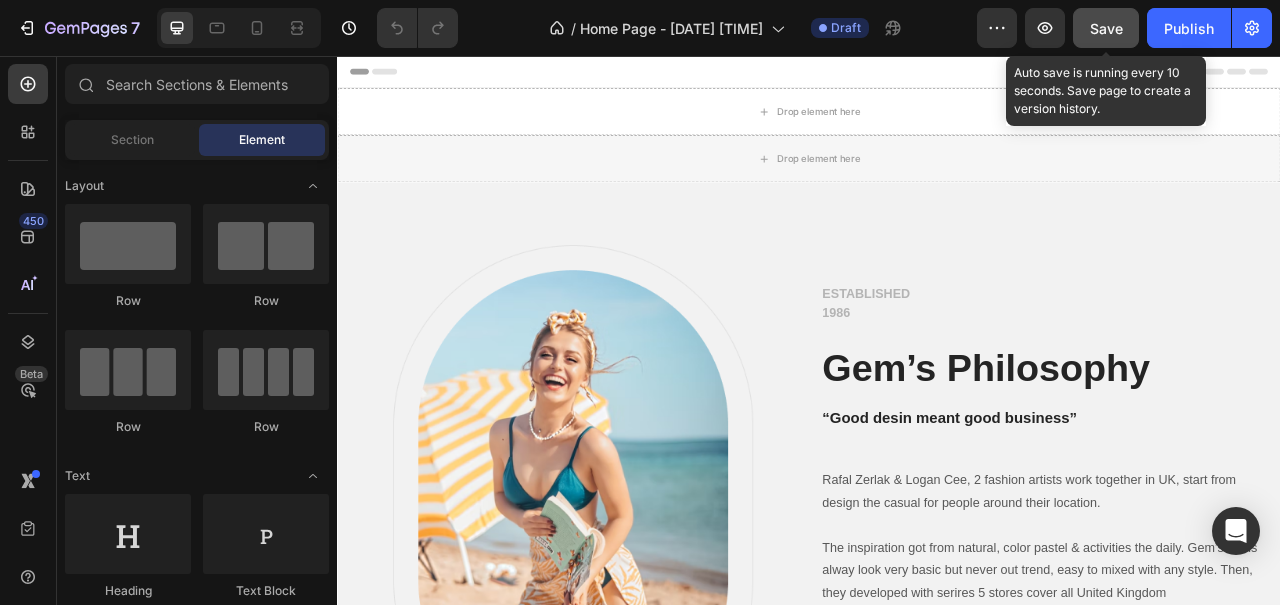 click on "Save" 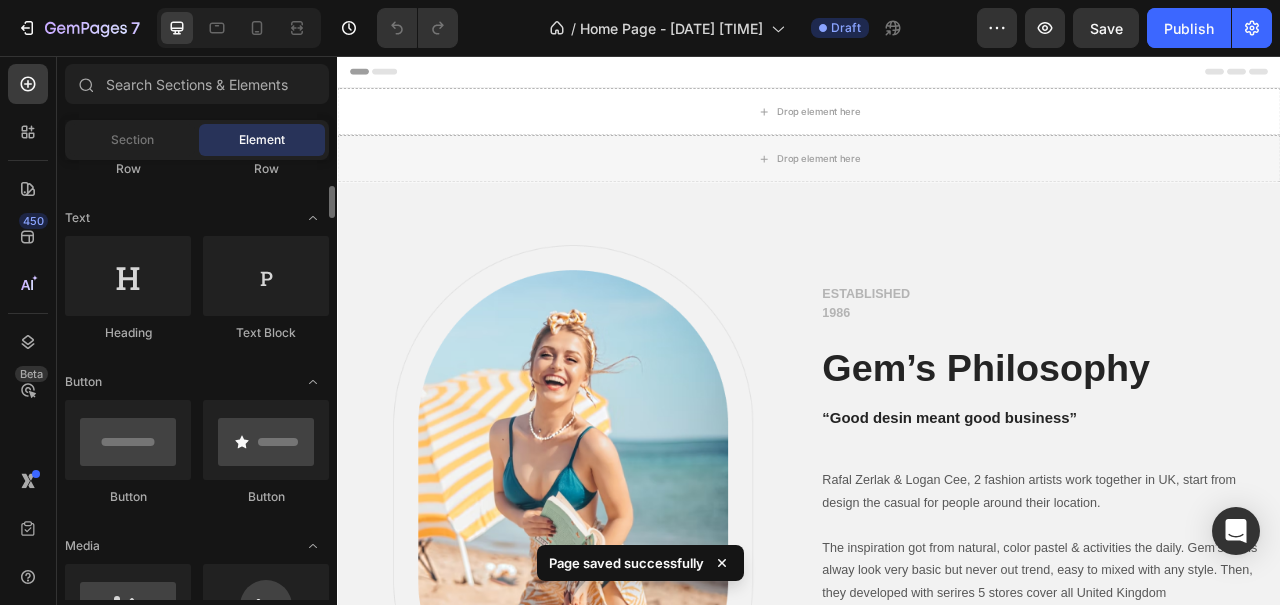 scroll, scrollTop: 269, scrollLeft: 0, axis: vertical 